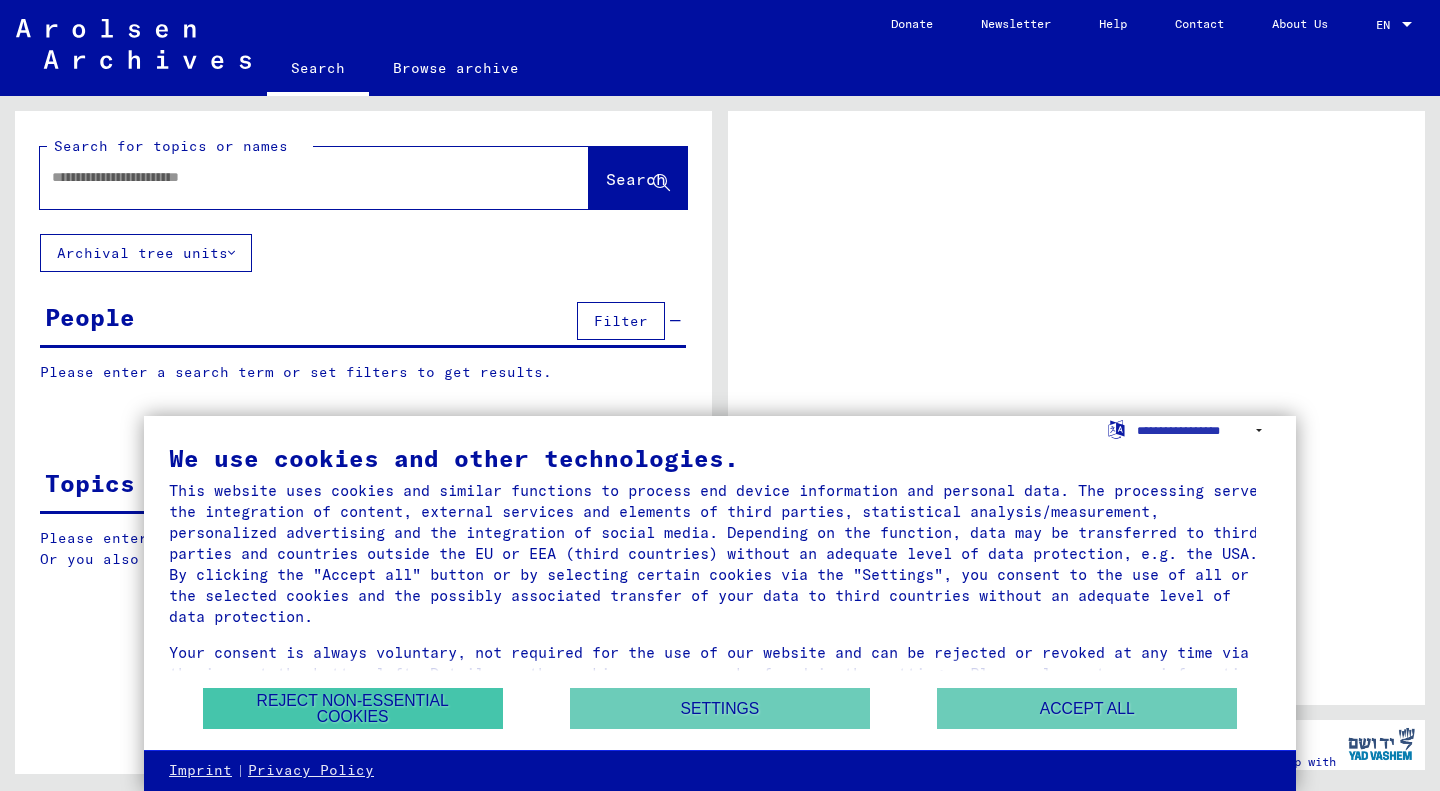 scroll, scrollTop: 0, scrollLeft: 0, axis: both 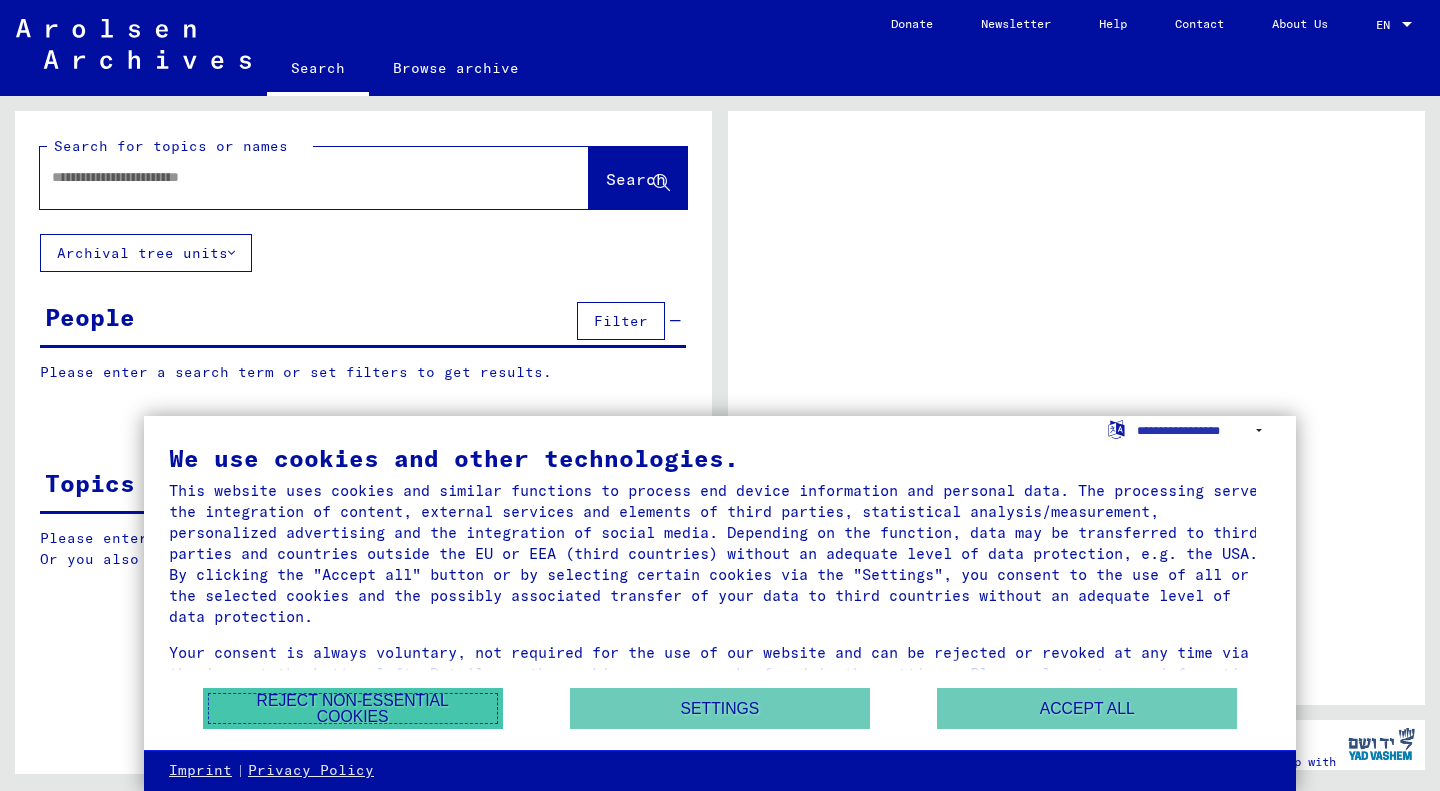 click on "Reject non-essential cookies" at bounding box center [353, 708] 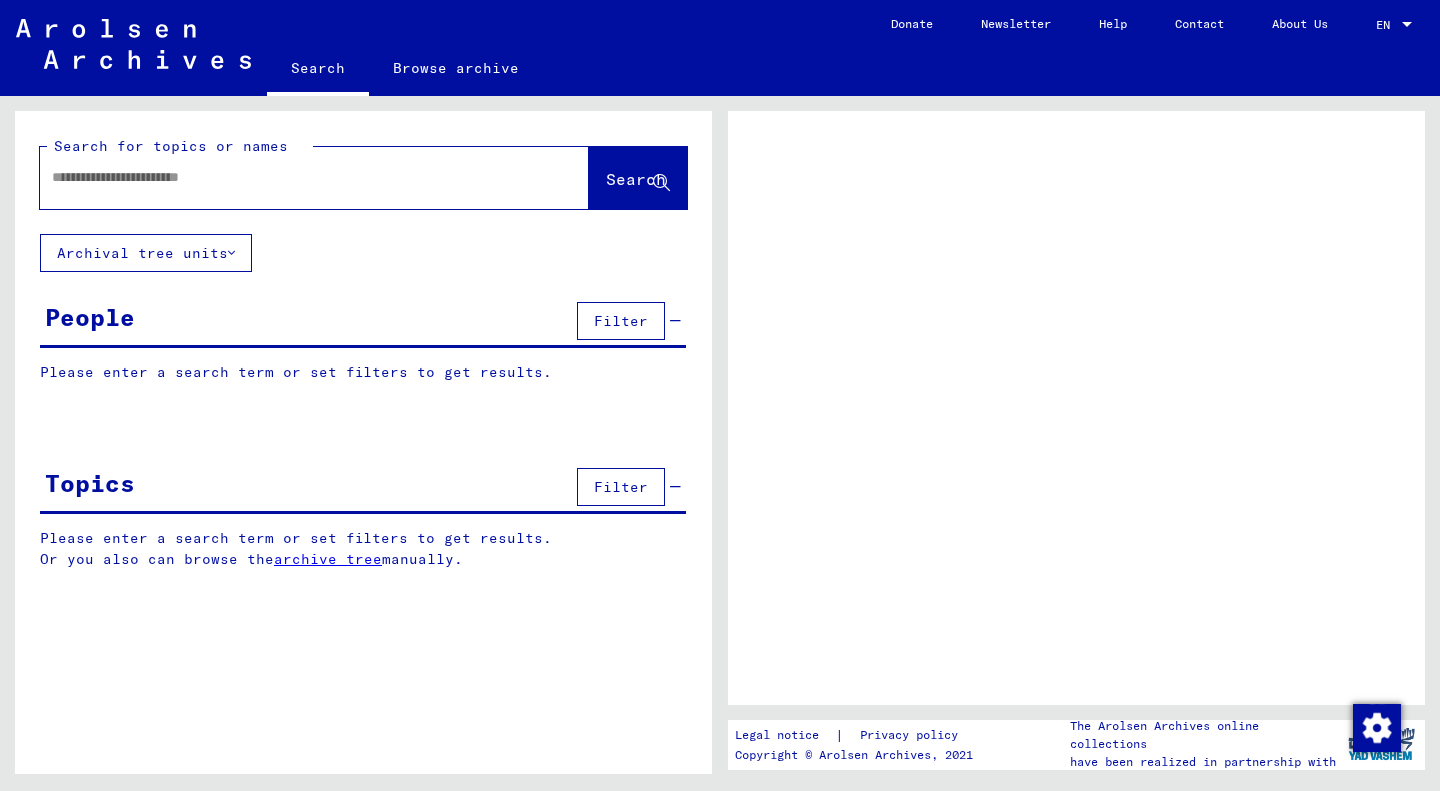 click 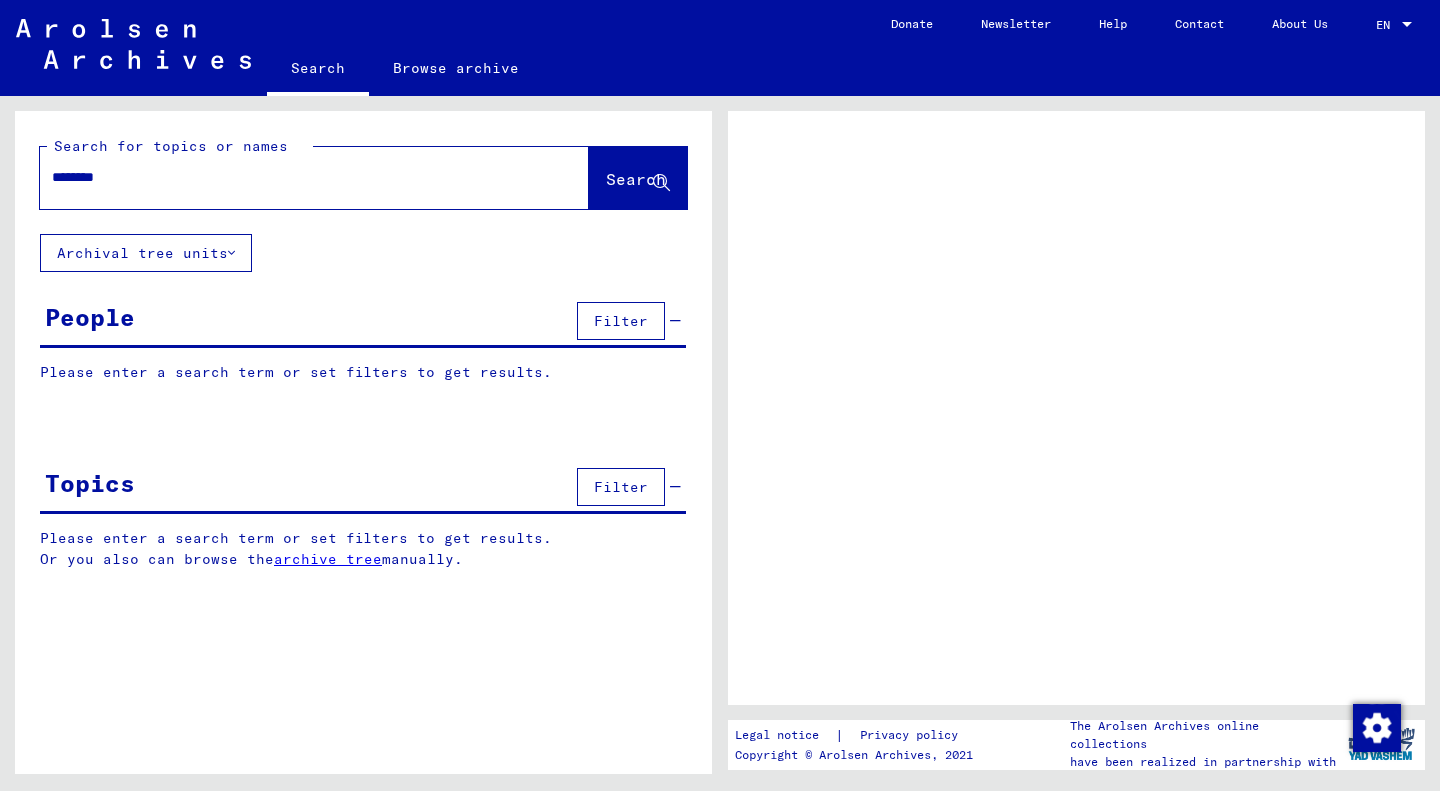 type on "********" 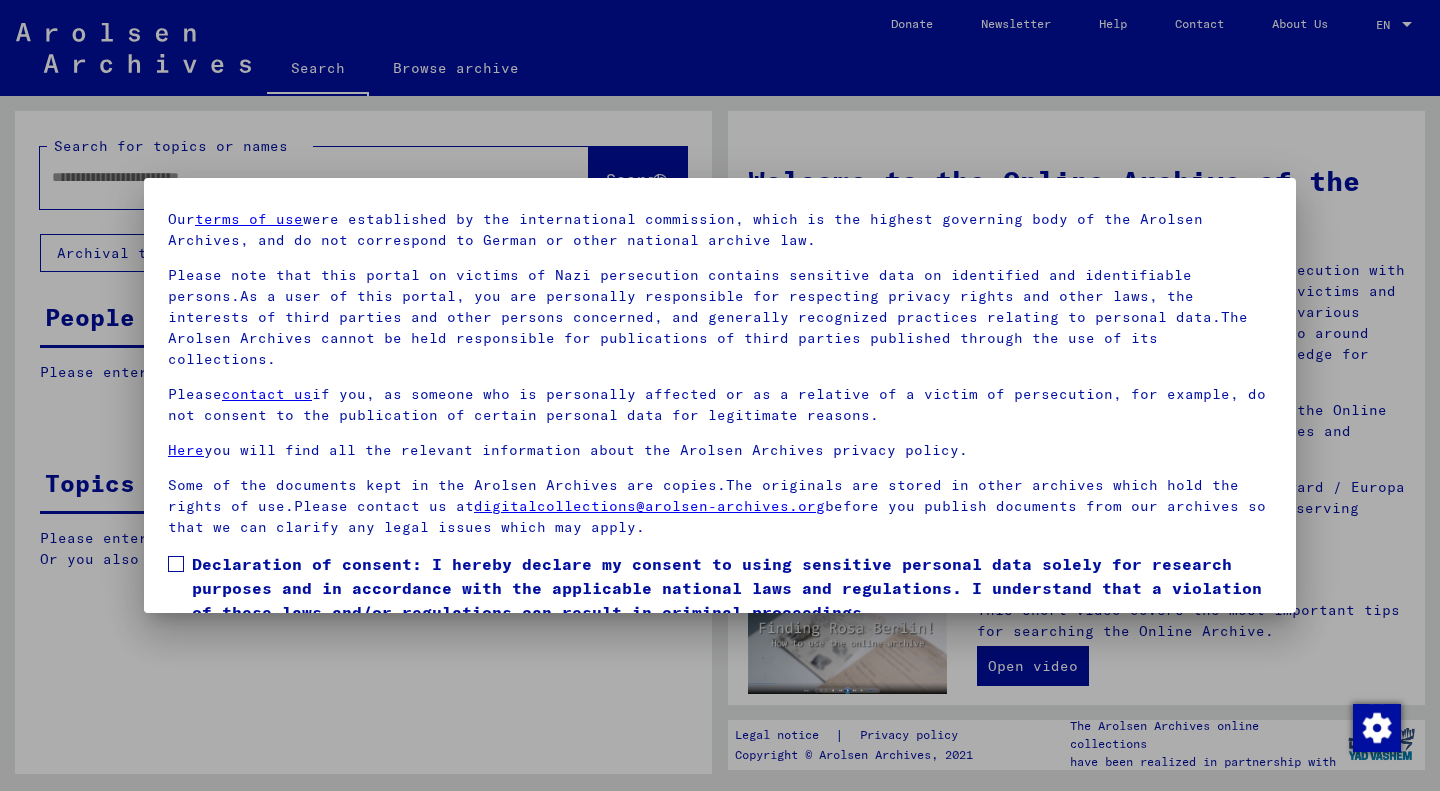 scroll, scrollTop: 122, scrollLeft: 0, axis: vertical 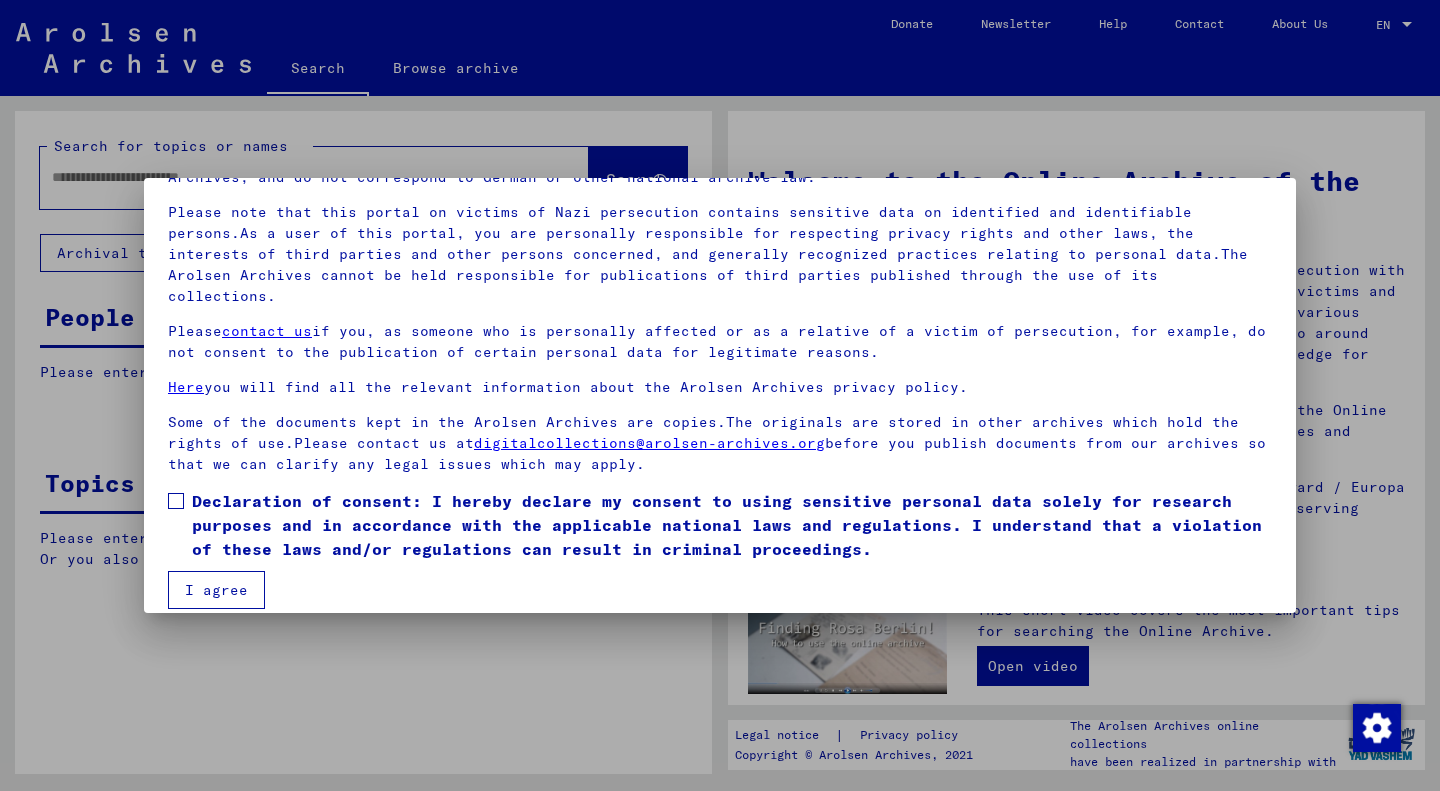 click at bounding box center (176, 501) 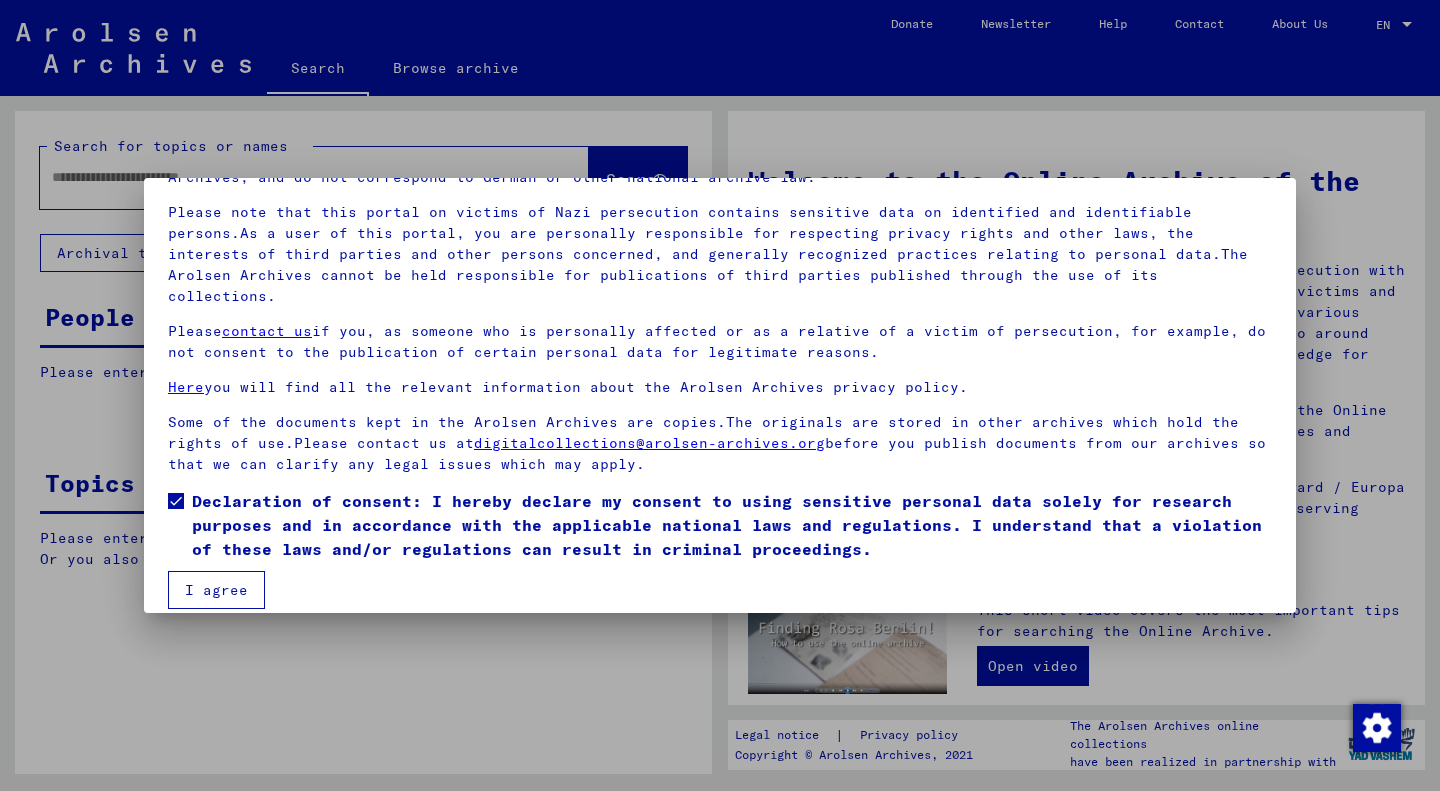 click on "I agree" at bounding box center [216, 590] 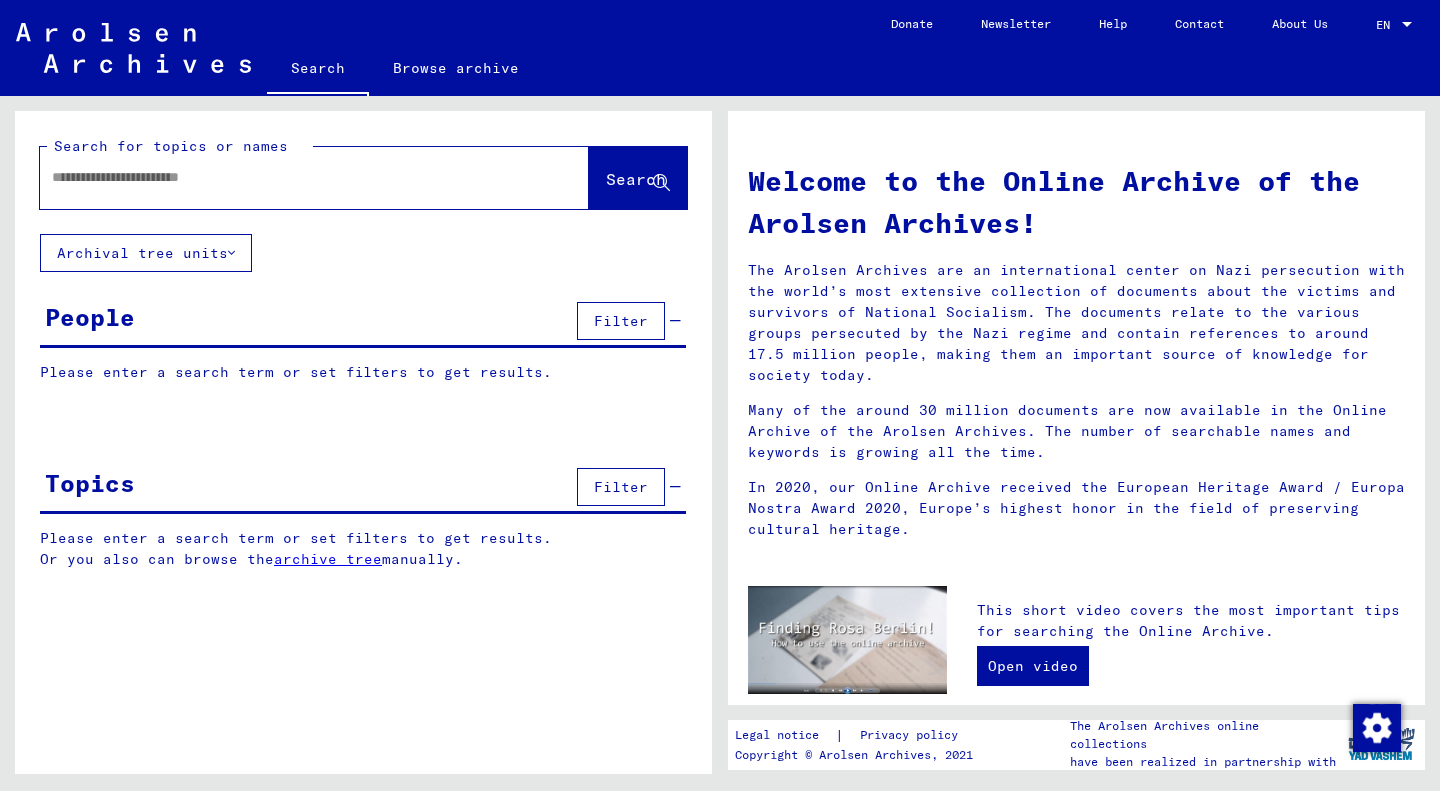 click 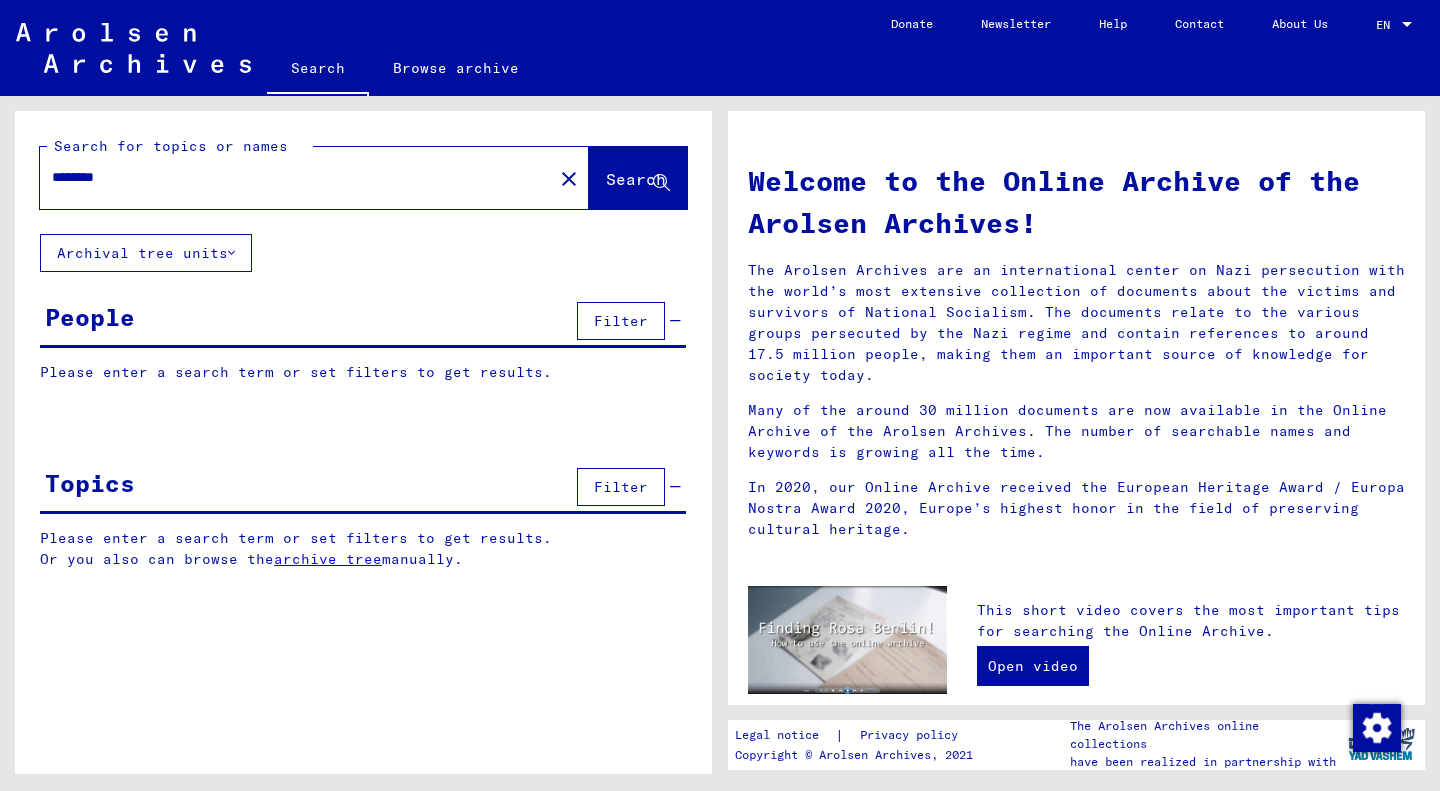 type on "********" 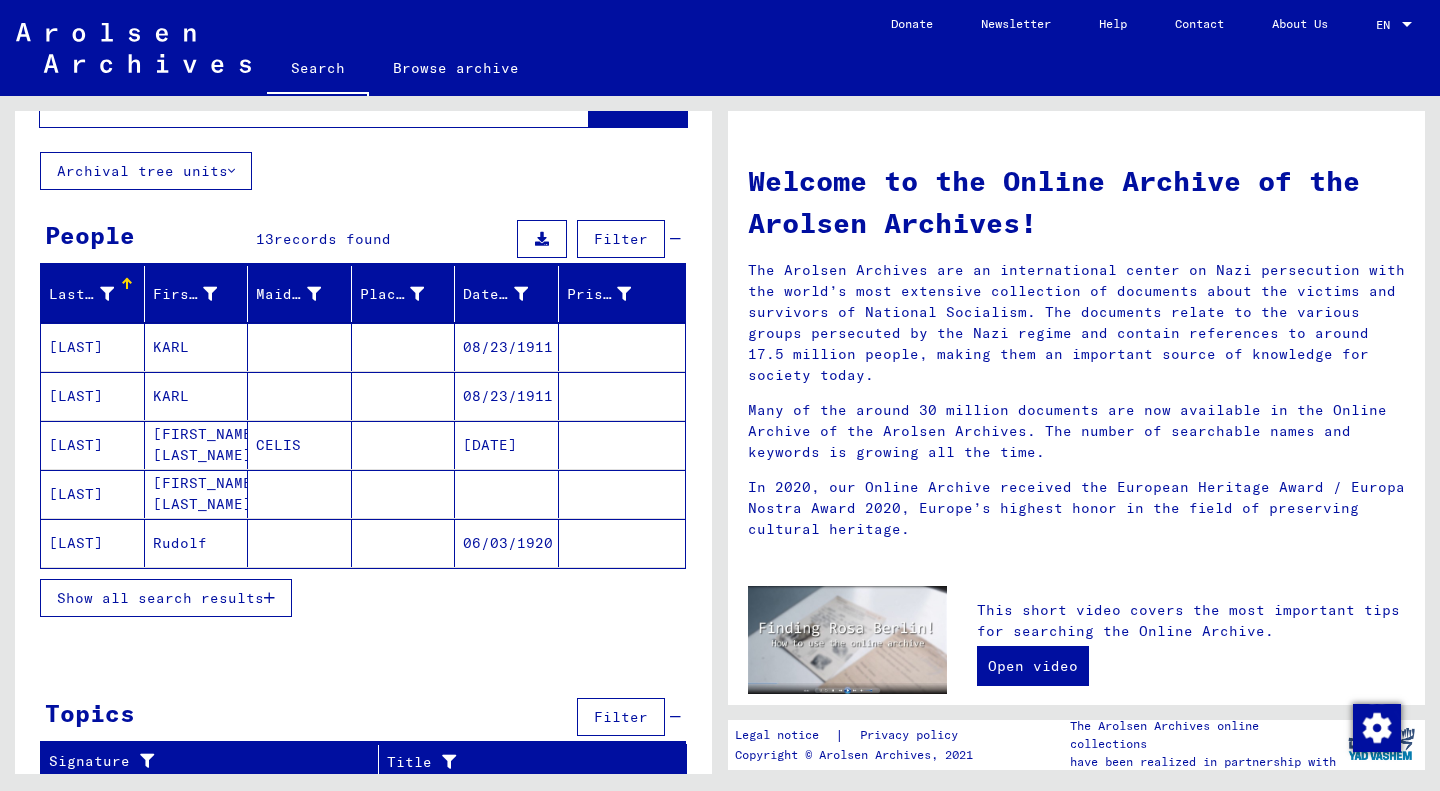 scroll, scrollTop: 85, scrollLeft: 0, axis: vertical 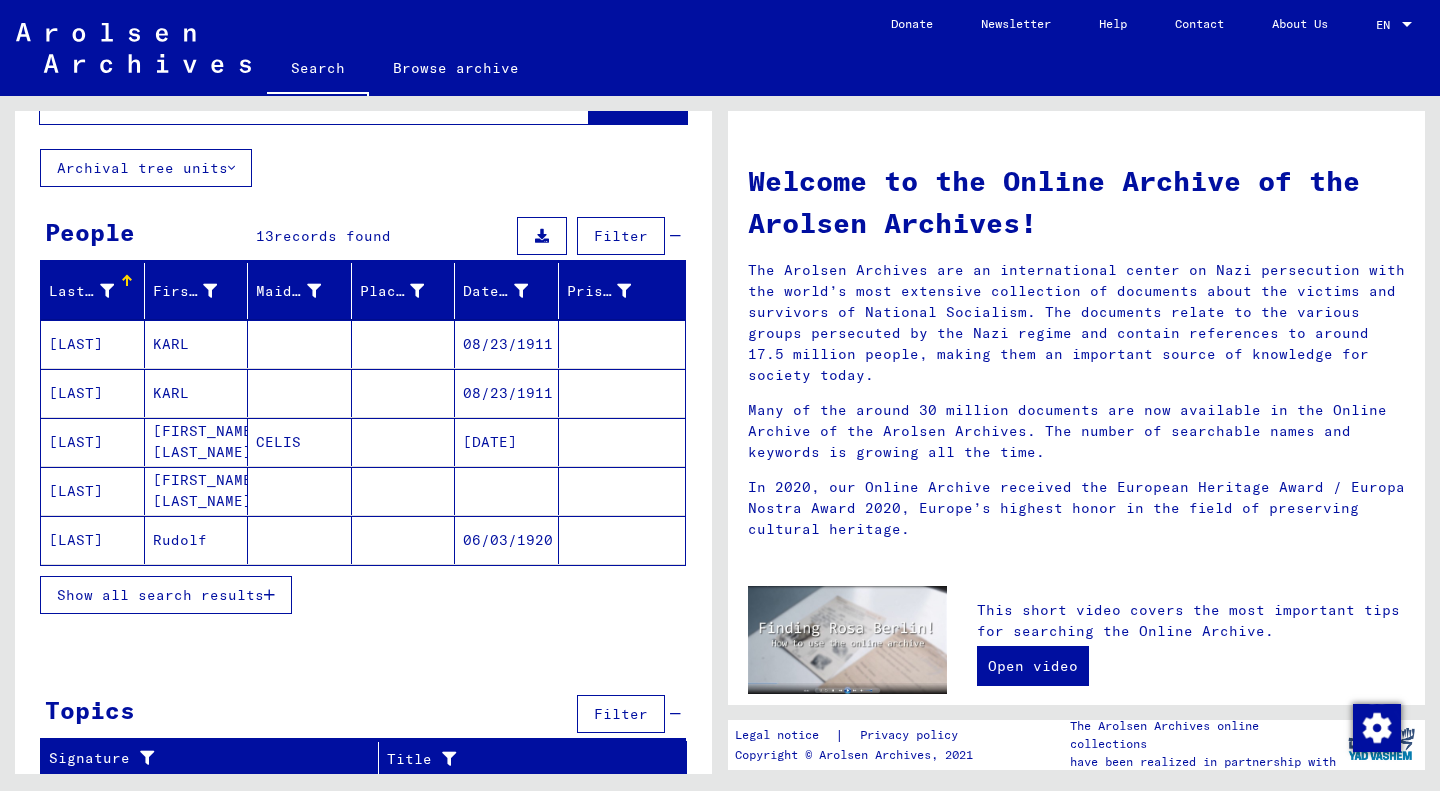 click on "Show all search results" at bounding box center (160, 595) 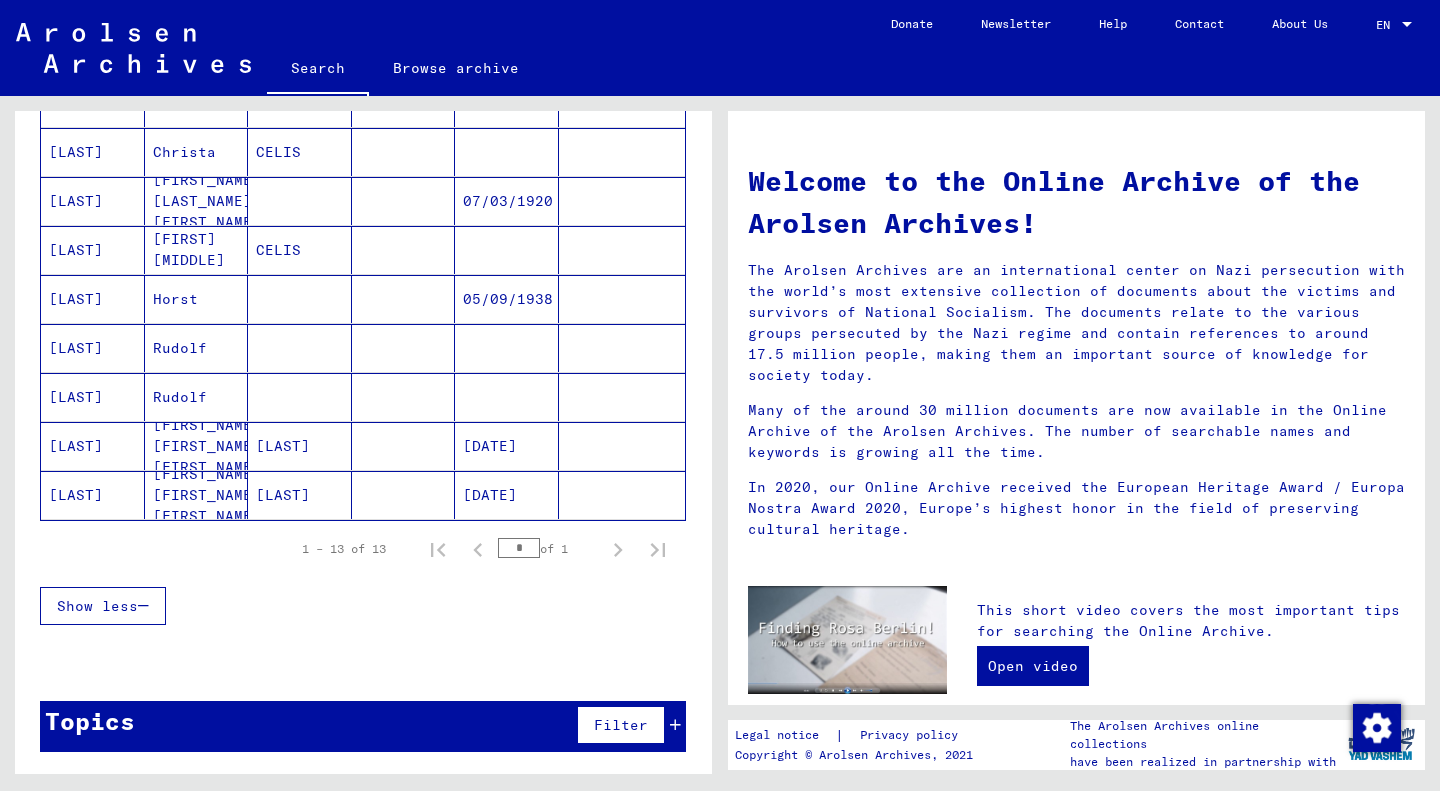 scroll, scrollTop: 0, scrollLeft: 0, axis: both 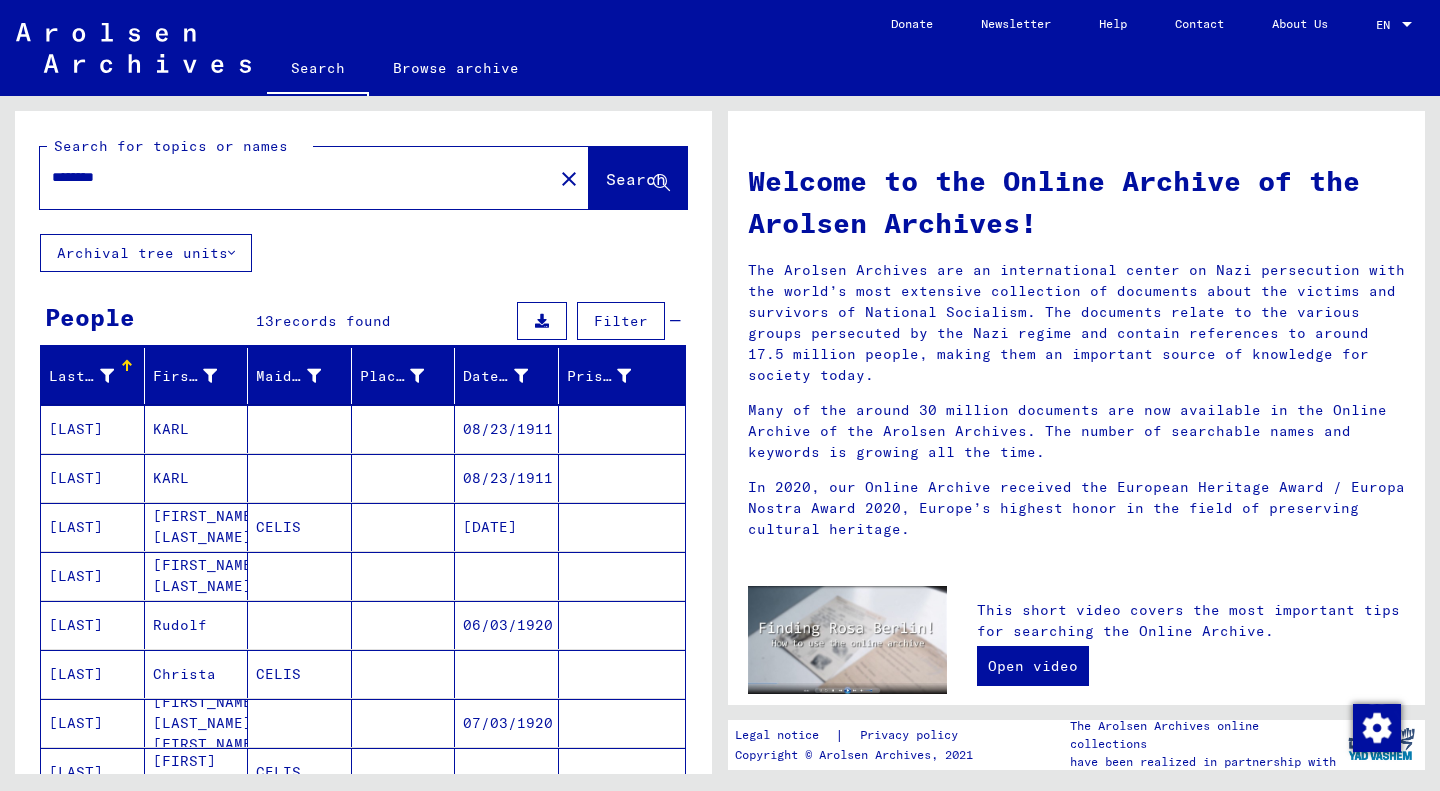 click on "[LAST]" at bounding box center [93, 478] 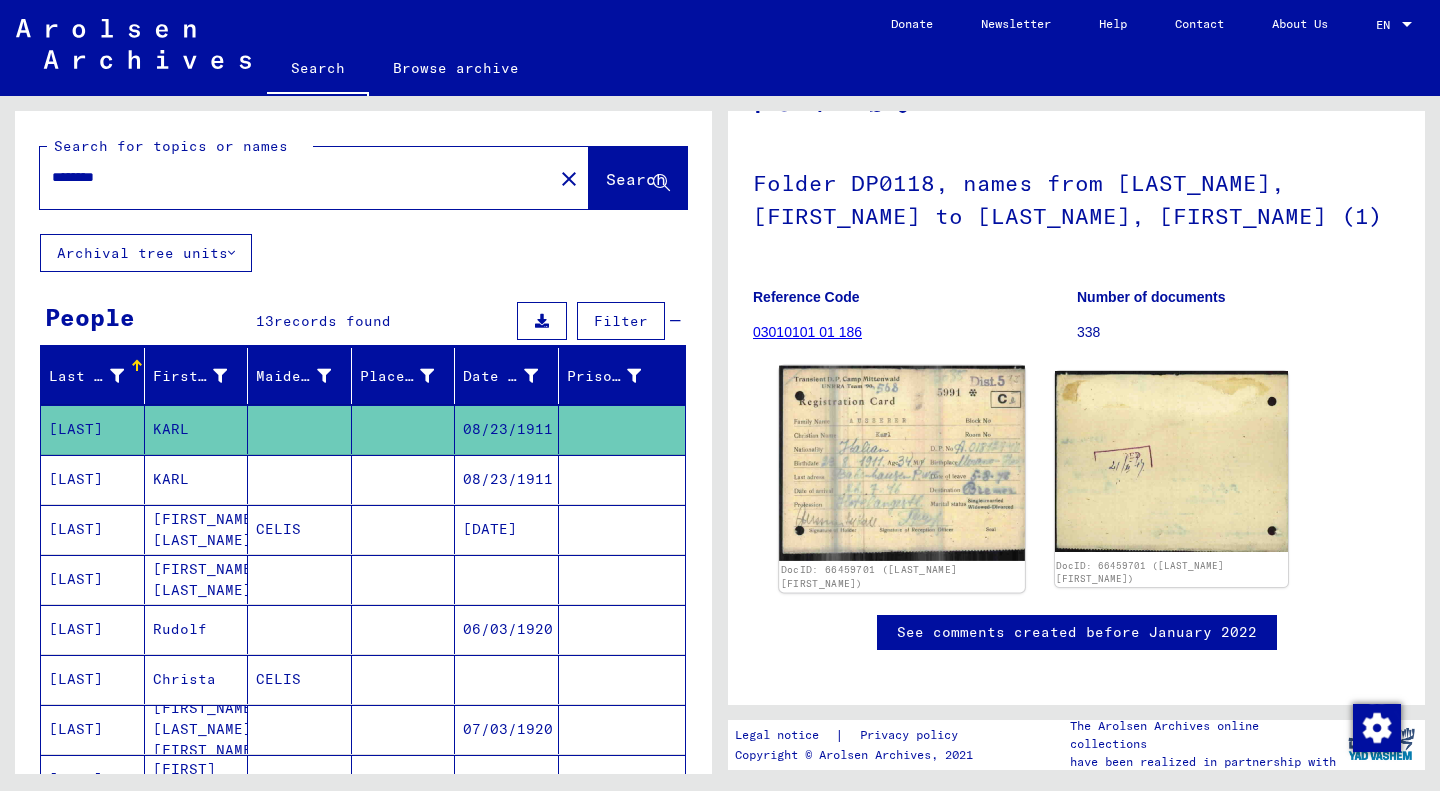 scroll, scrollTop: 92, scrollLeft: 0, axis: vertical 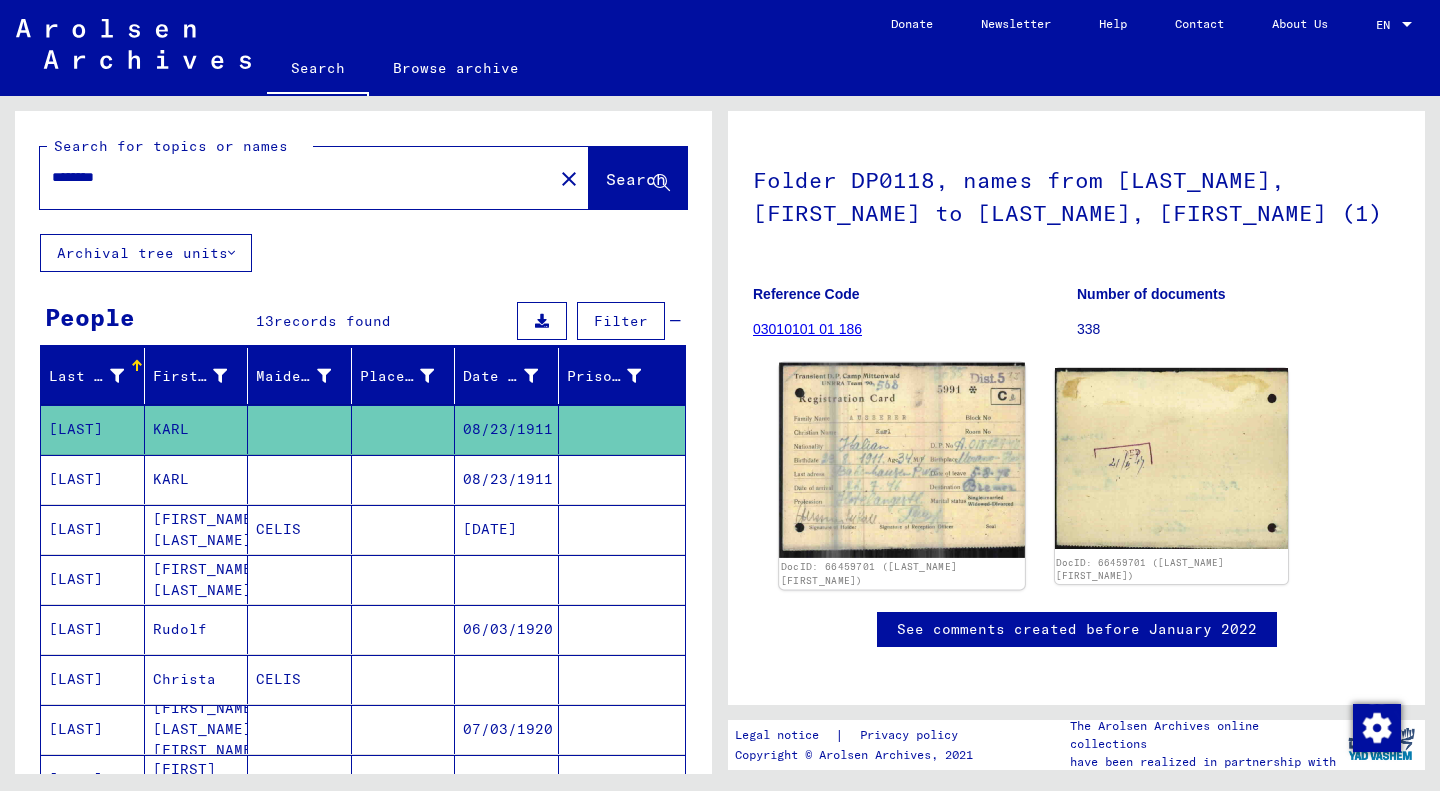 click 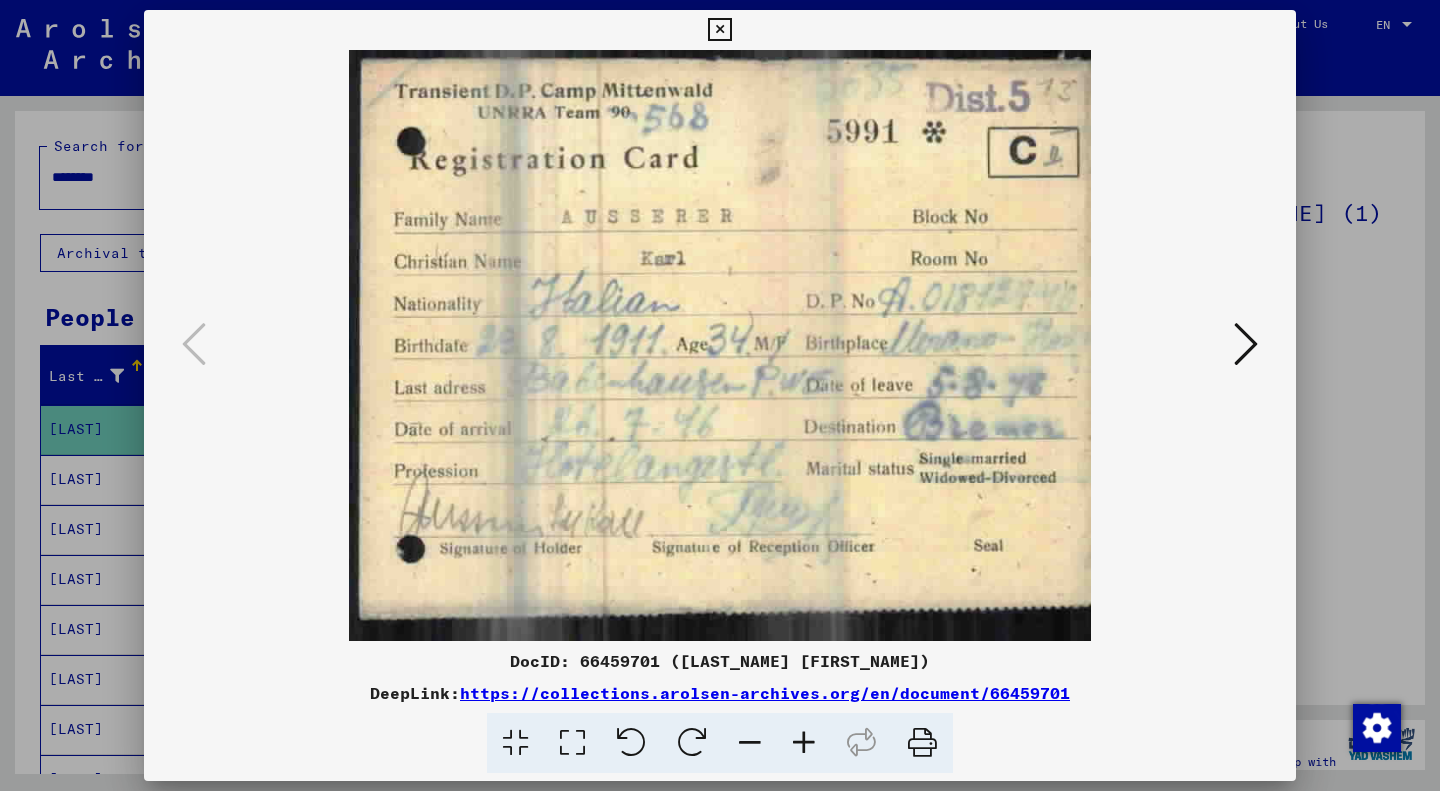 click at bounding box center (720, 395) 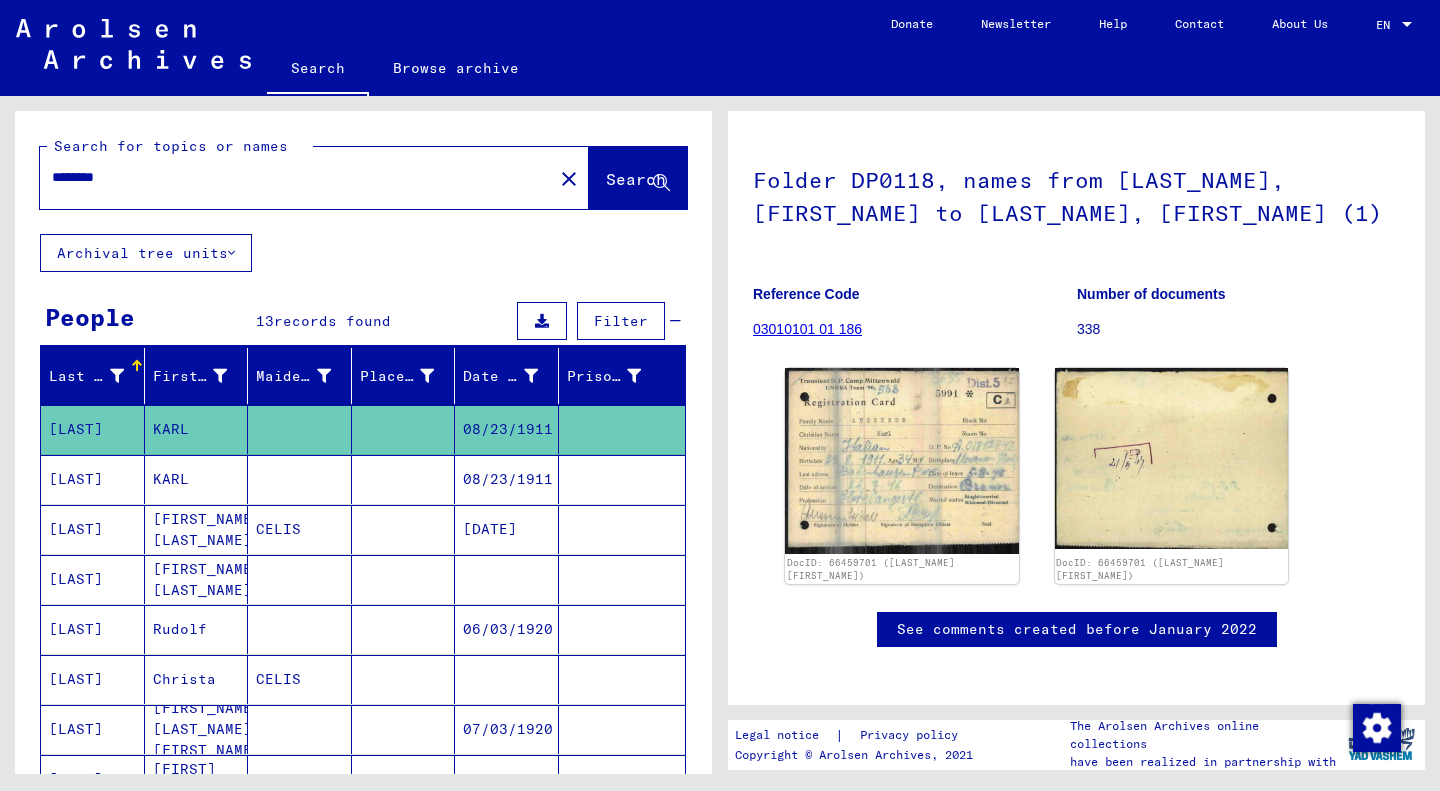 click on "[LAST]" at bounding box center [93, 529] 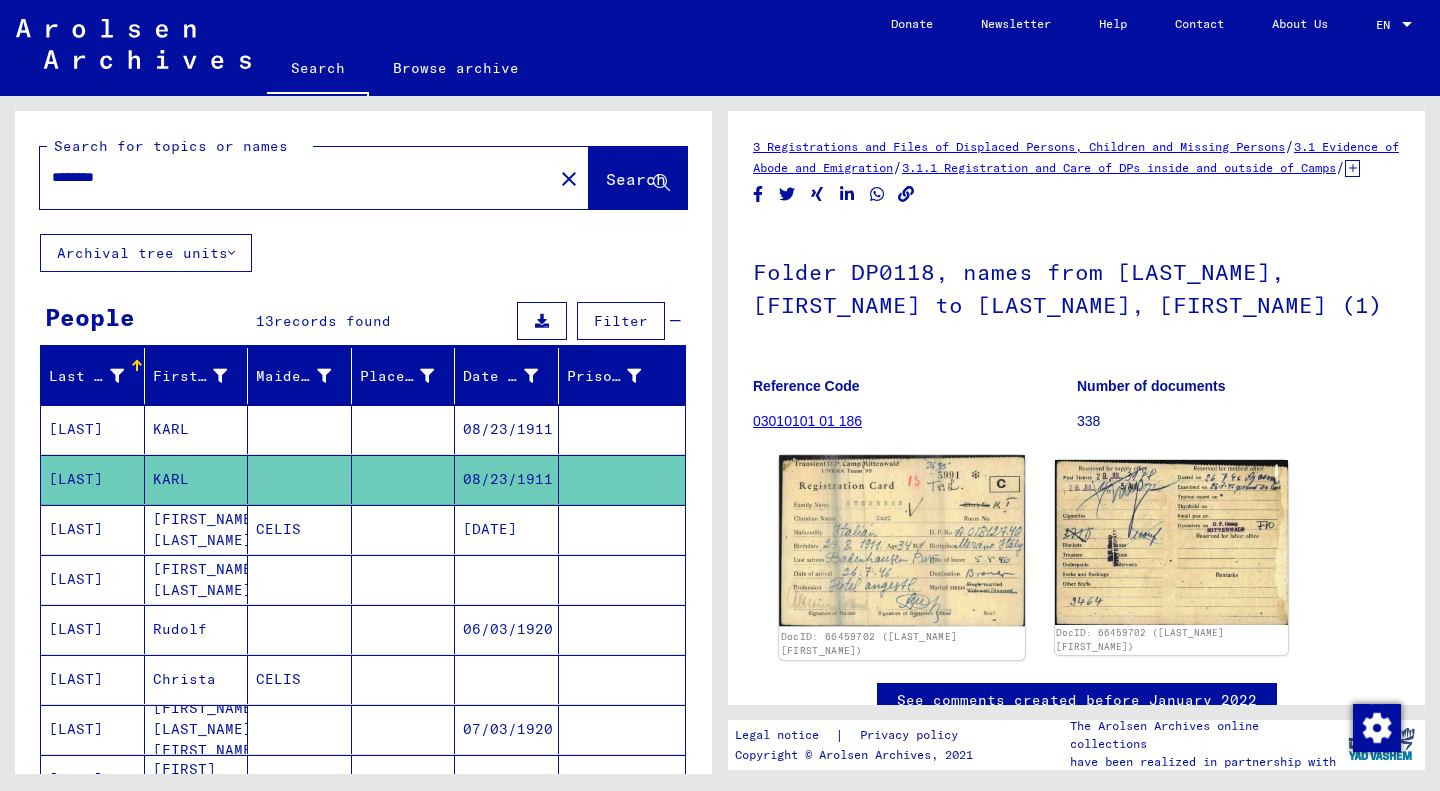 click 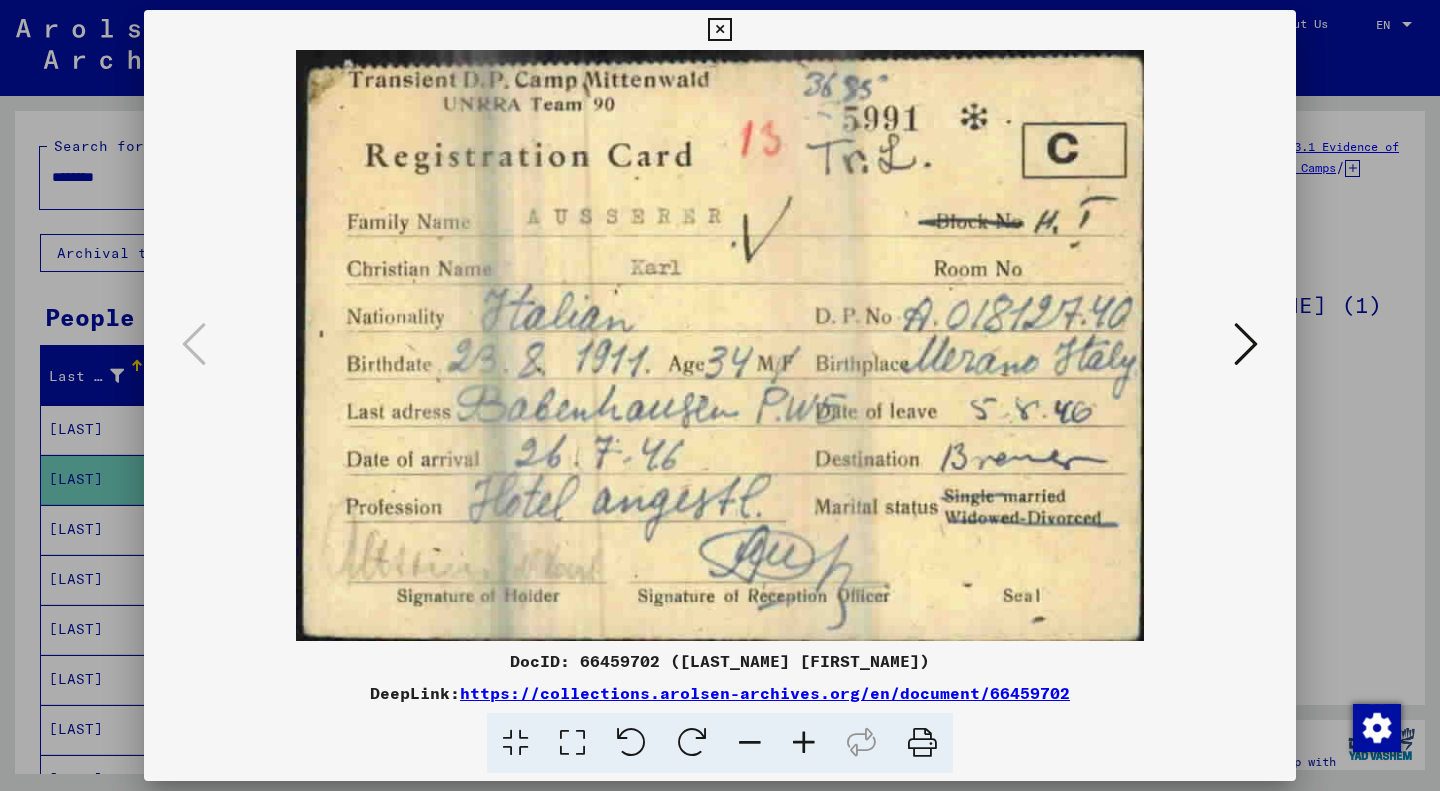 click at bounding box center (1246, 344) 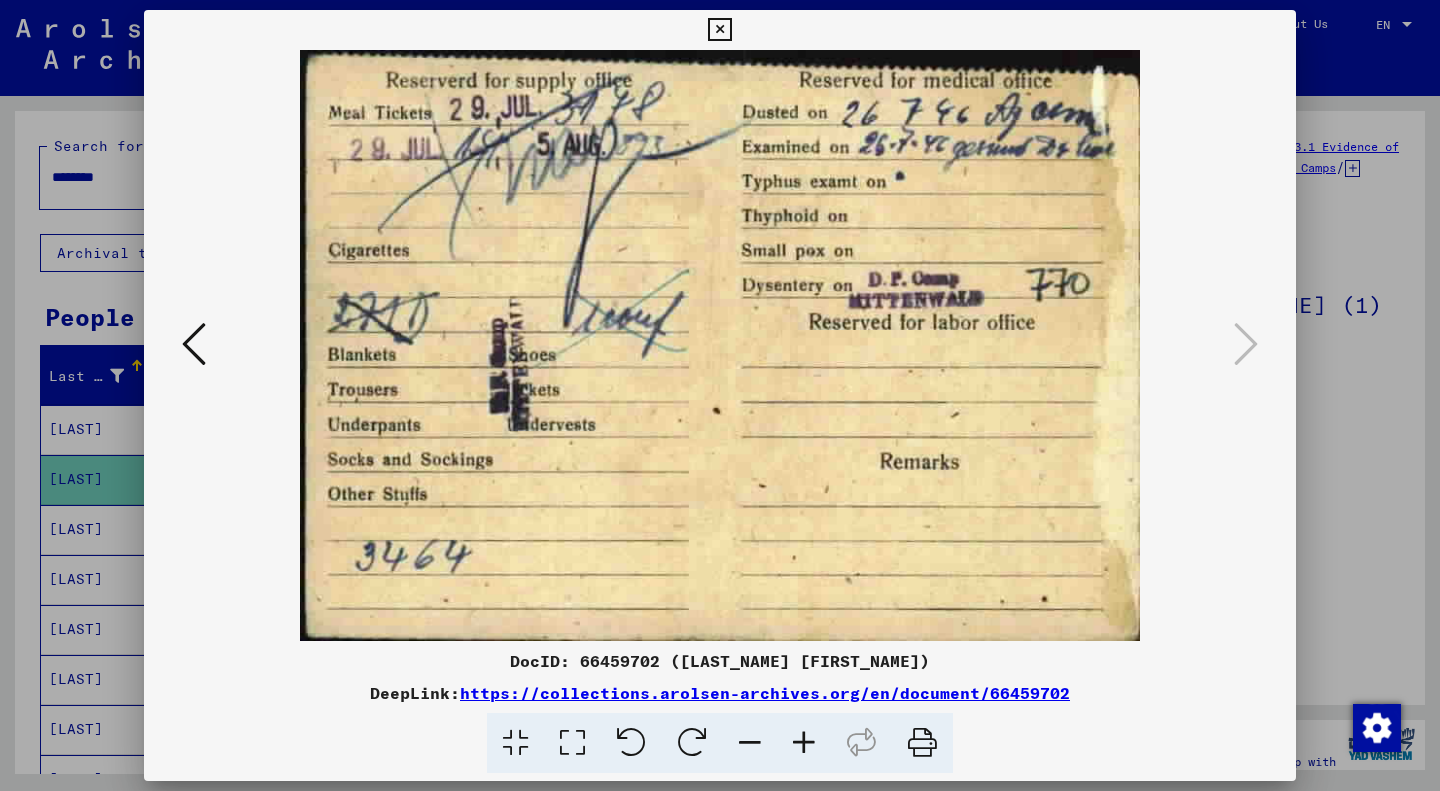click at bounding box center [194, 344] 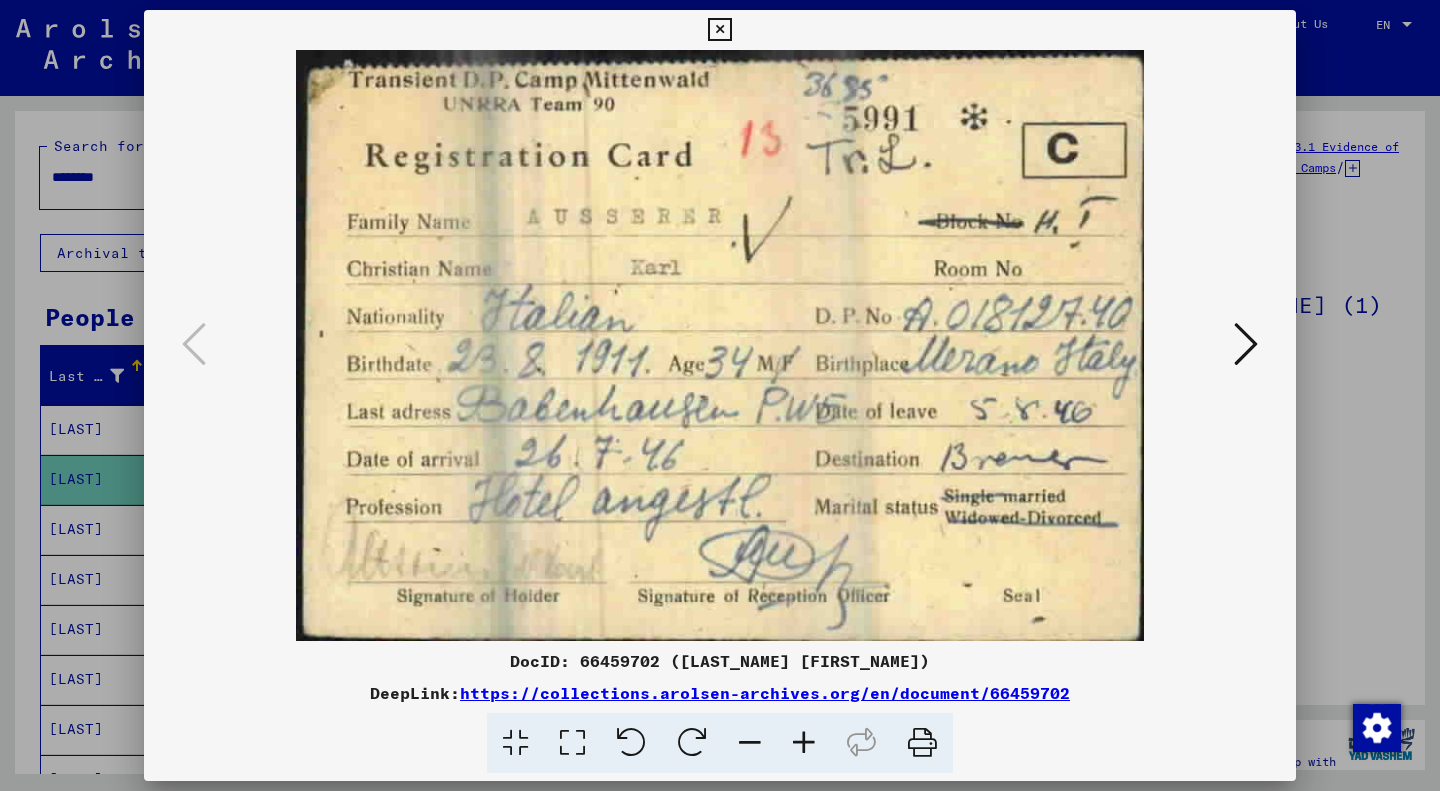 click at bounding box center (1246, 344) 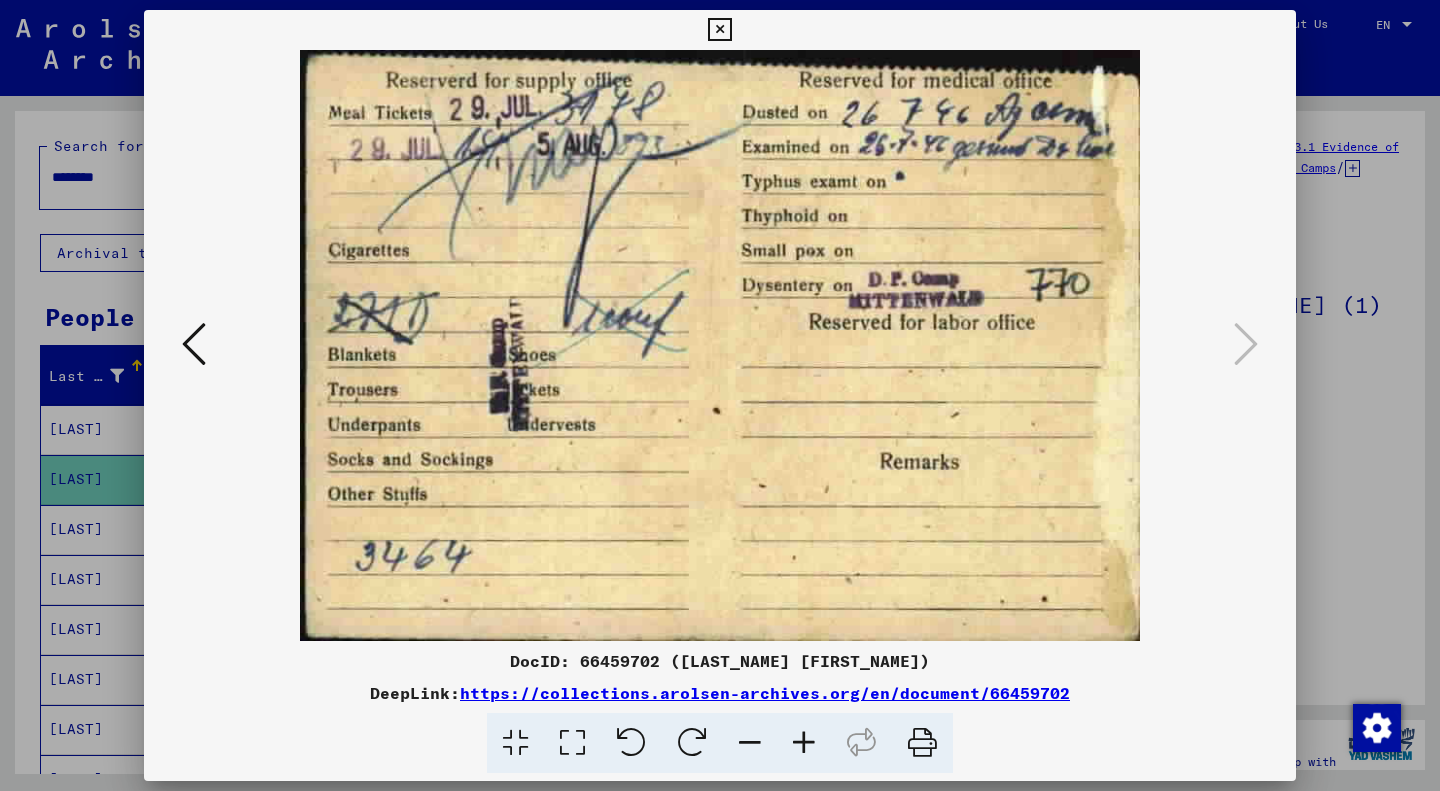 click at bounding box center (194, 344) 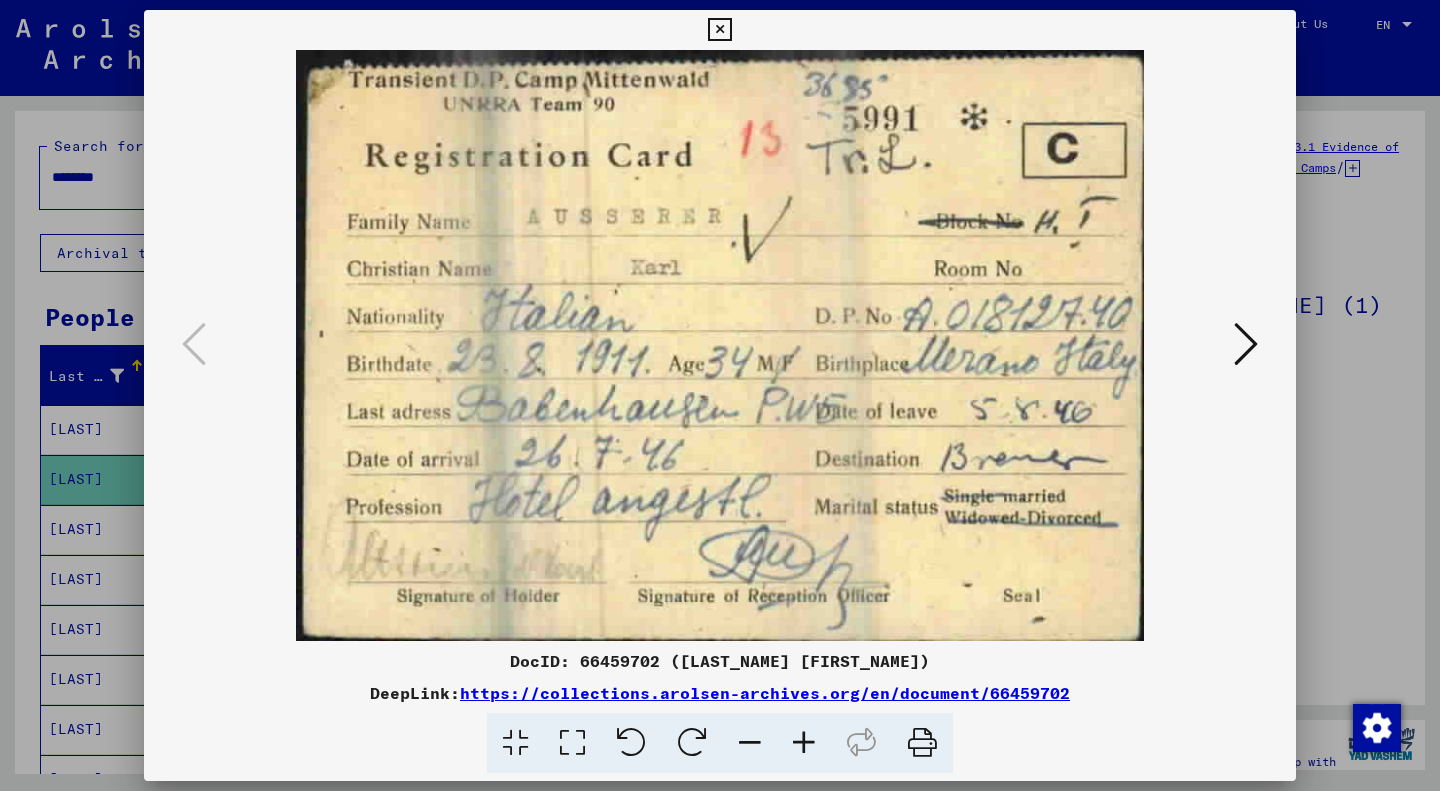 click at bounding box center (922, 743) 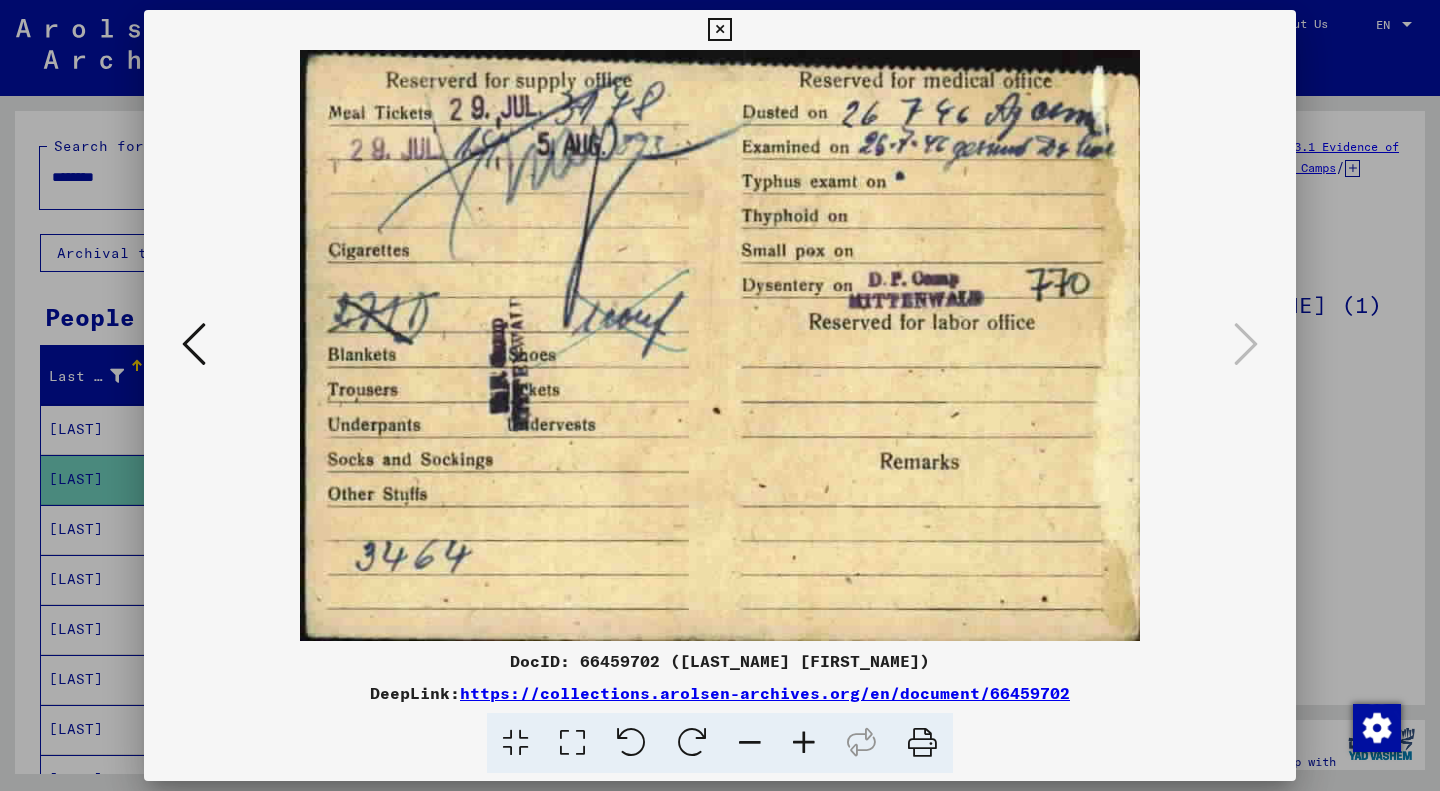 click at bounding box center (194, 344) 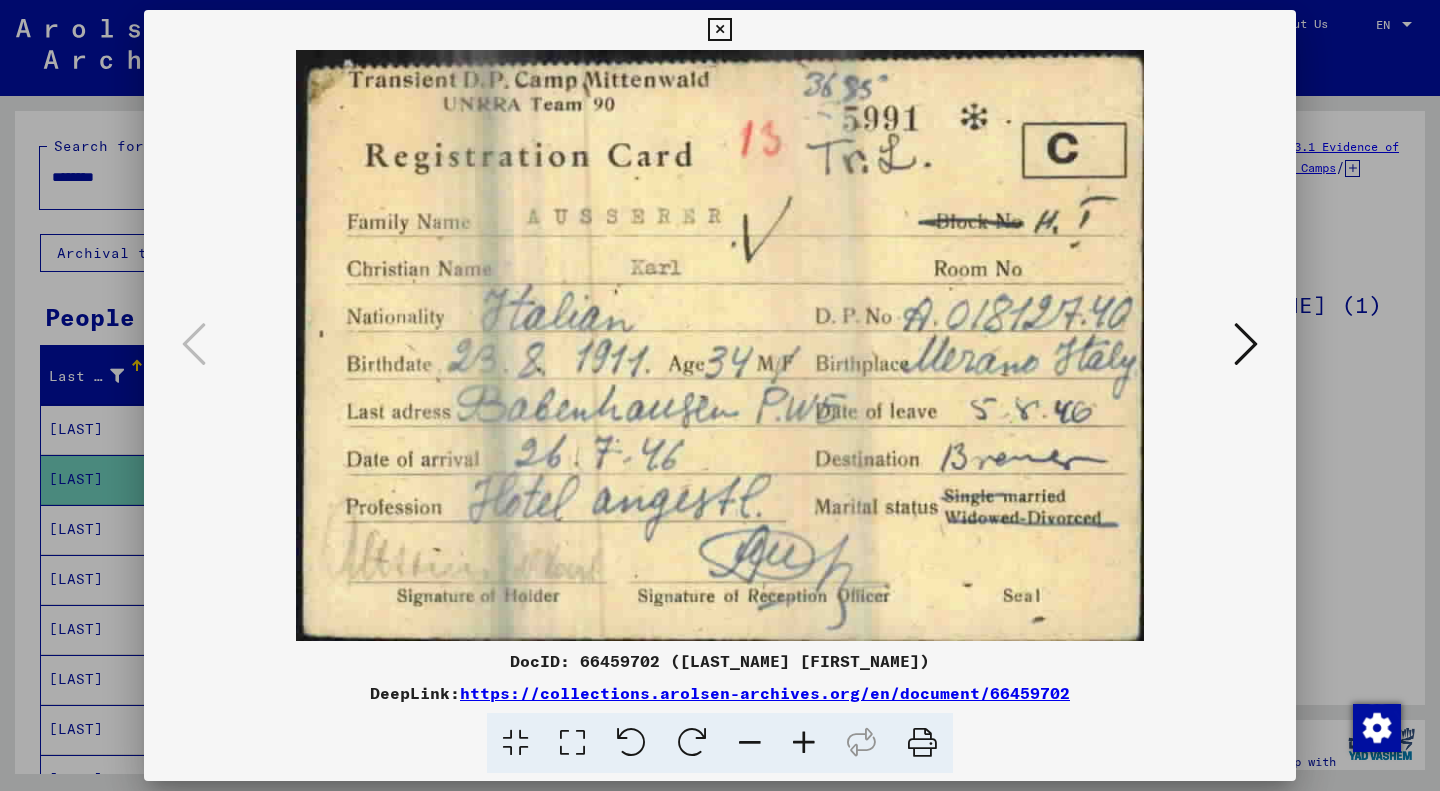 click at bounding box center (719, 30) 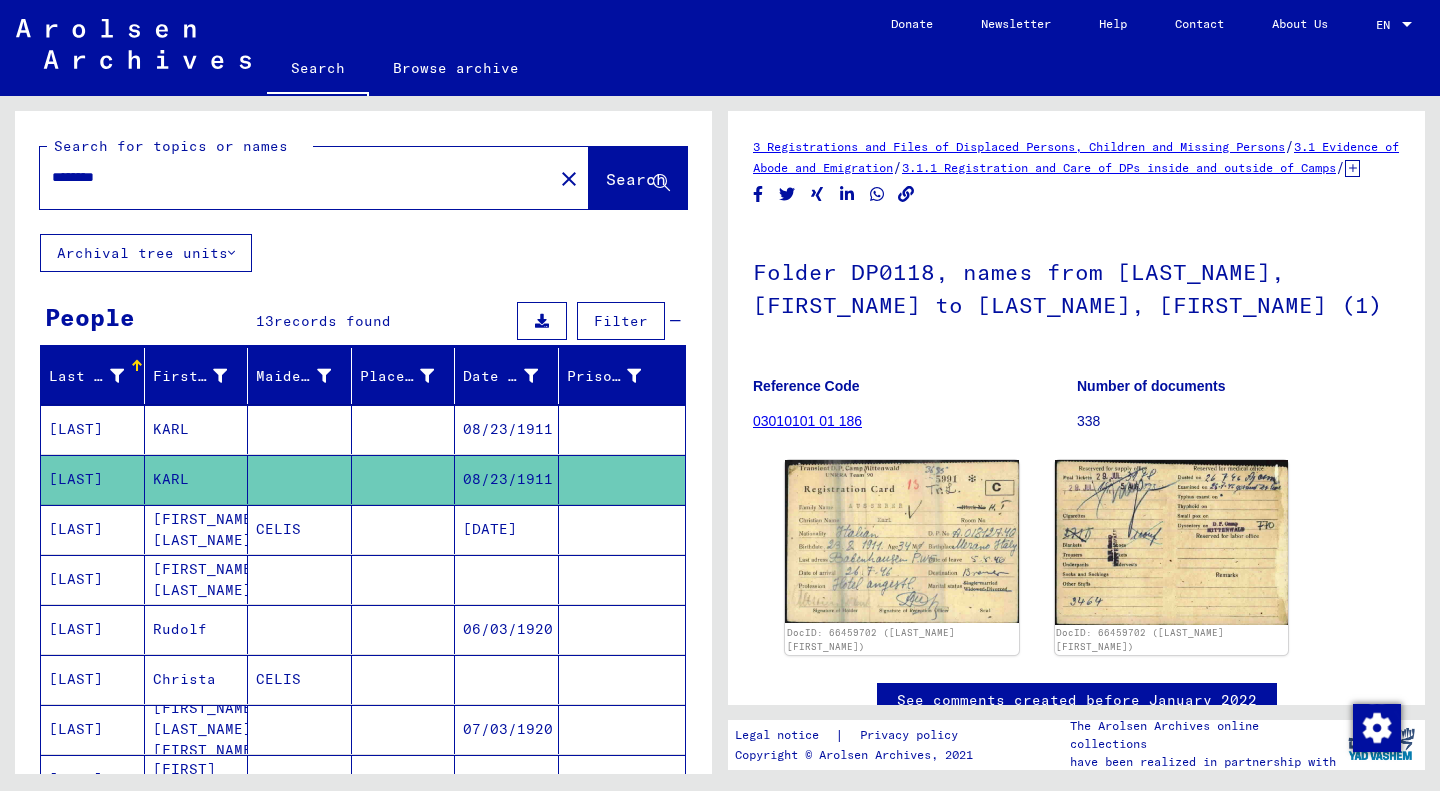 click on "[LAST]" at bounding box center [93, 479] 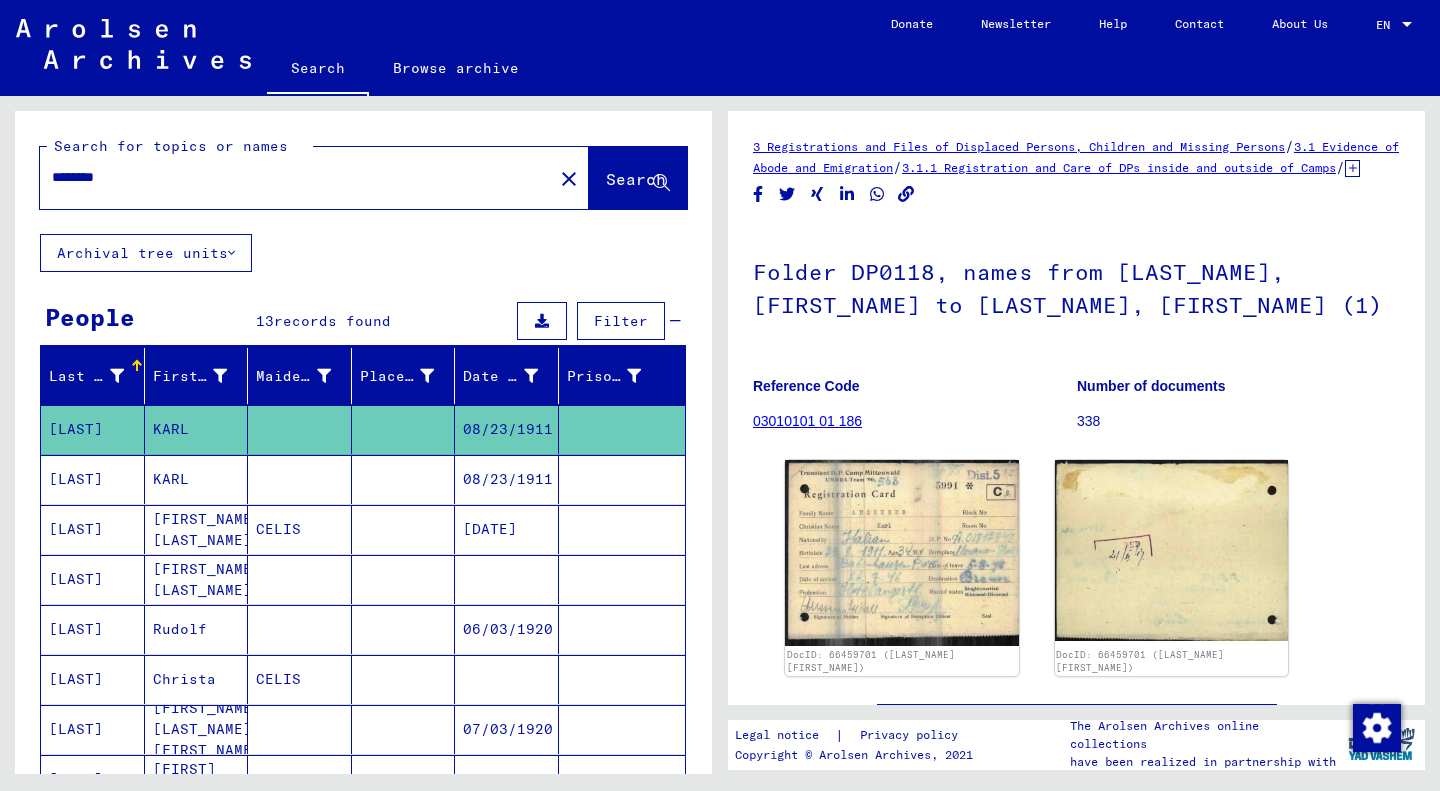 scroll, scrollTop: 44, scrollLeft: 0, axis: vertical 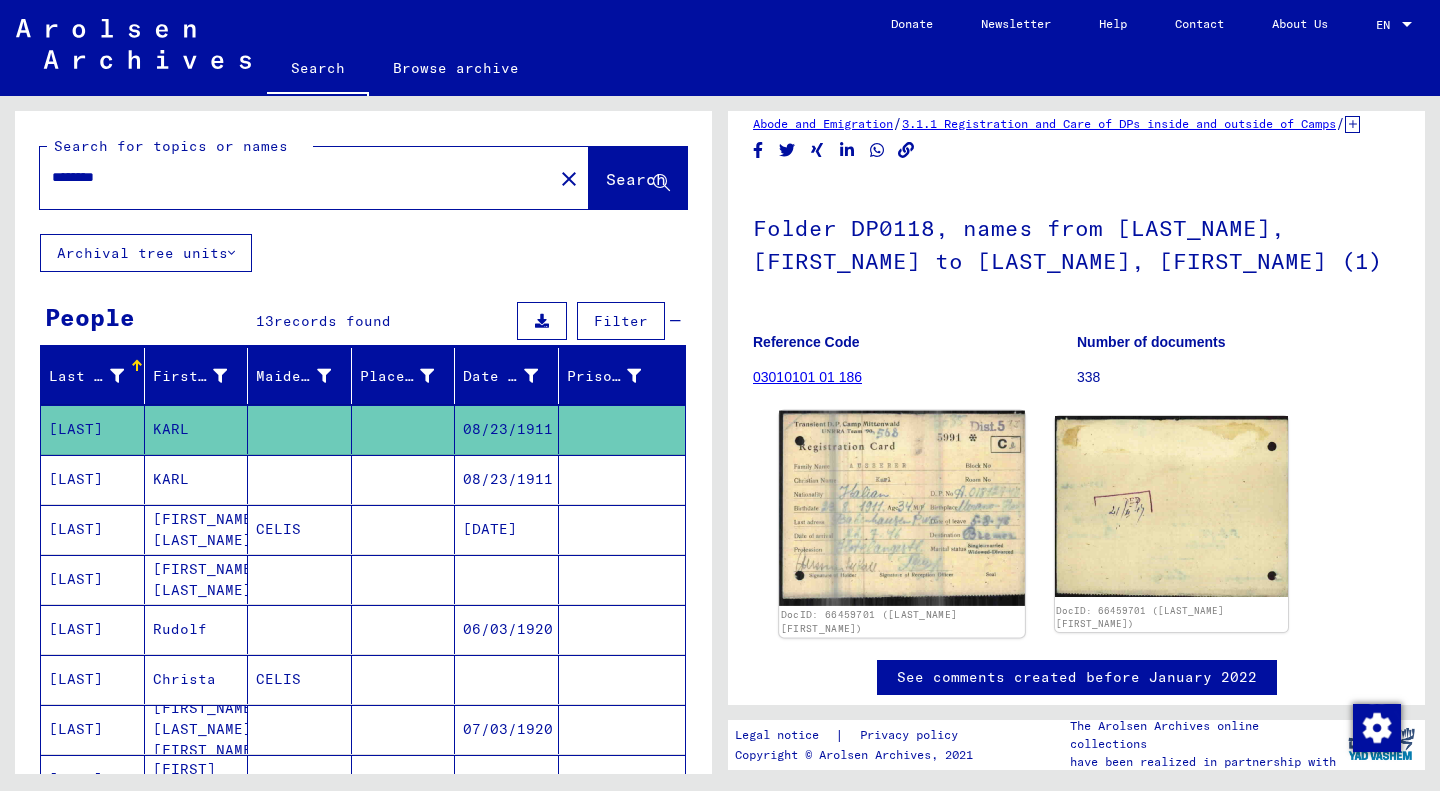 click 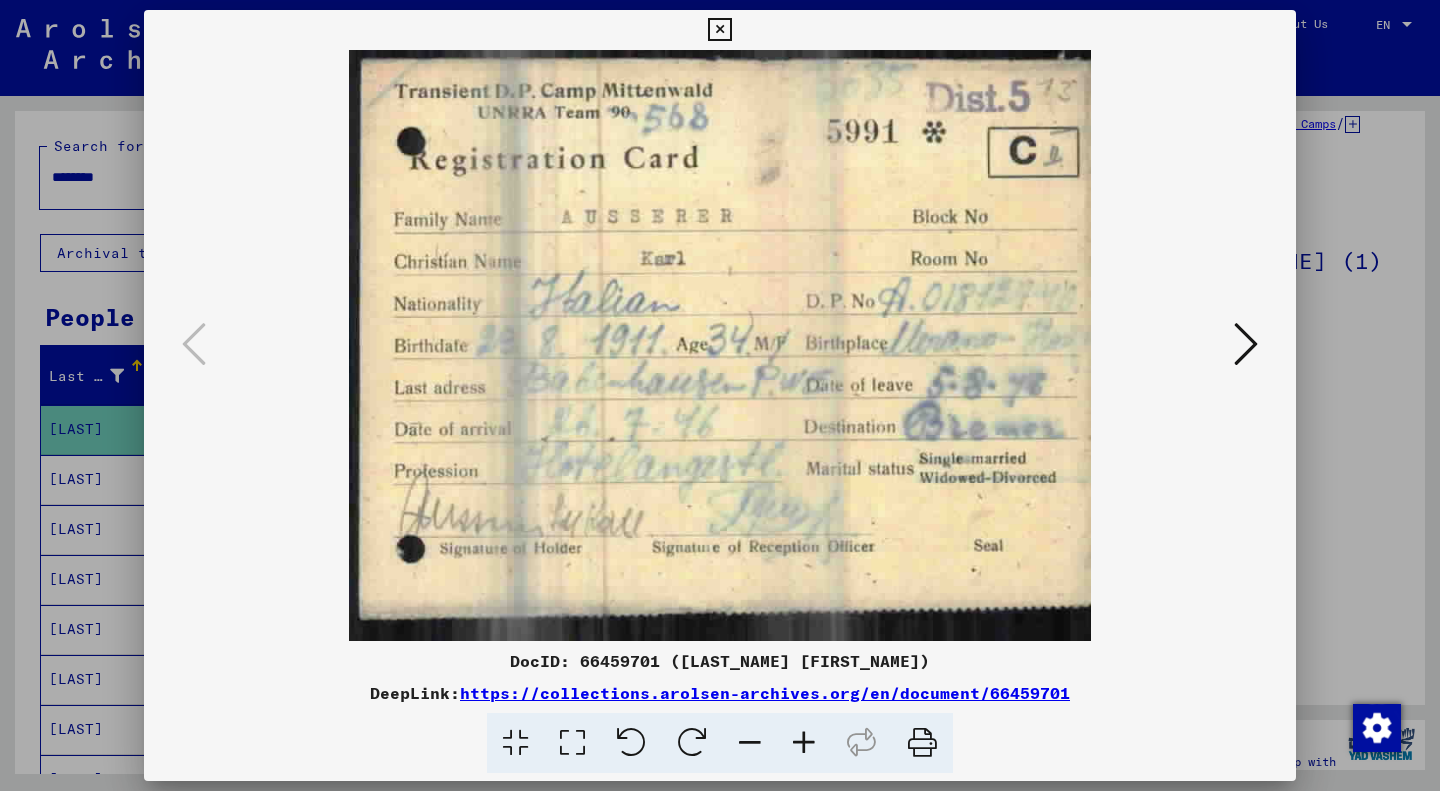 click at bounding box center [1246, 344] 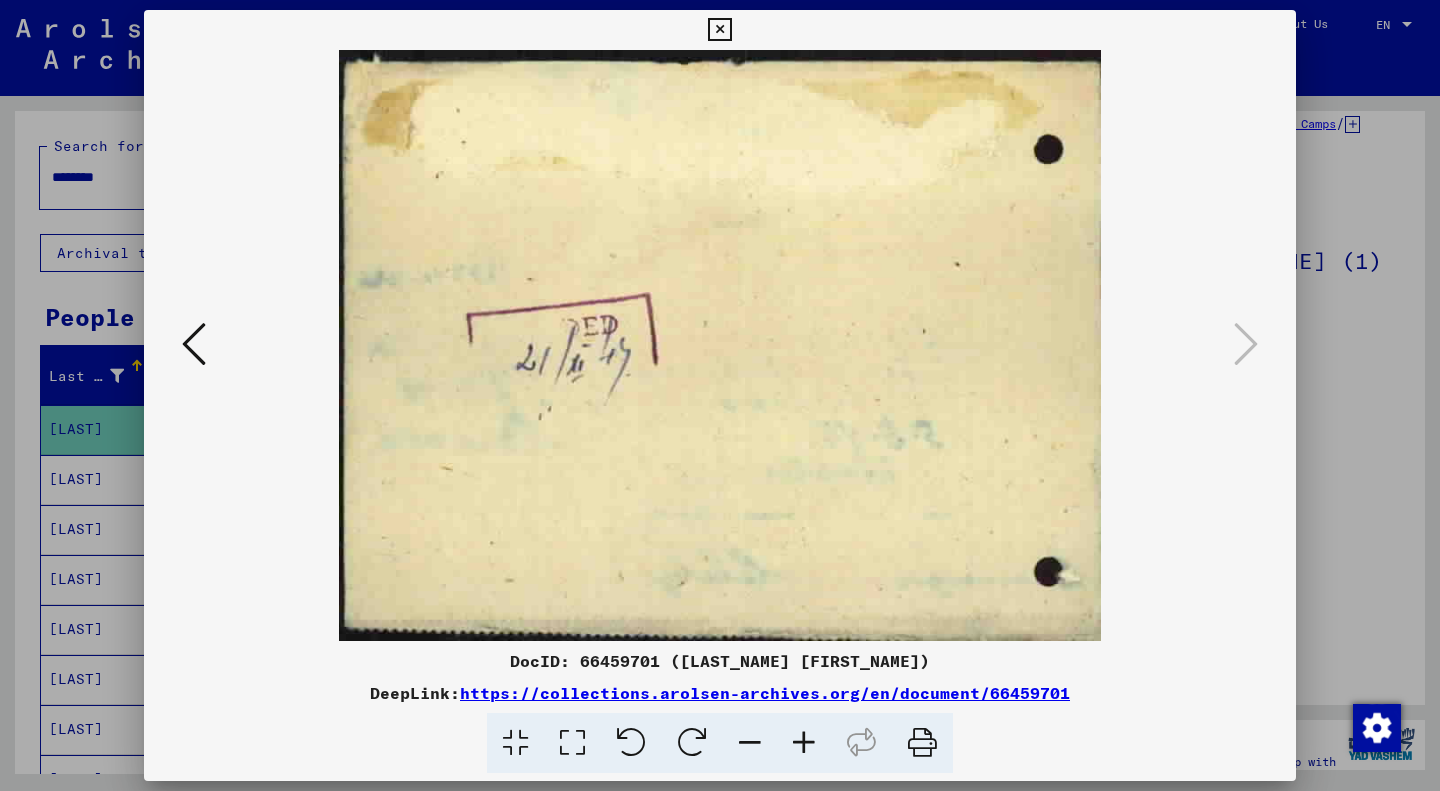 click at bounding box center [194, 344] 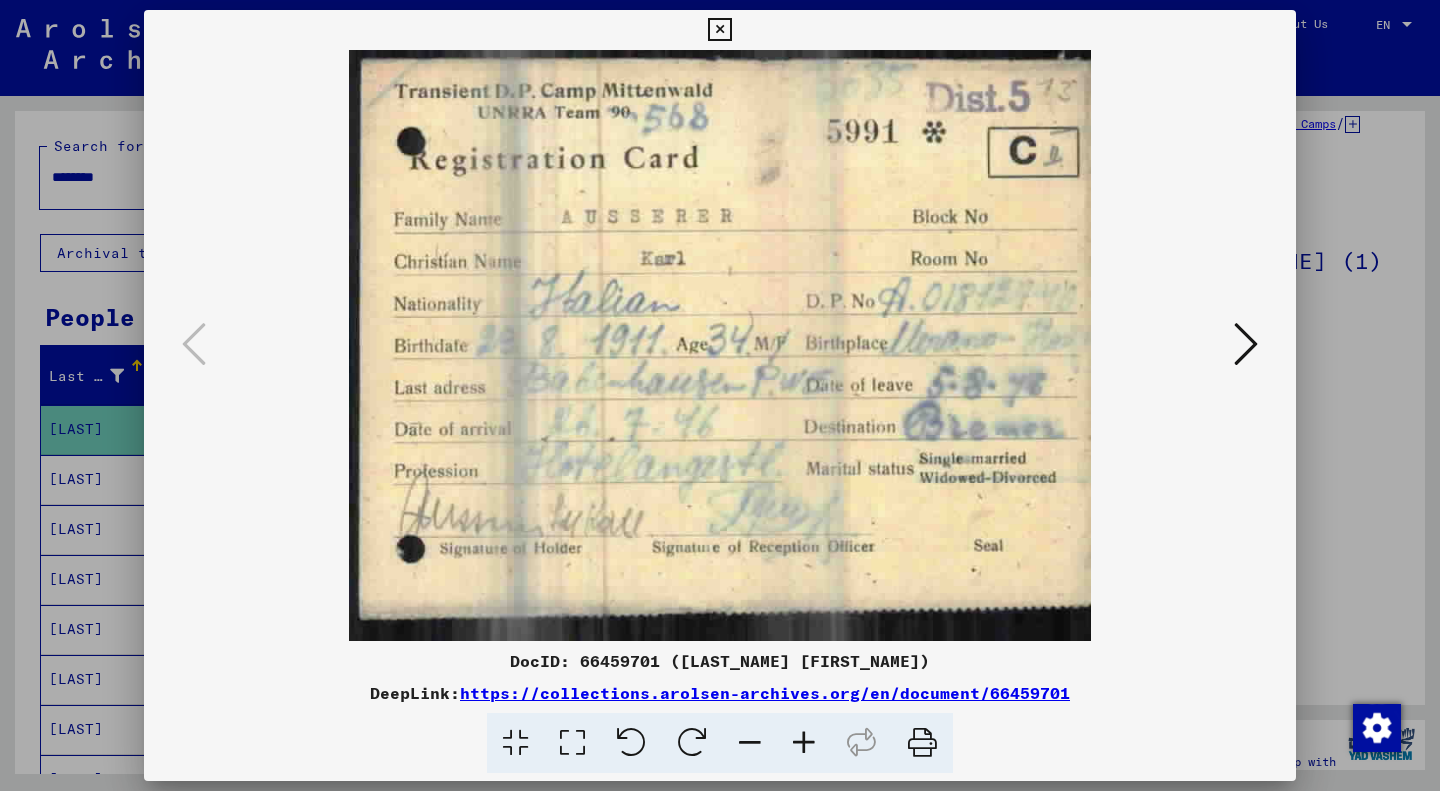 click at bounding box center (1246, 344) 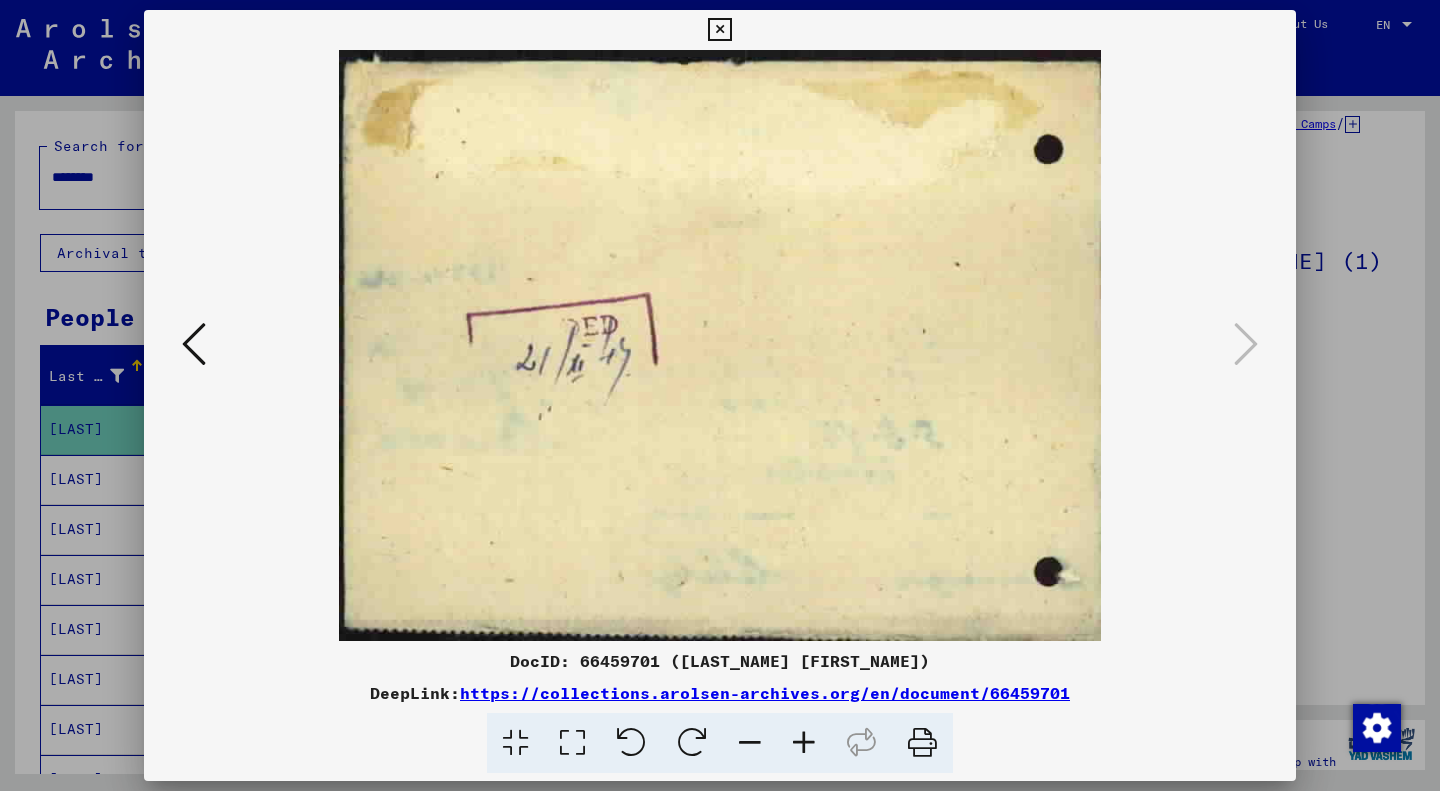 click at bounding box center (719, 30) 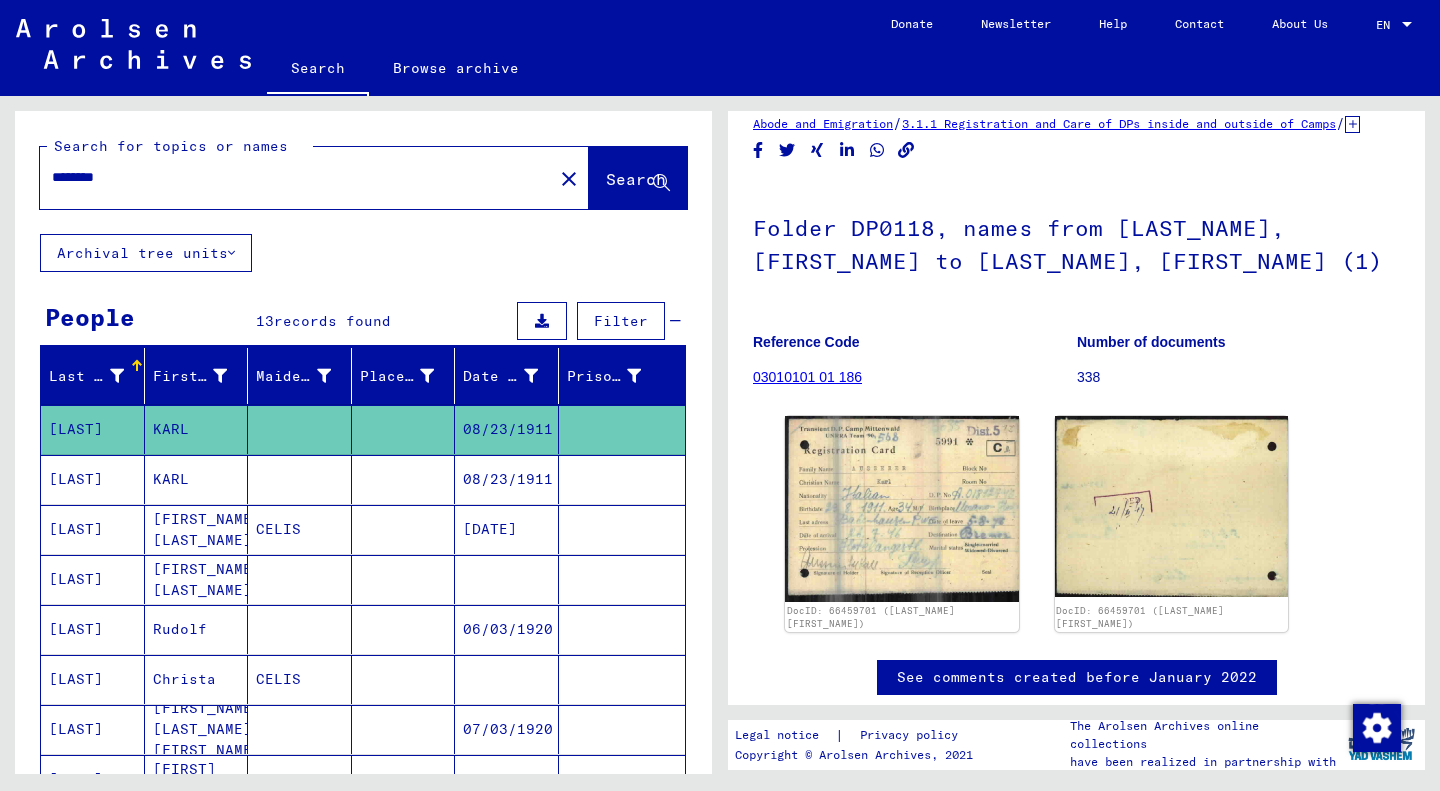 click on "KARL" at bounding box center [197, 529] 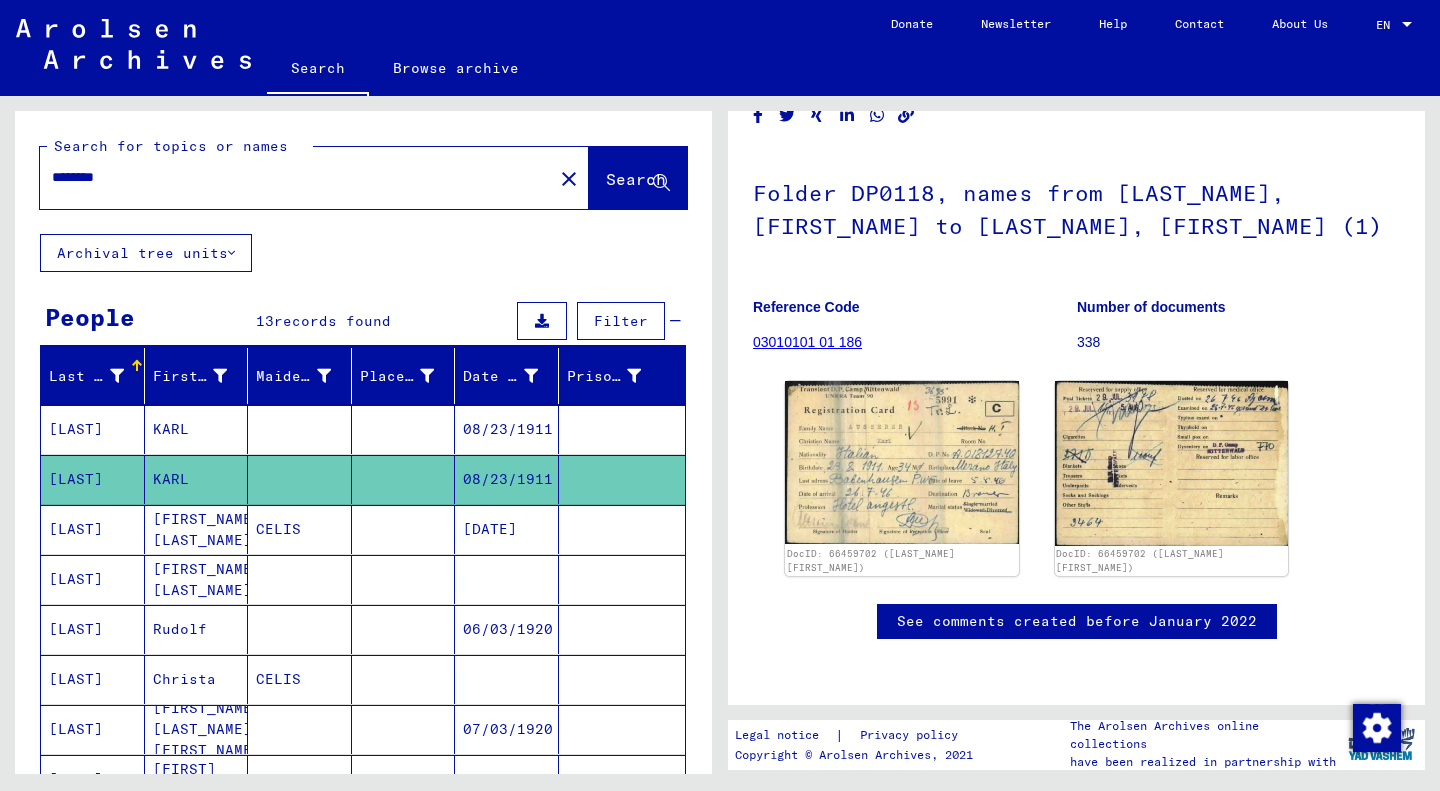 scroll, scrollTop: 128, scrollLeft: 0, axis: vertical 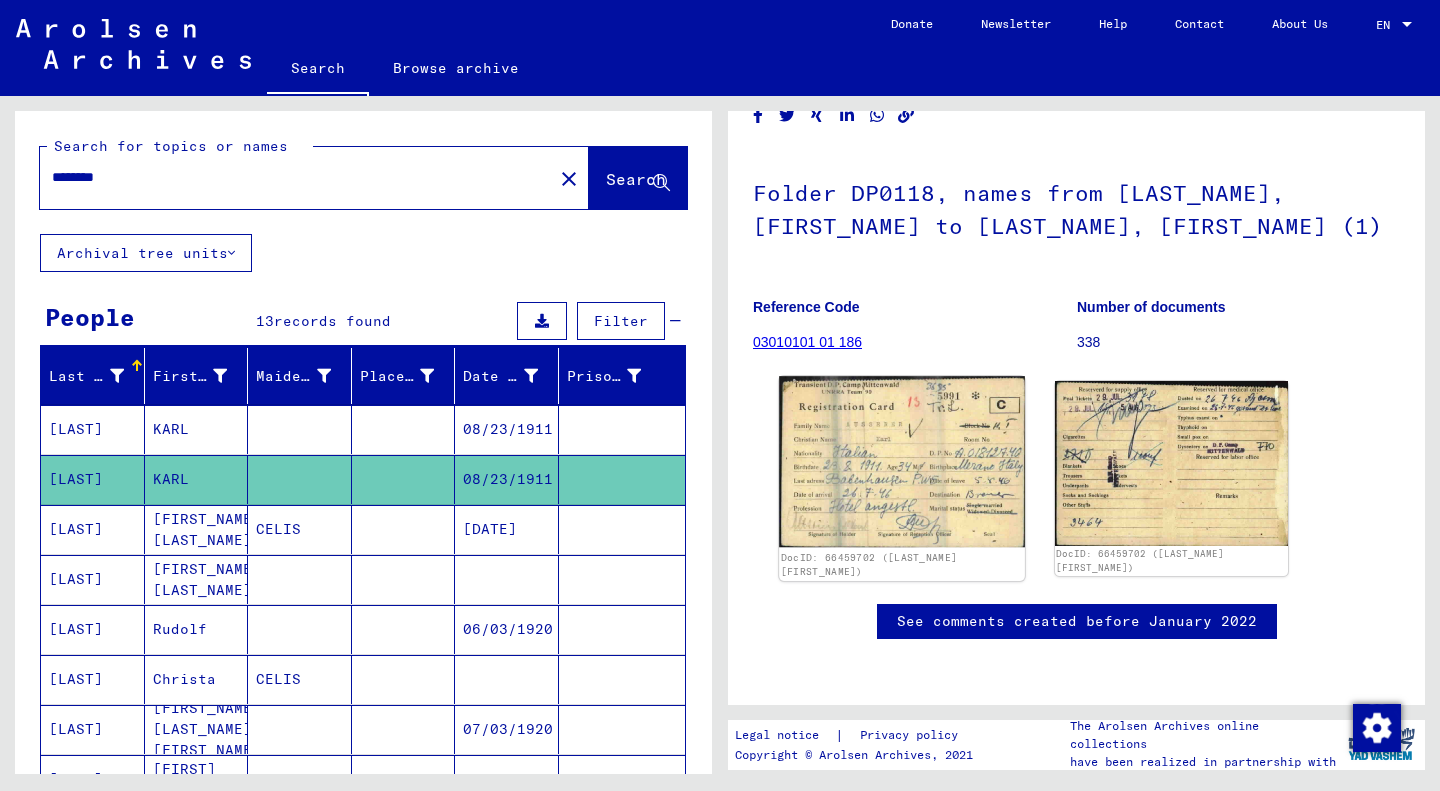click 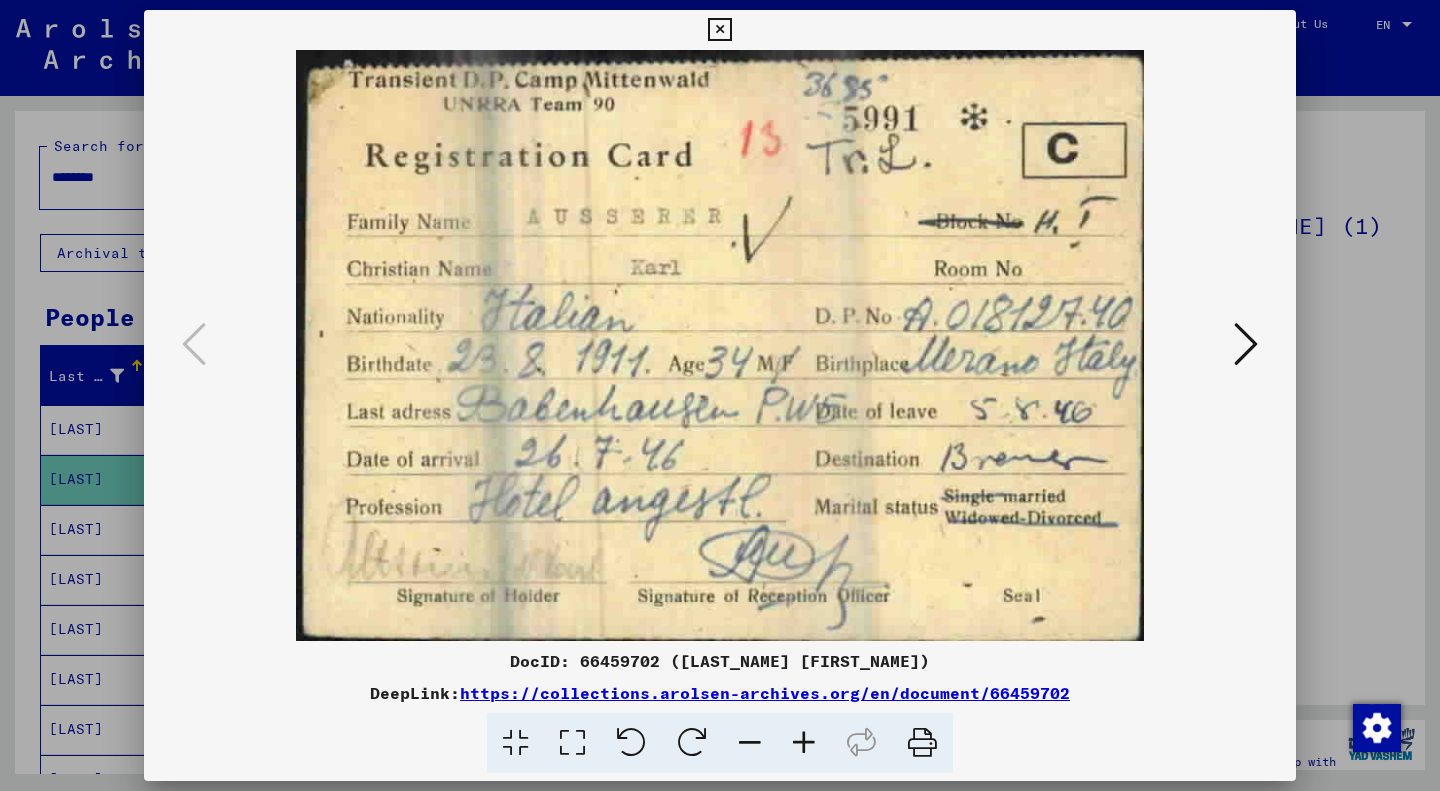 click at bounding box center (719, 30) 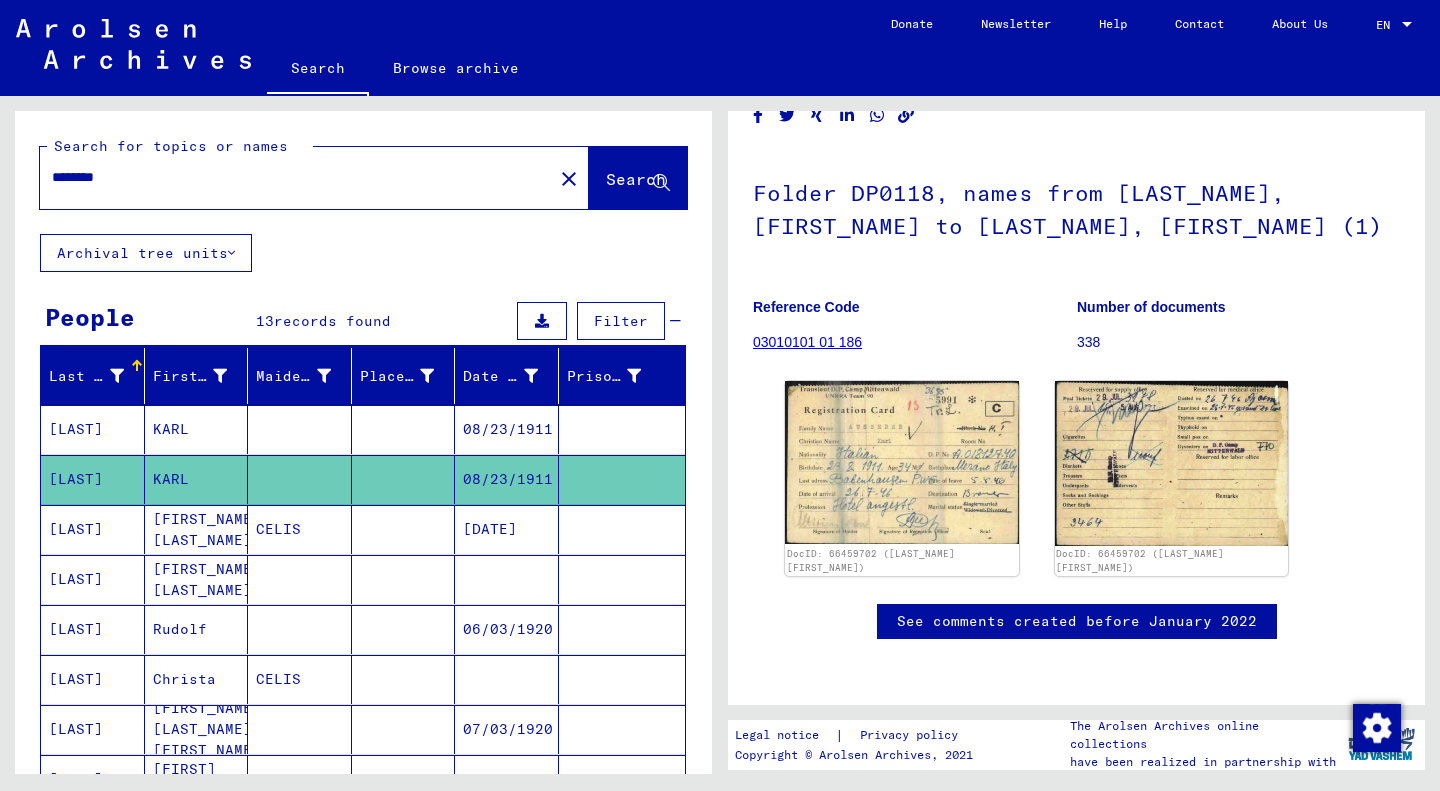 click on "[LAST]" at bounding box center [93, 579] 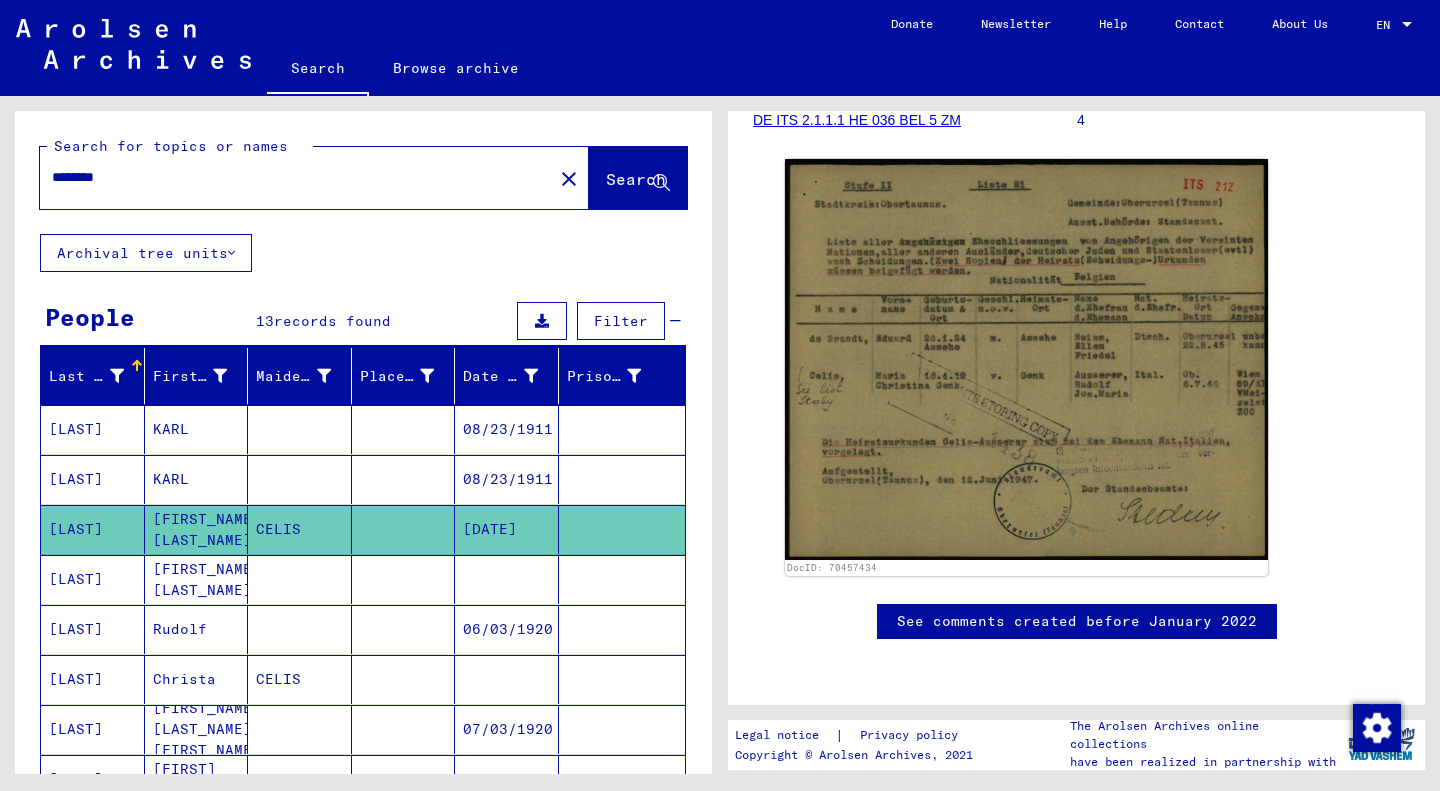 scroll, scrollTop: 295, scrollLeft: 0, axis: vertical 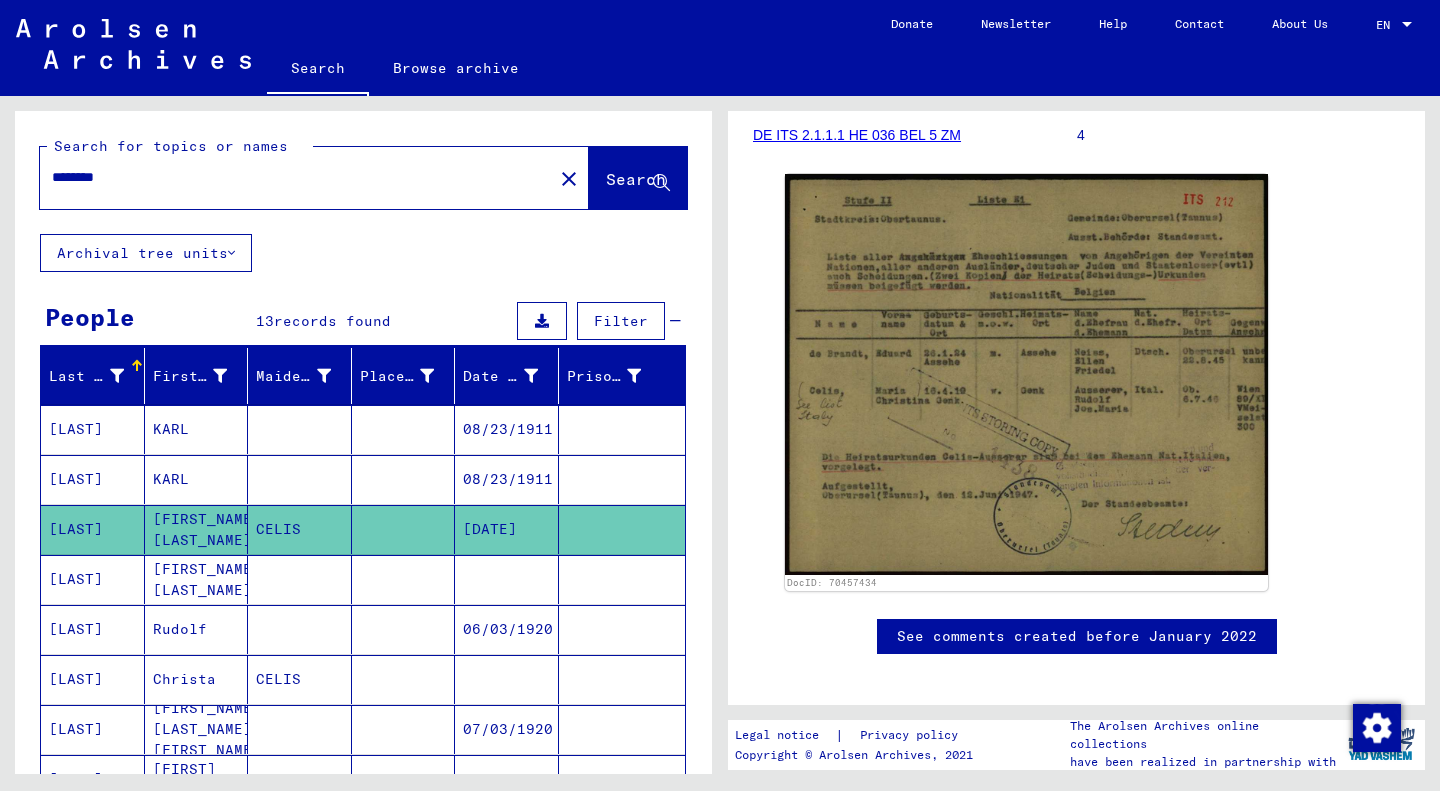 click 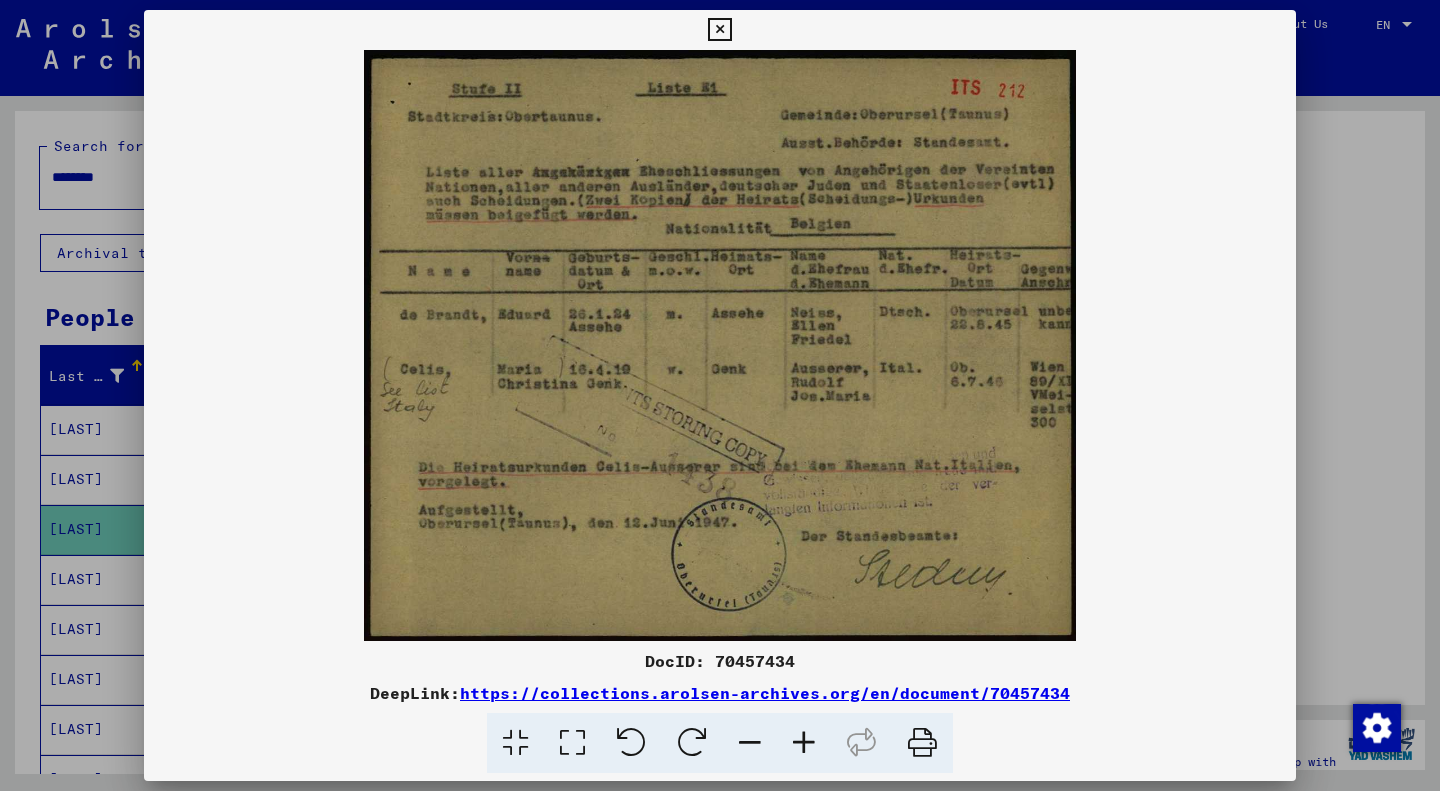 click at bounding box center (720, 395) 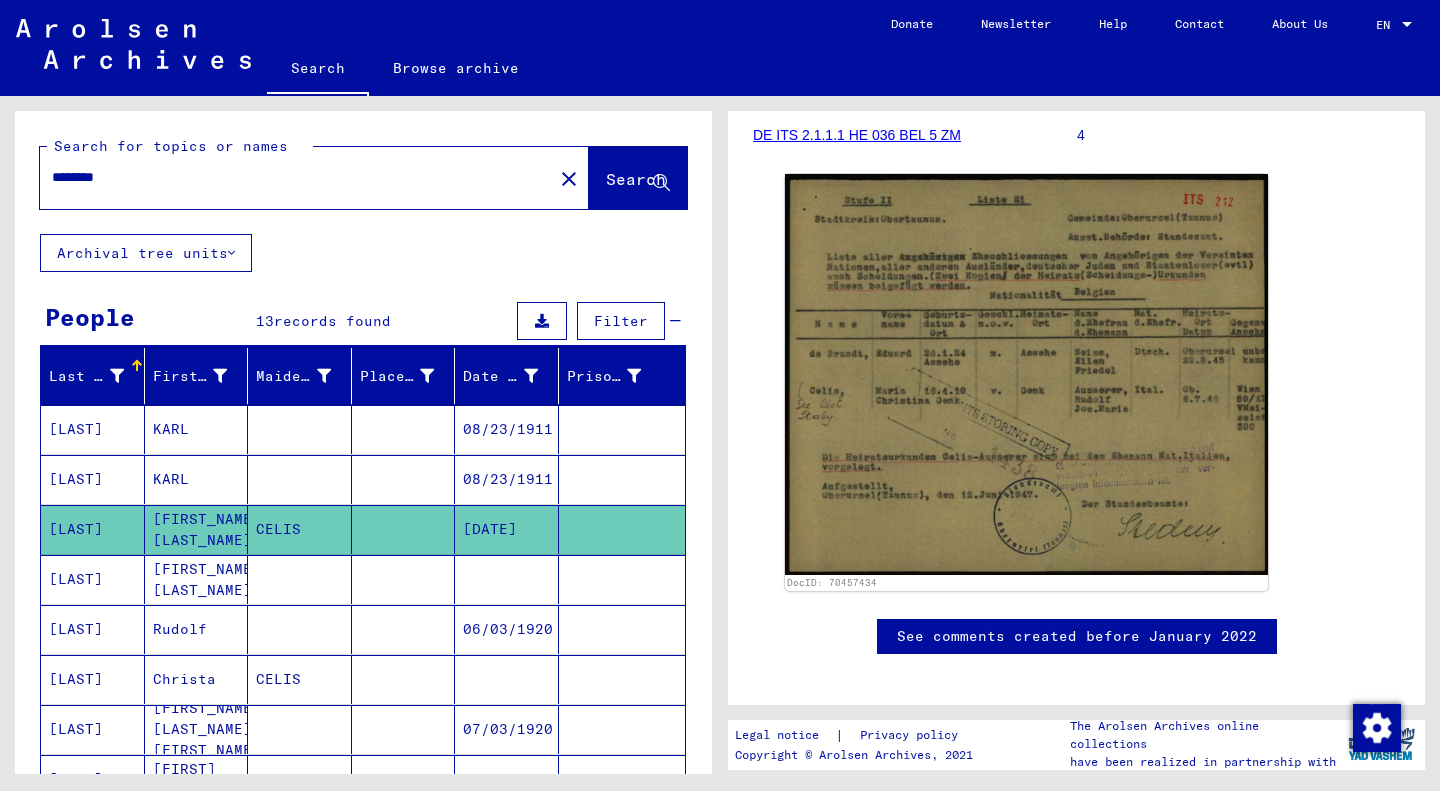 click on "[FIRST_NAME] [LAST_NAME]" at bounding box center [197, 629] 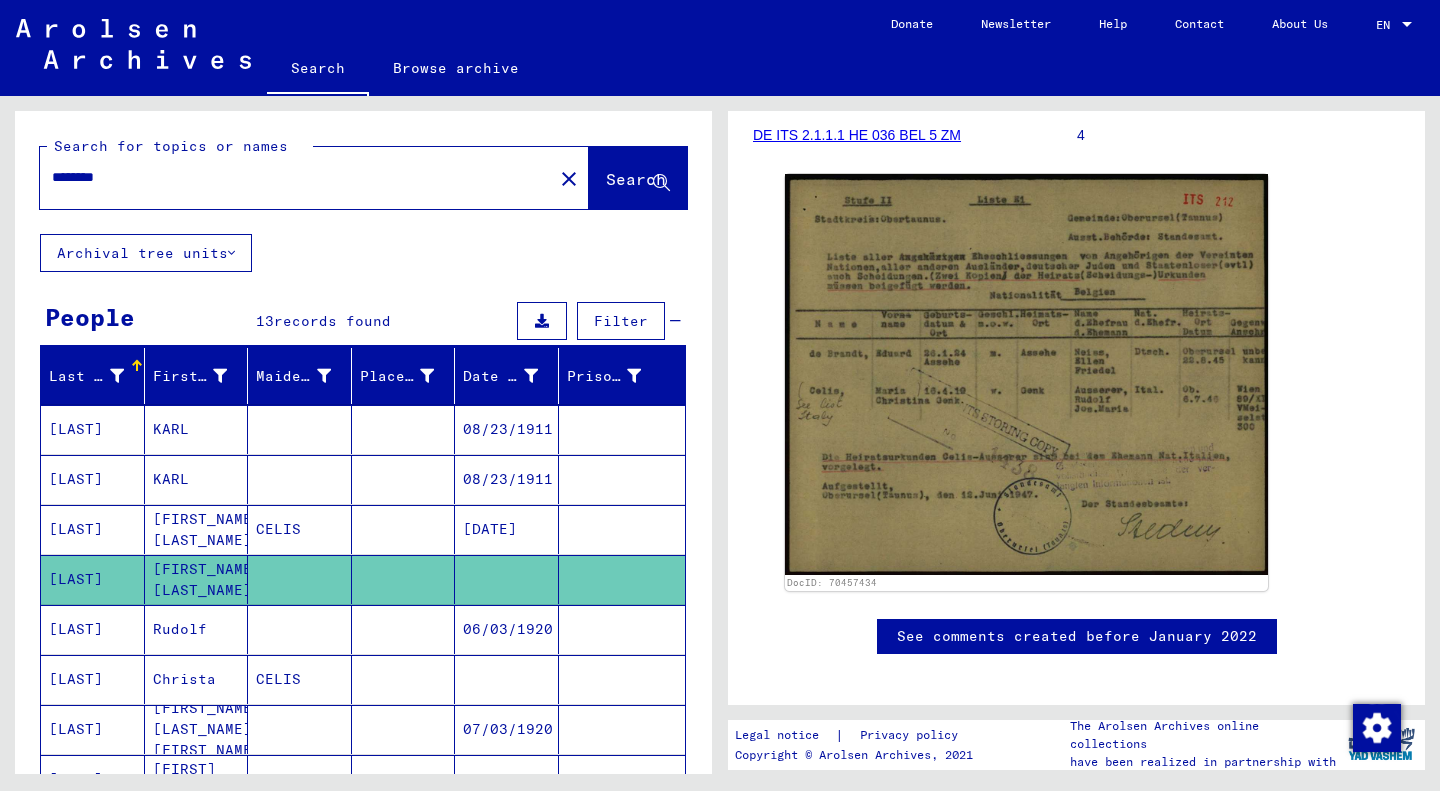 click on "[FIRST_NAME] [LAST_NAME]" at bounding box center [197, 579] 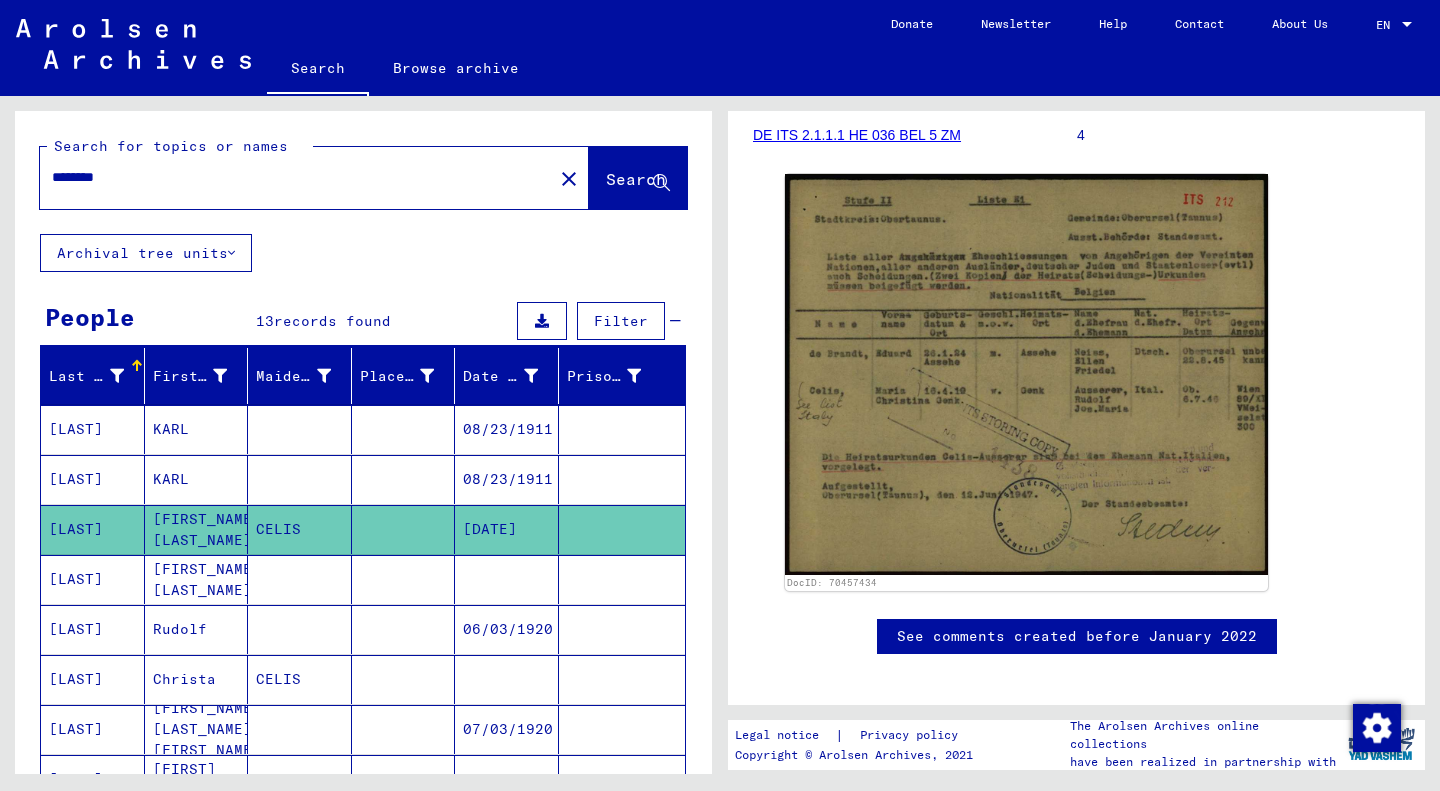 click on "[FIRST_NAME] [LAST_NAME]" at bounding box center [197, 629] 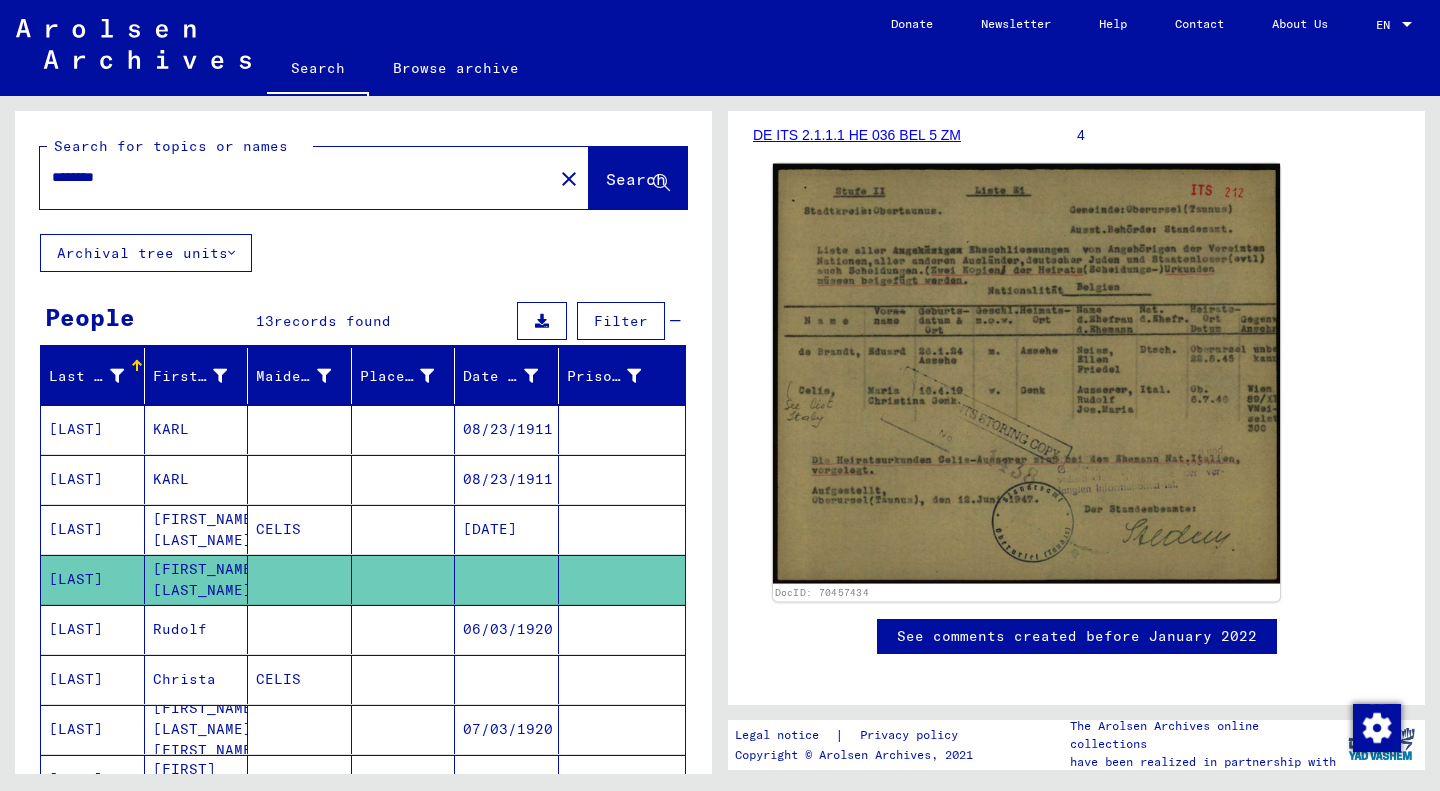 click 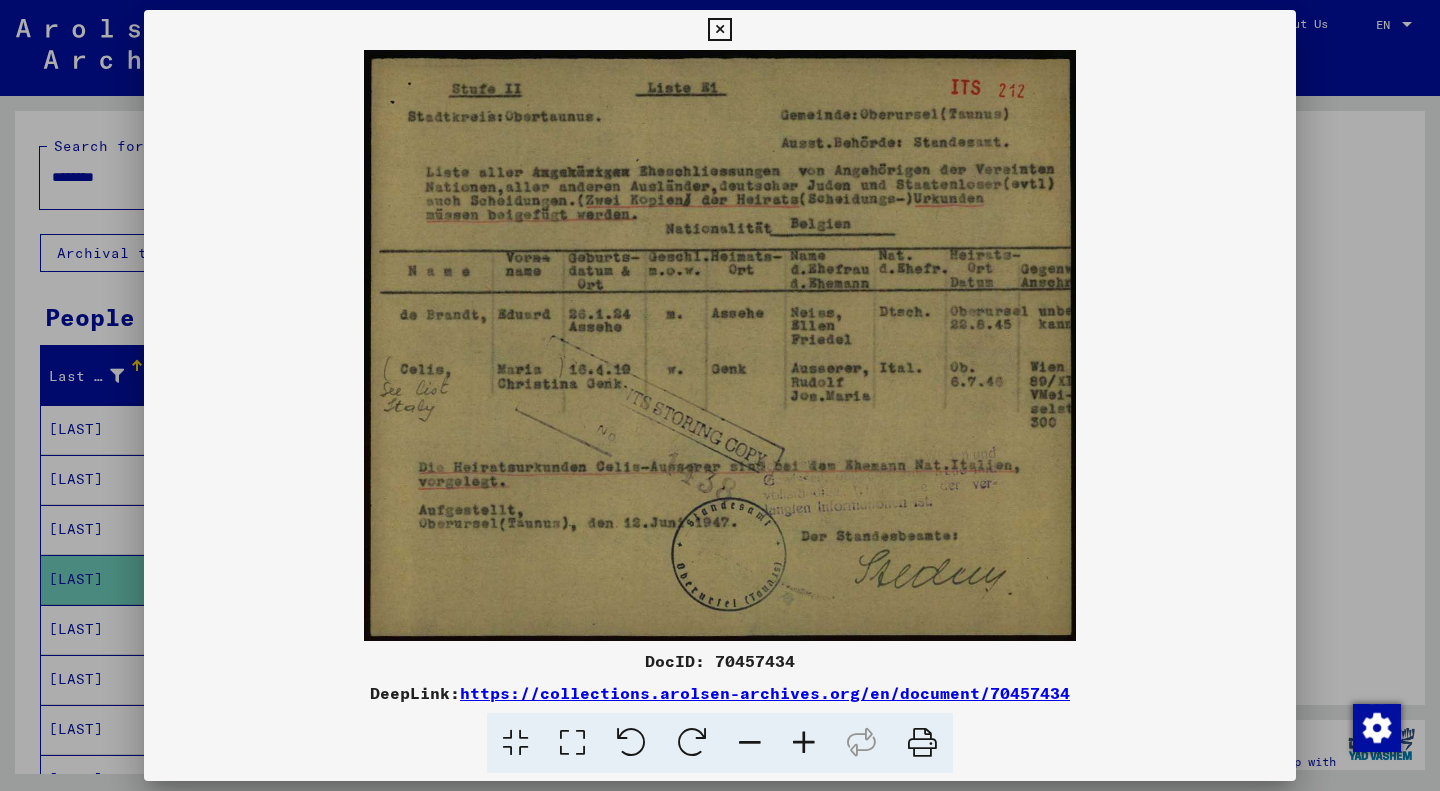 click at bounding box center [720, 345] 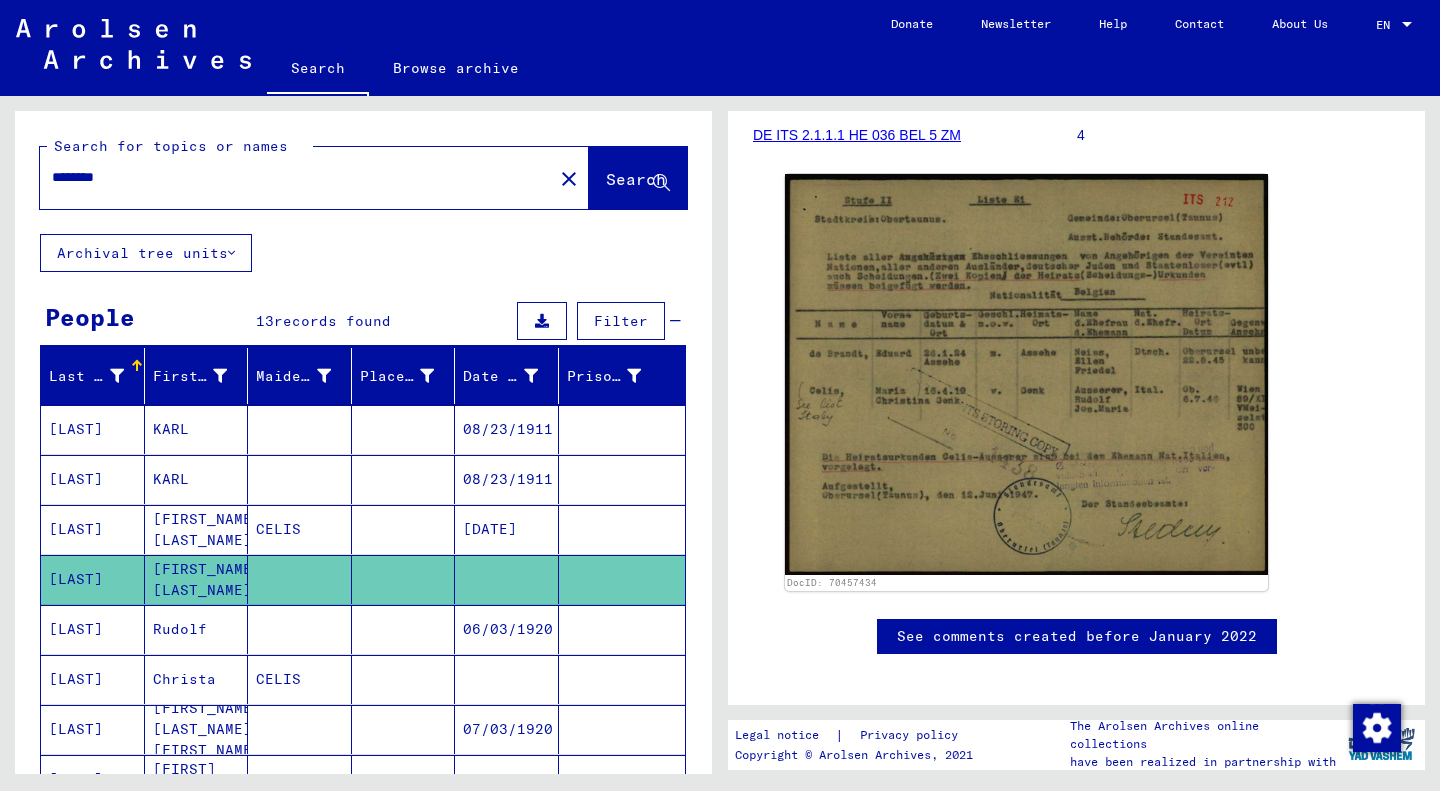 click on "Rudolf" at bounding box center [197, 679] 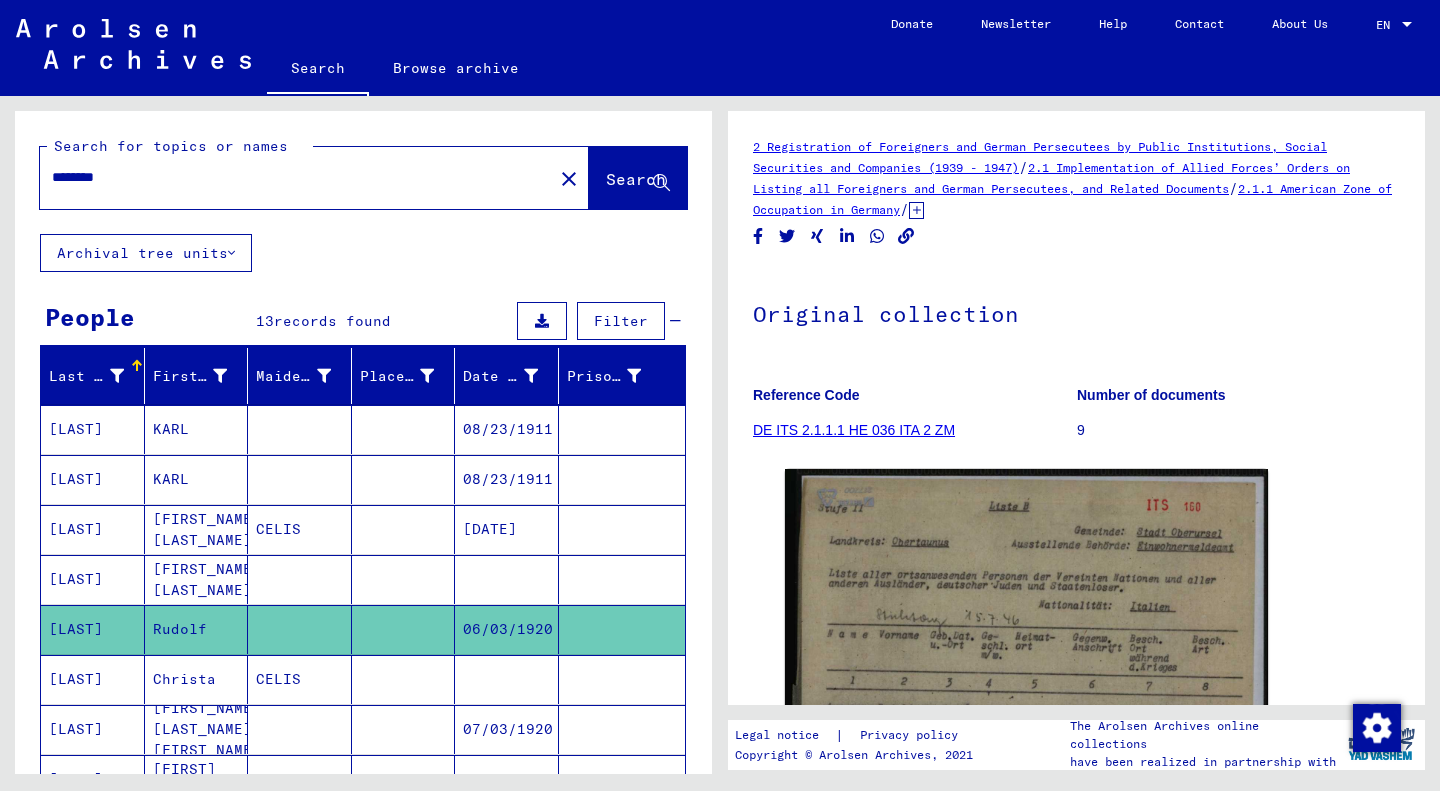 click on "[FIRST_NAME] [LAST_NAME]" at bounding box center [197, 629] 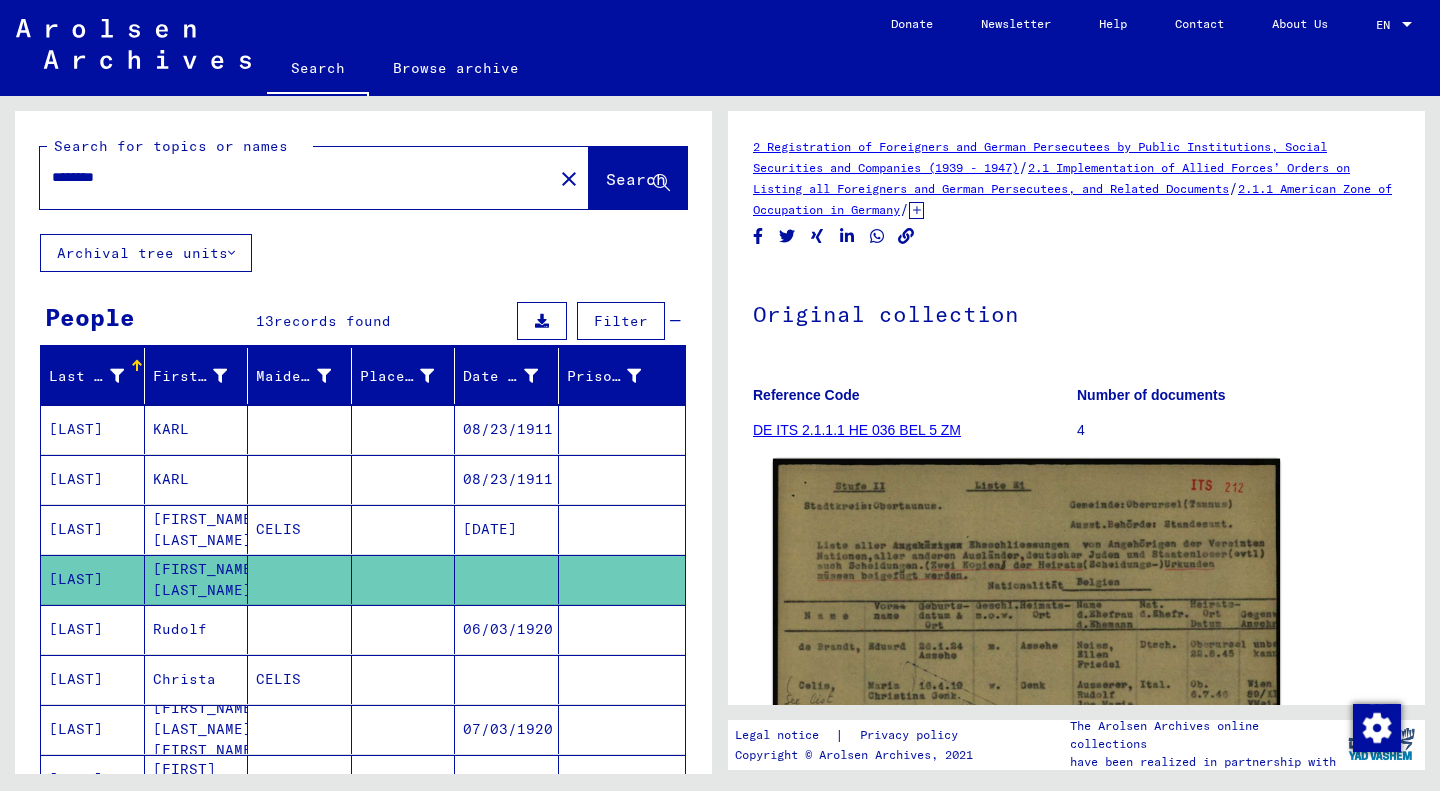 click 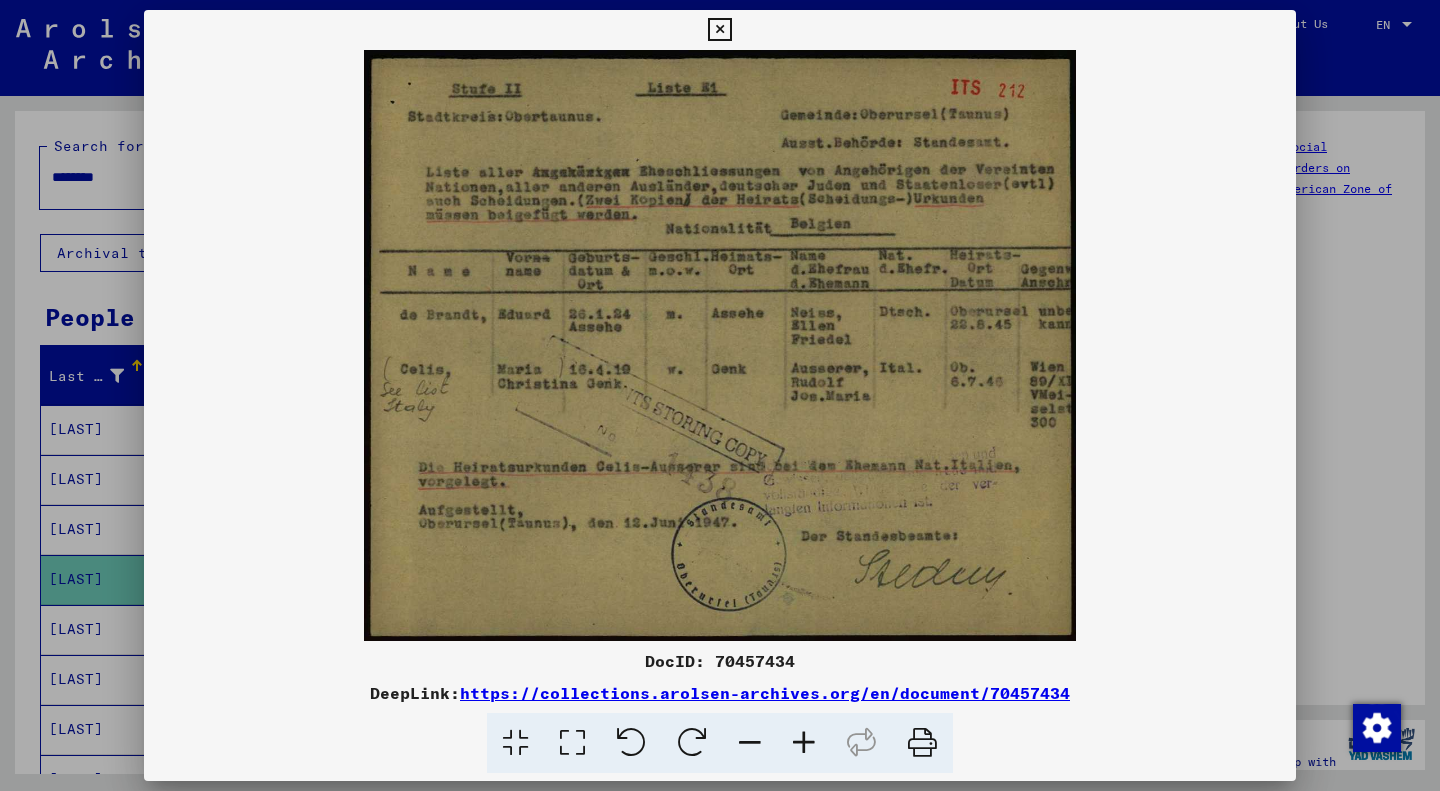 click at bounding box center (720, 395) 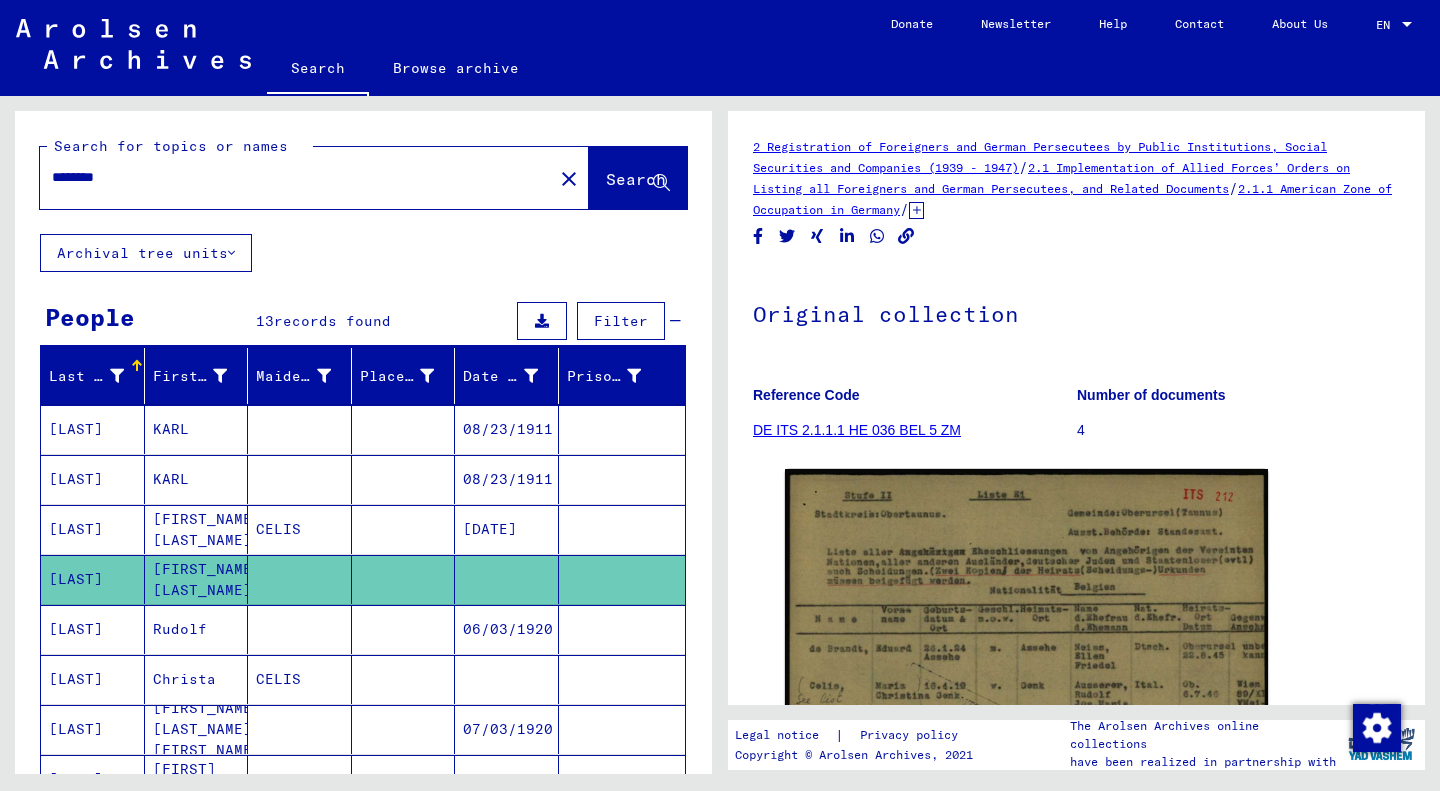 click on "[DATE]" at bounding box center (507, 579) 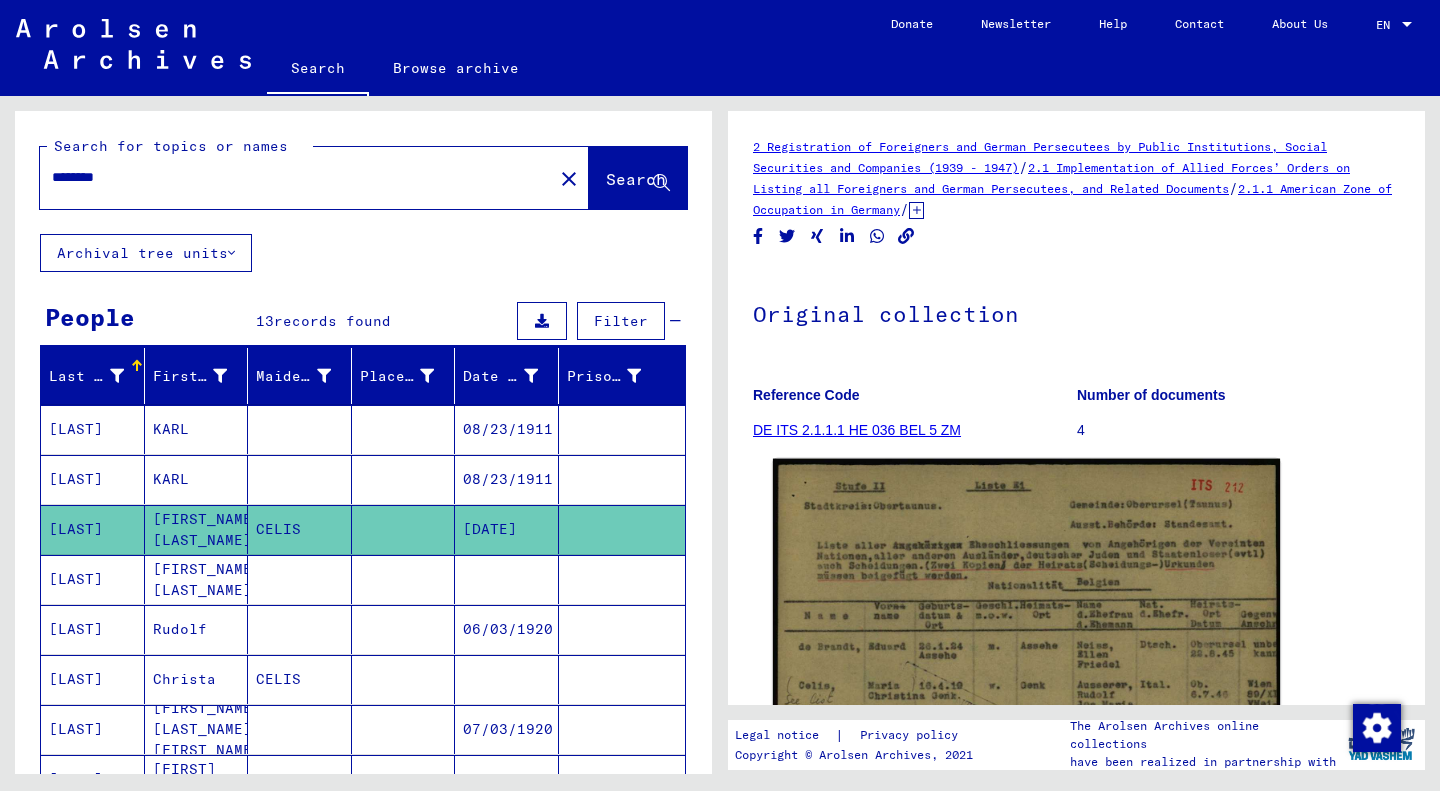 click 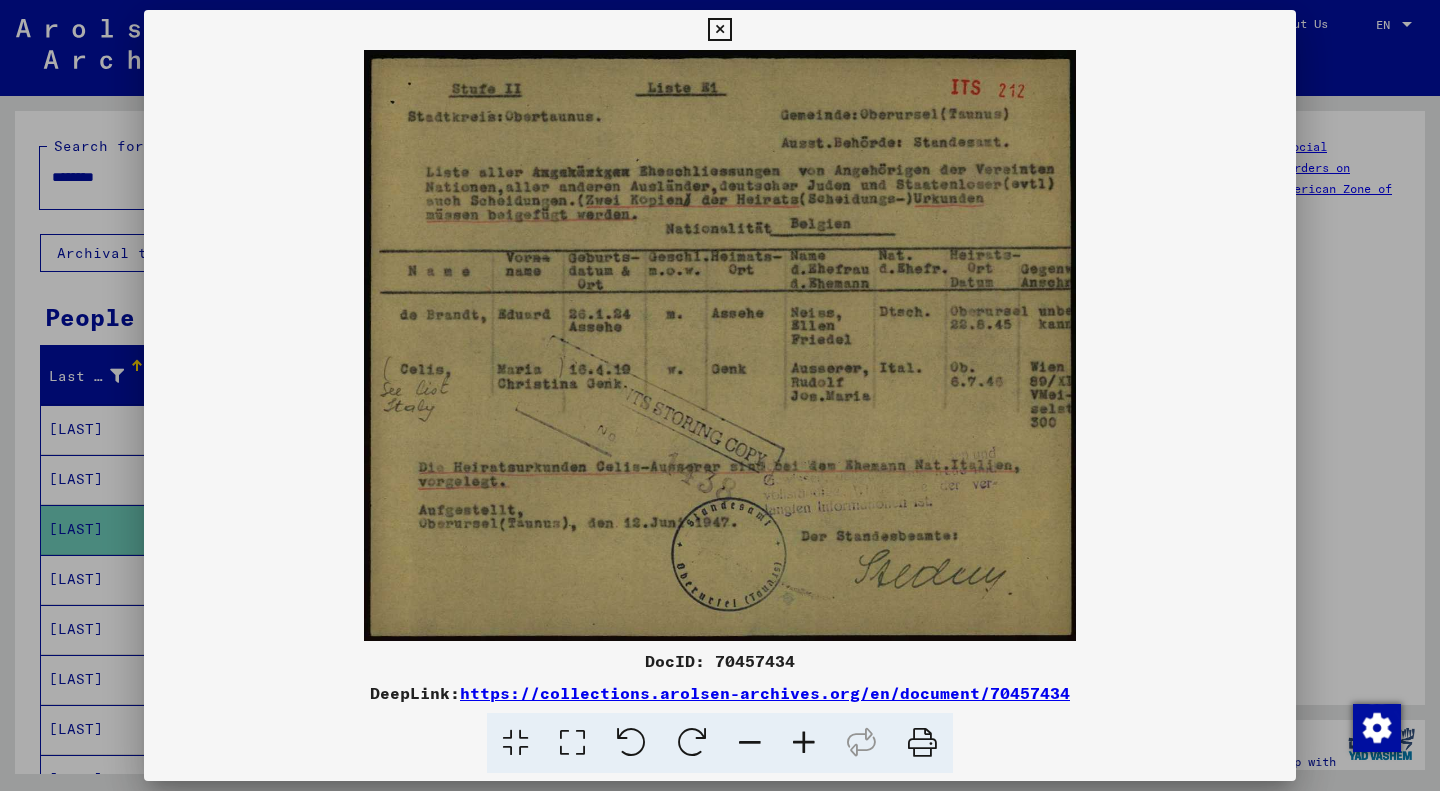 click at bounding box center [720, 345] 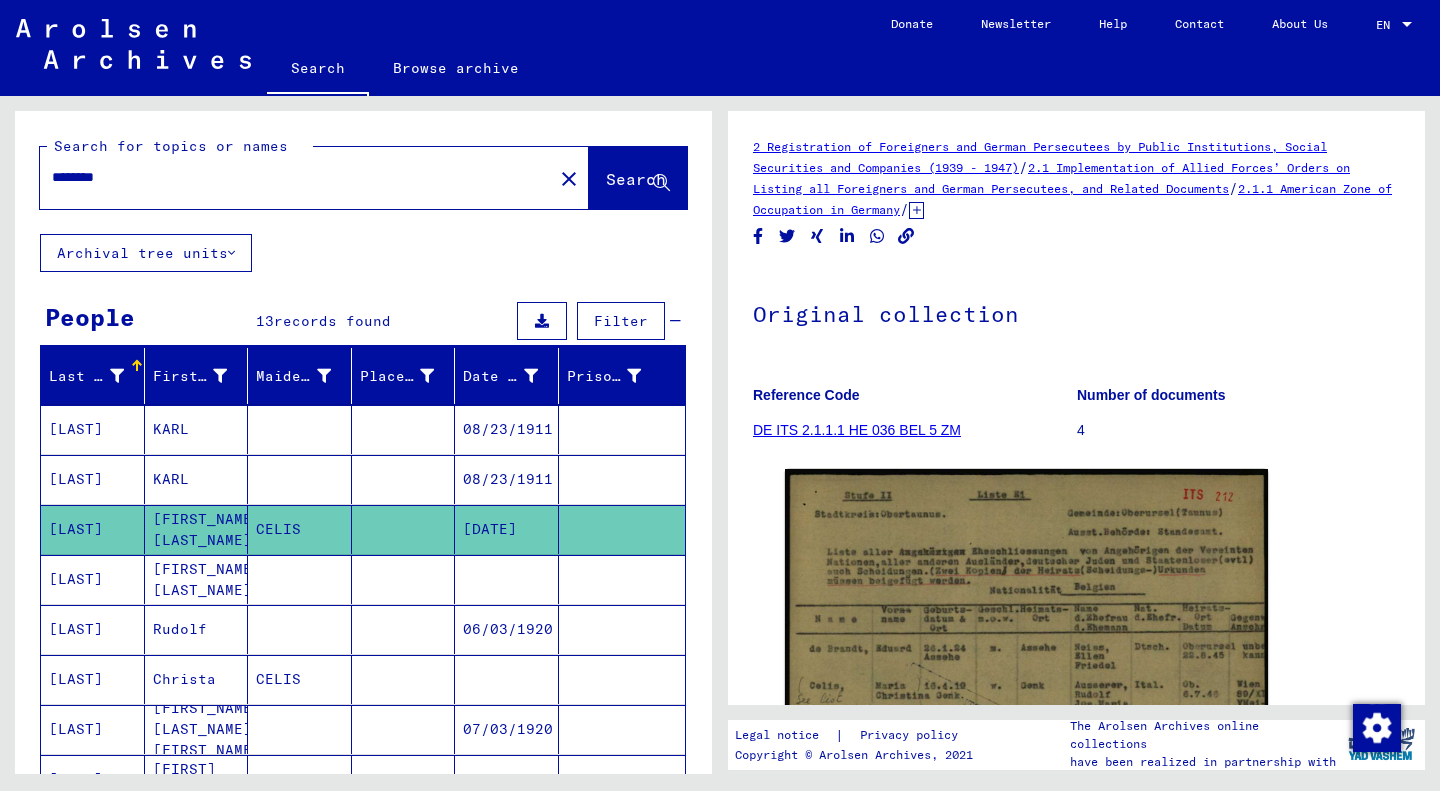 click on "[LAST]" at bounding box center (93, 629) 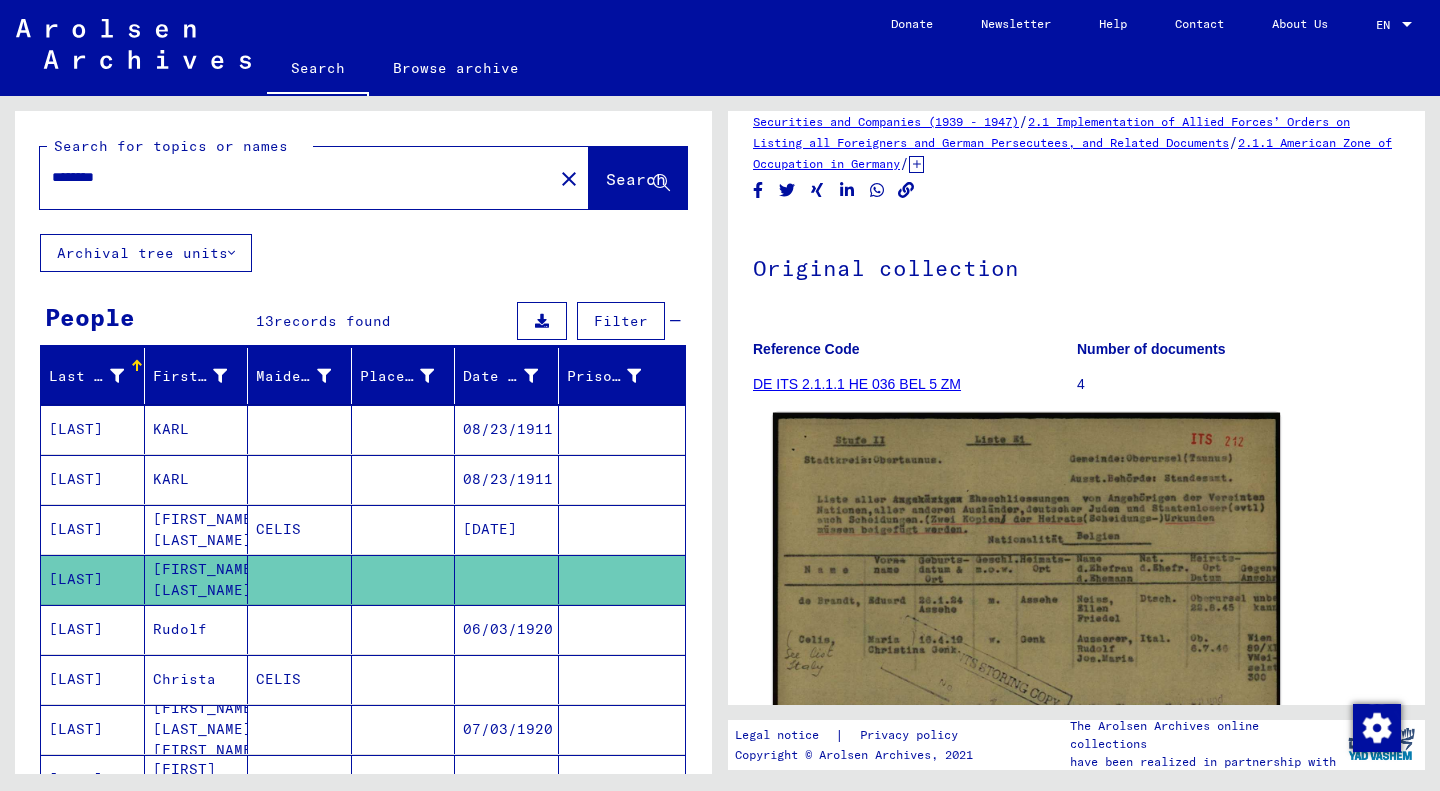 scroll, scrollTop: 93, scrollLeft: 0, axis: vertical 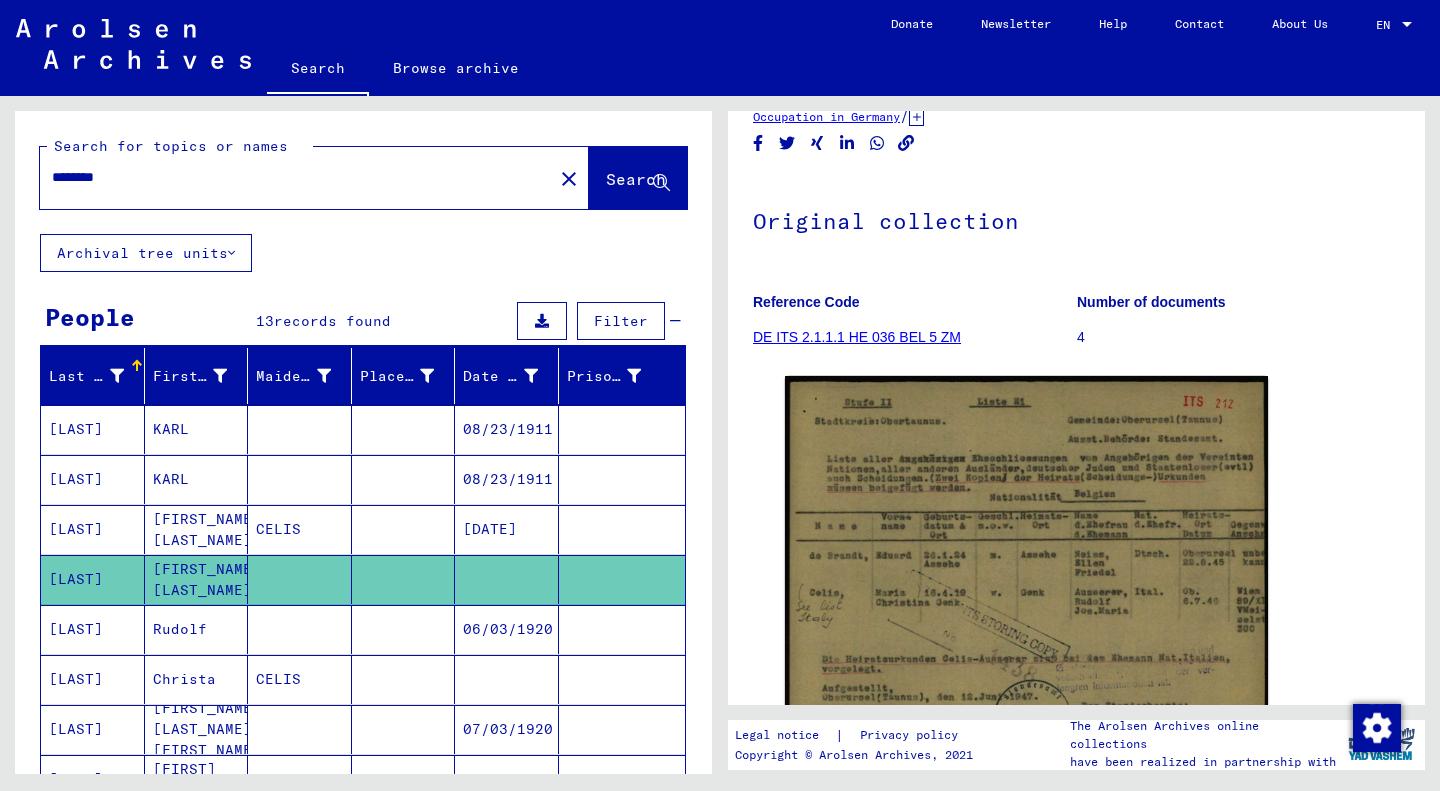 click on "Rudolf" at bounding box center [197, 679] 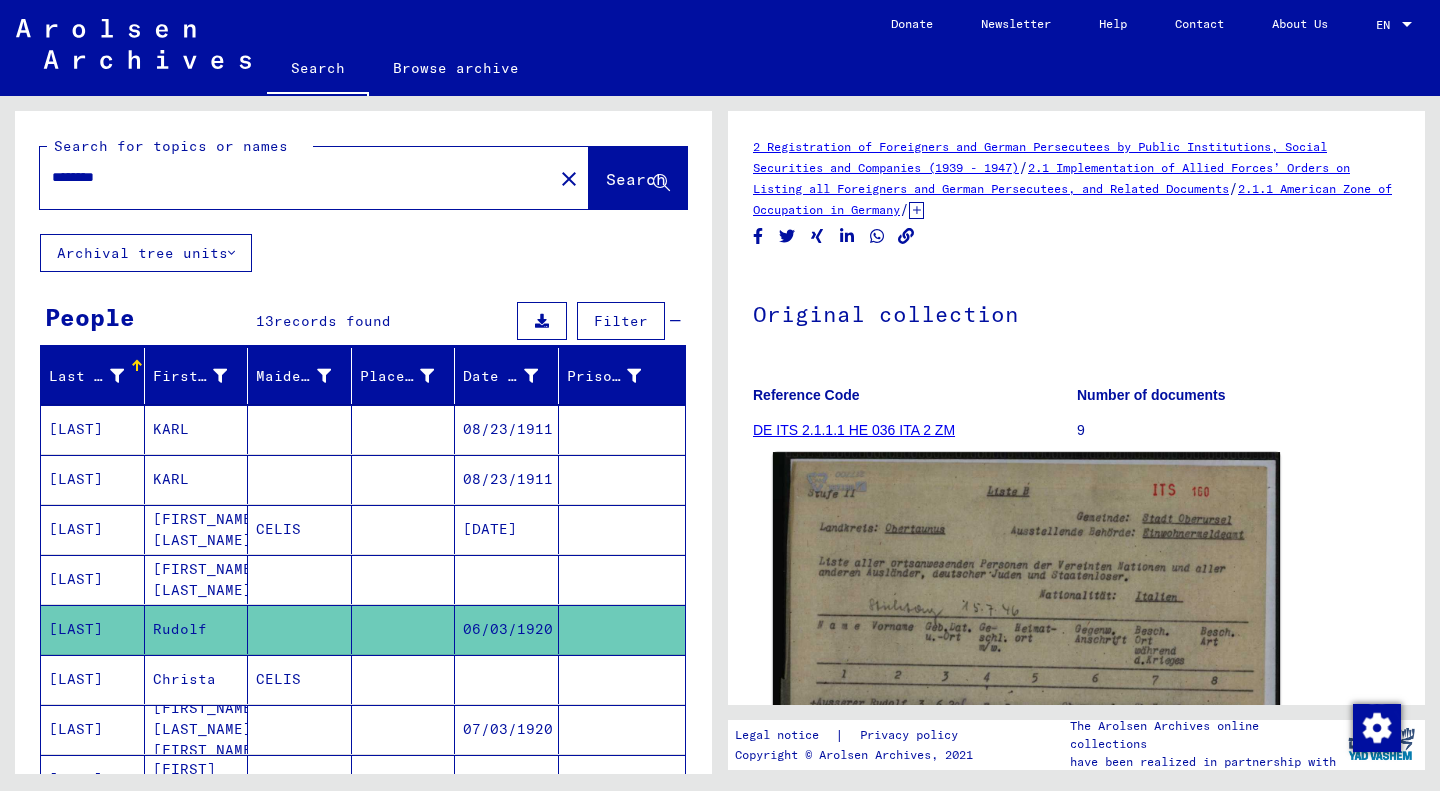 click 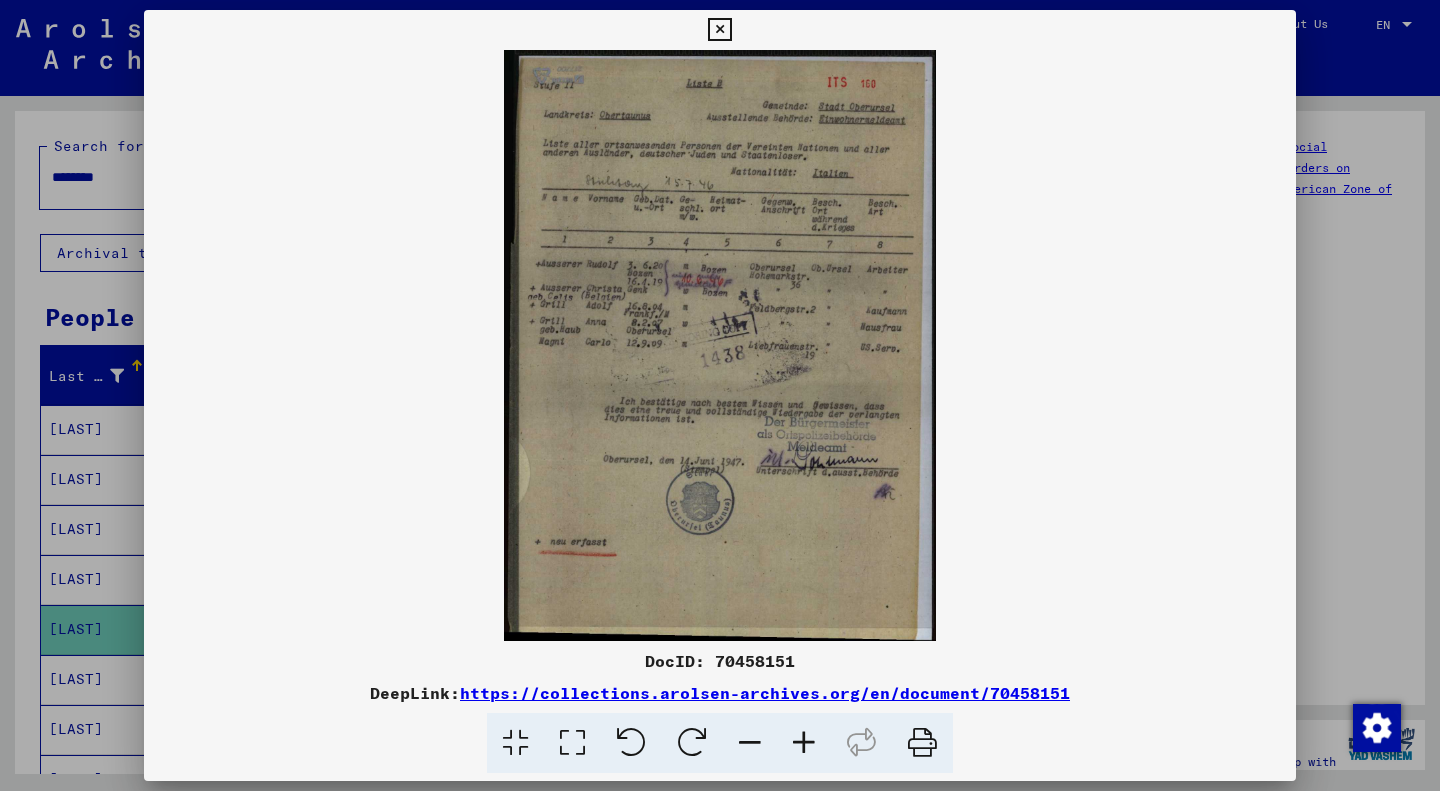click at bounding box center [720, 345] 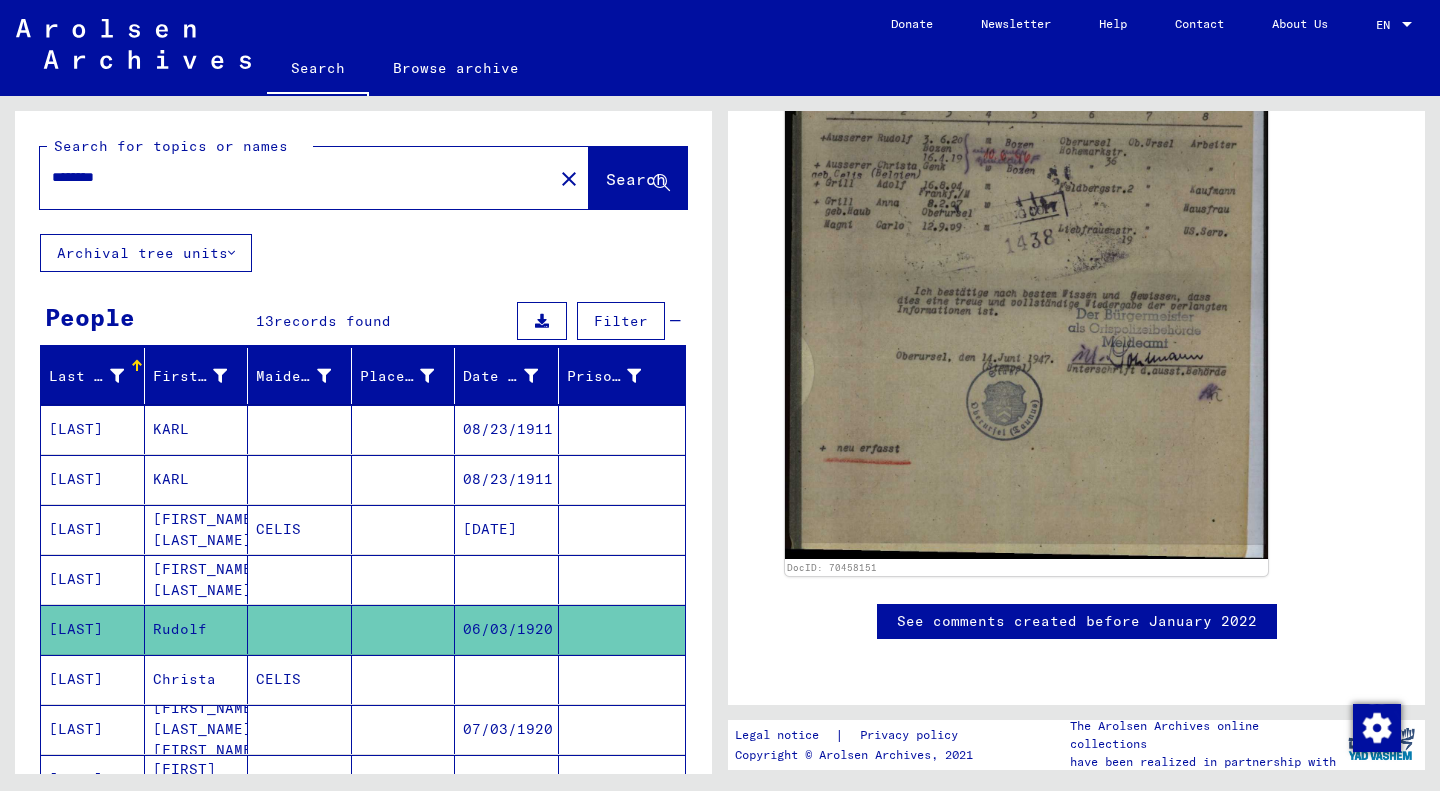 scroll, scrollTop: 719, scrollLeft: 0, axis: vertical 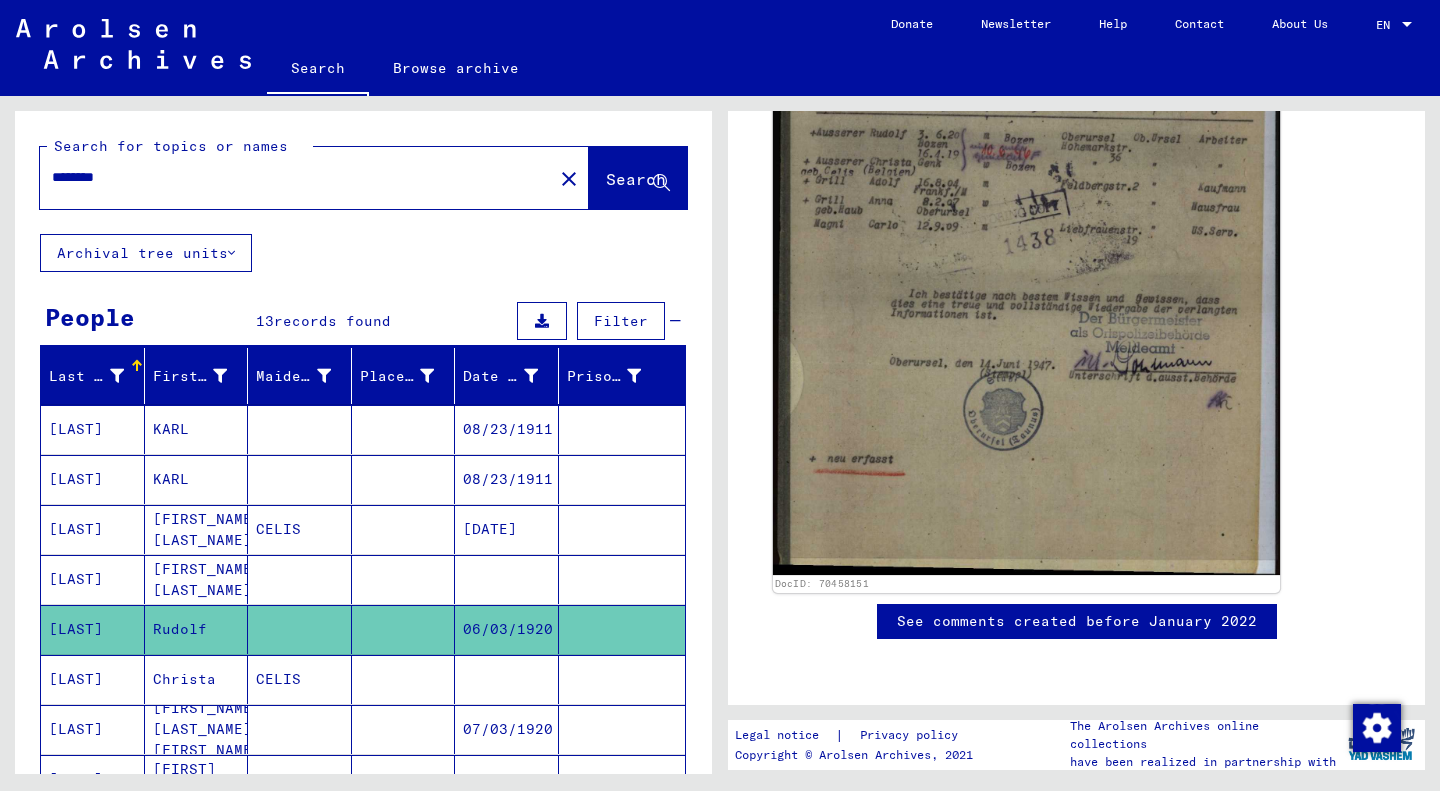 click 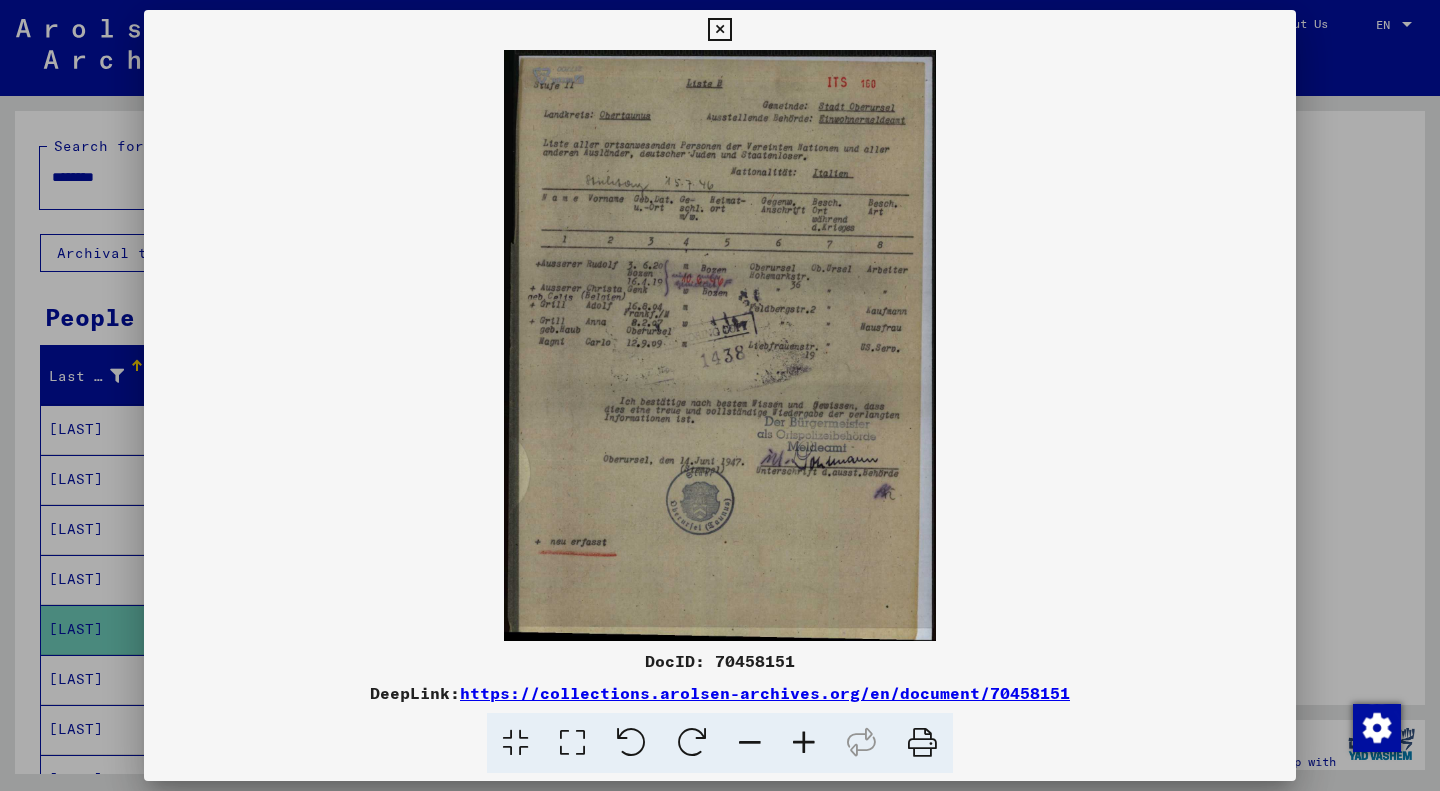 type 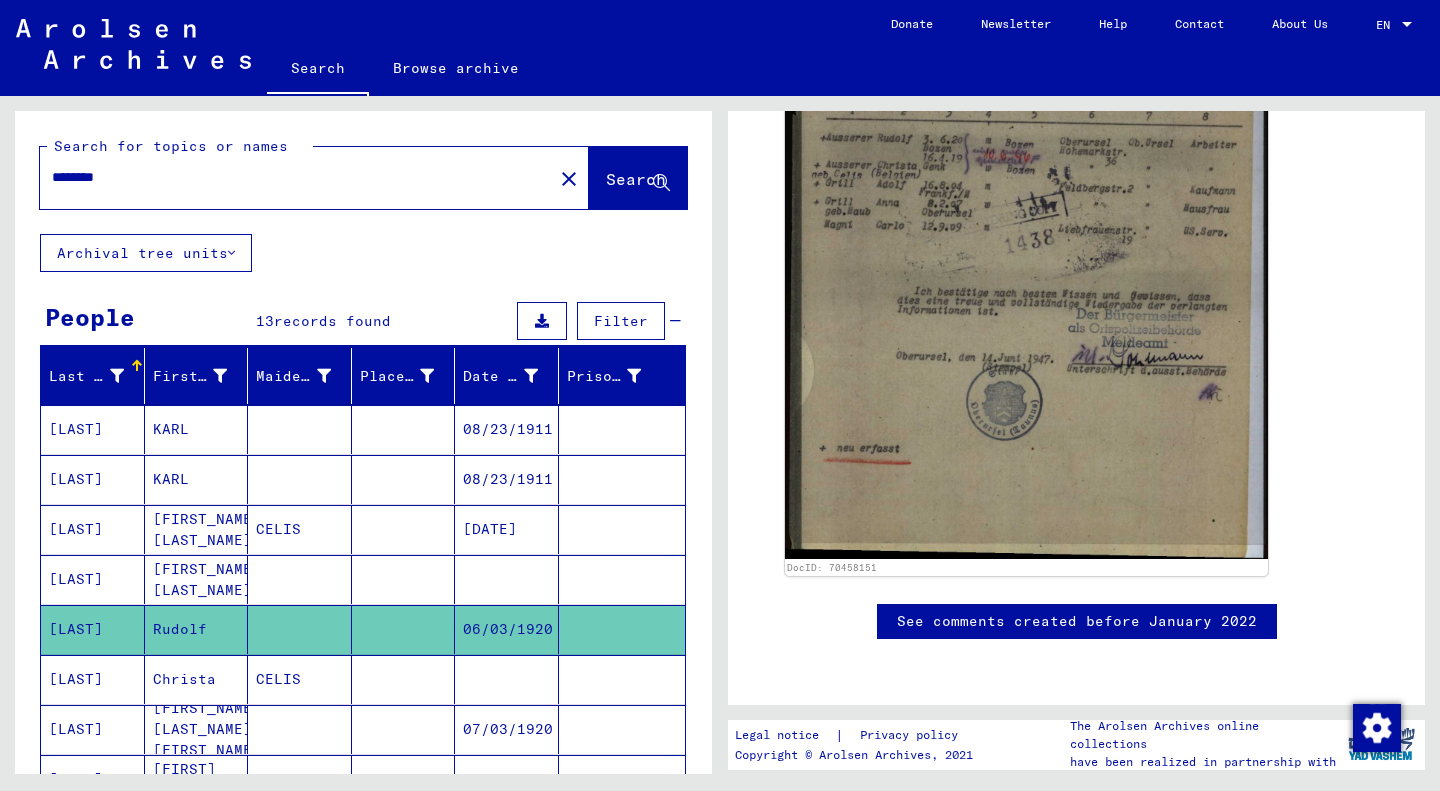 click on "[LAST]" at bounding box center (93, 729) 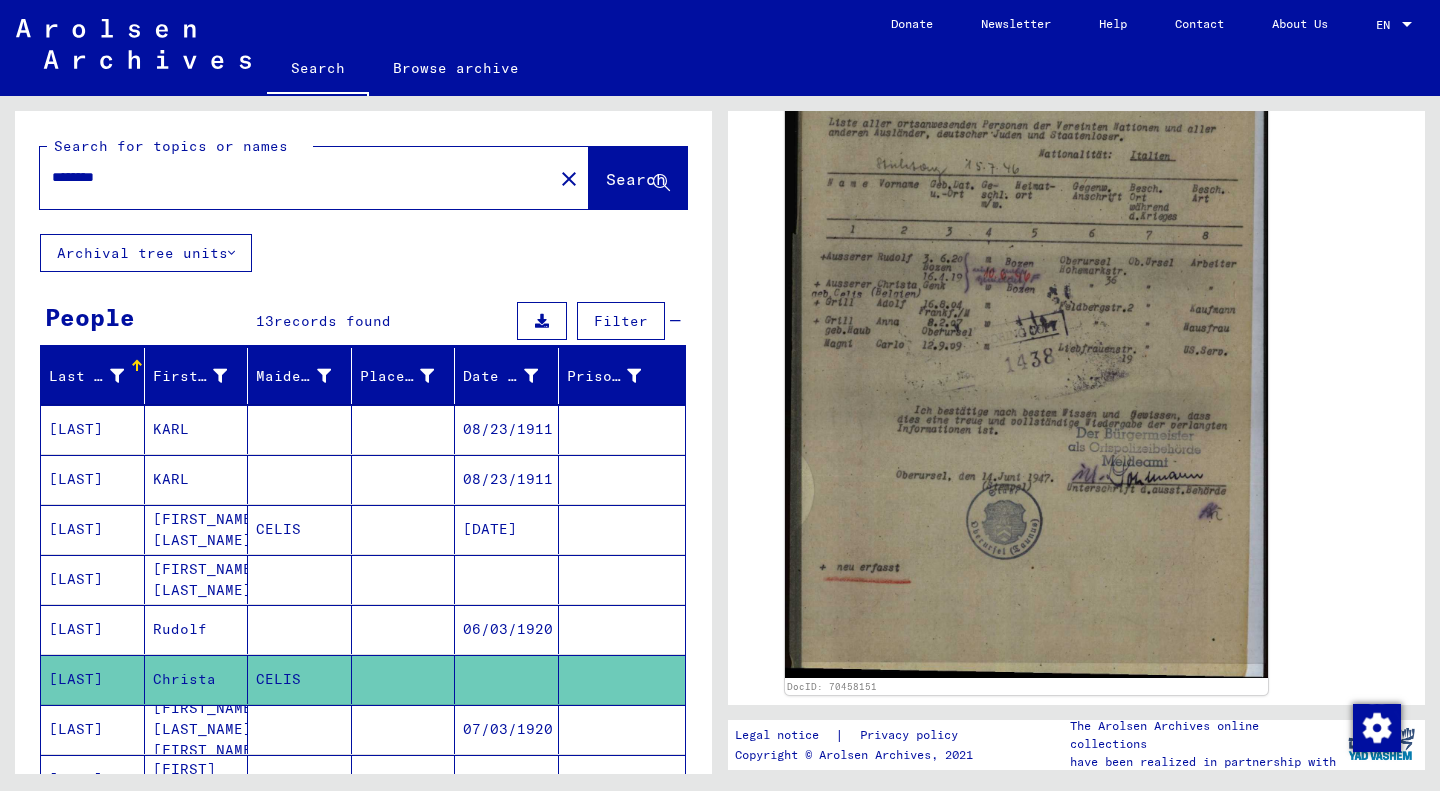 scroll, scrollTop: 448, scrollLeft: 0, axis: vertical 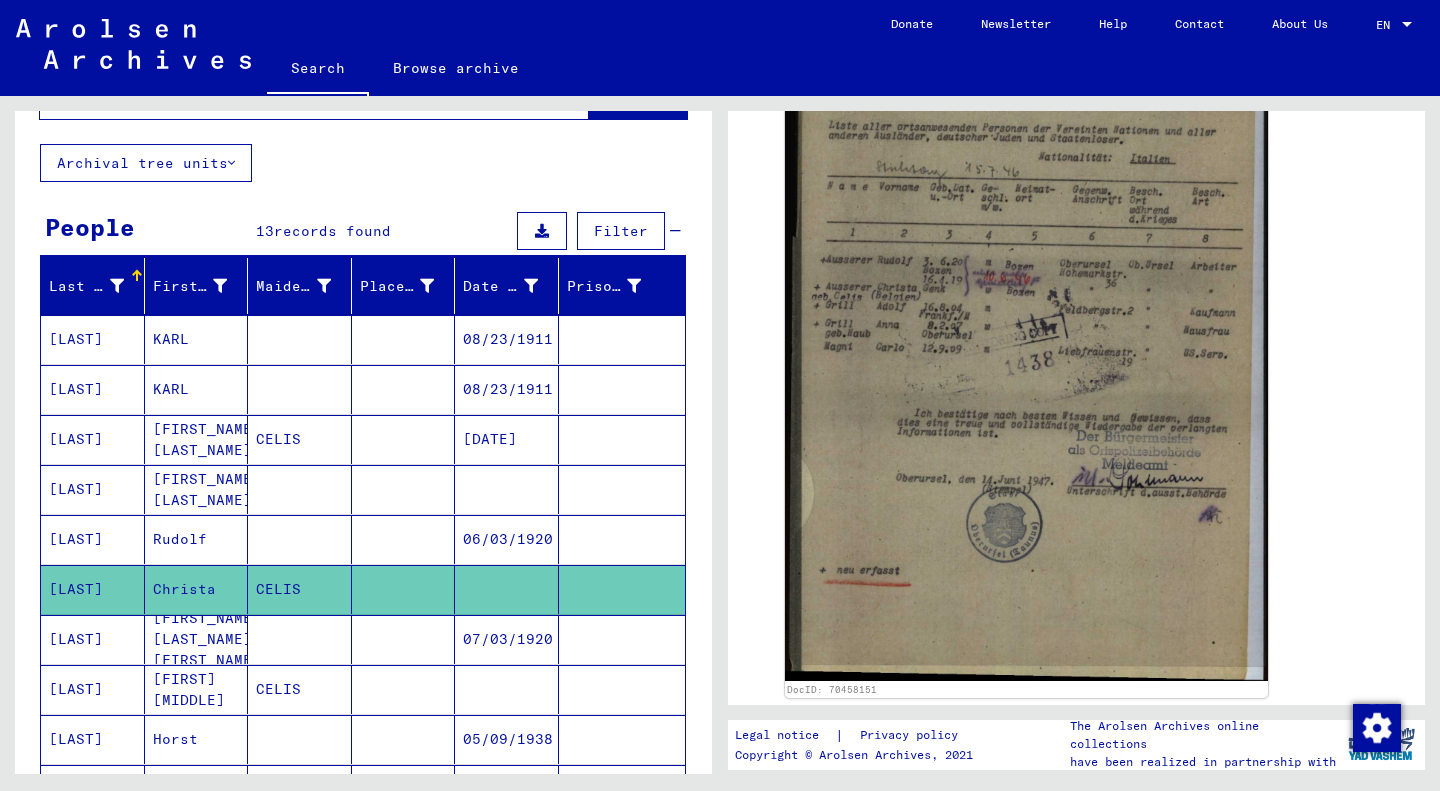 click on "[FIRST_NAME] [LAST_NAME] [FIRST_NAME]" at bounding box center [197, 689] 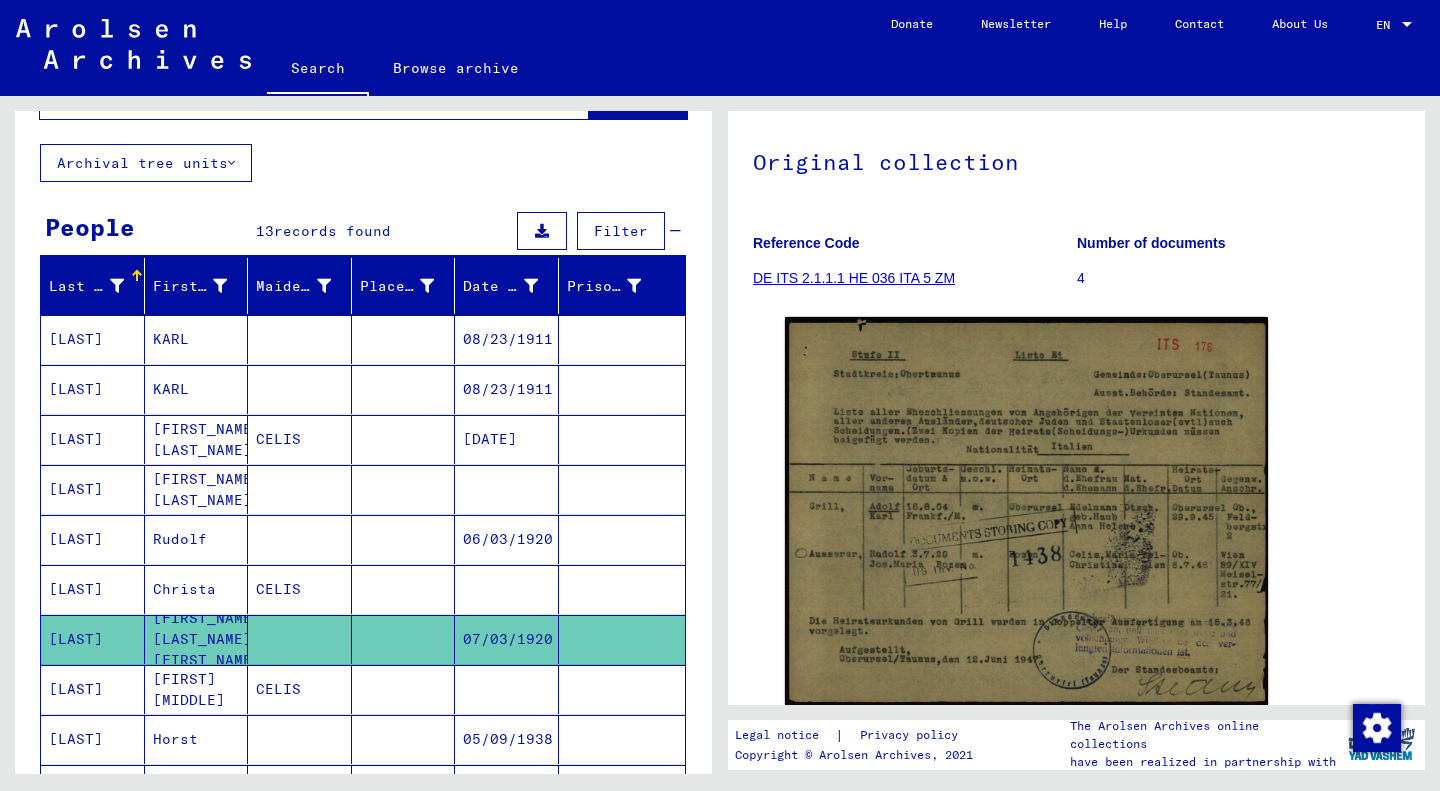 scroll, scrollTop: 151, scrollLeft: 0, axis: vertical 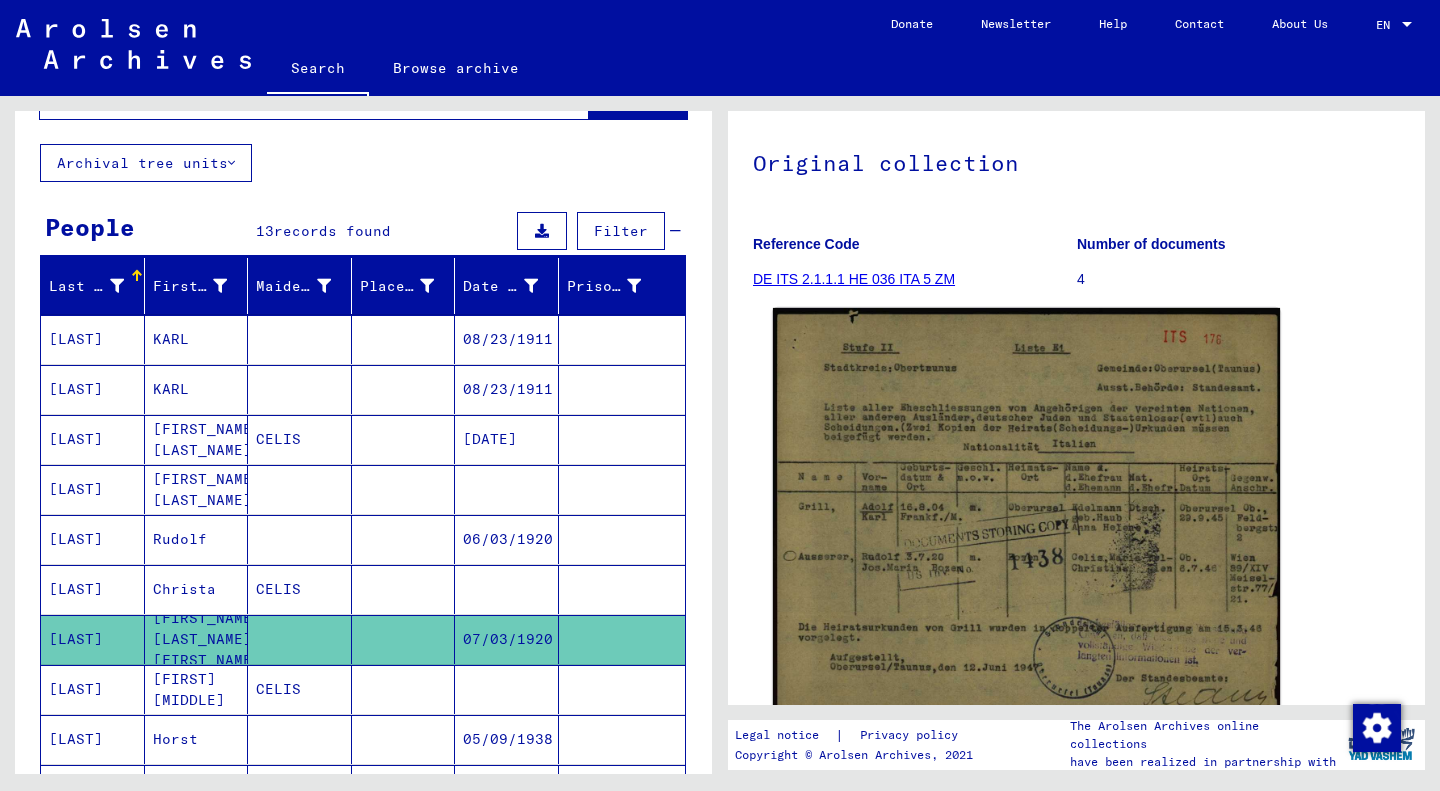 click 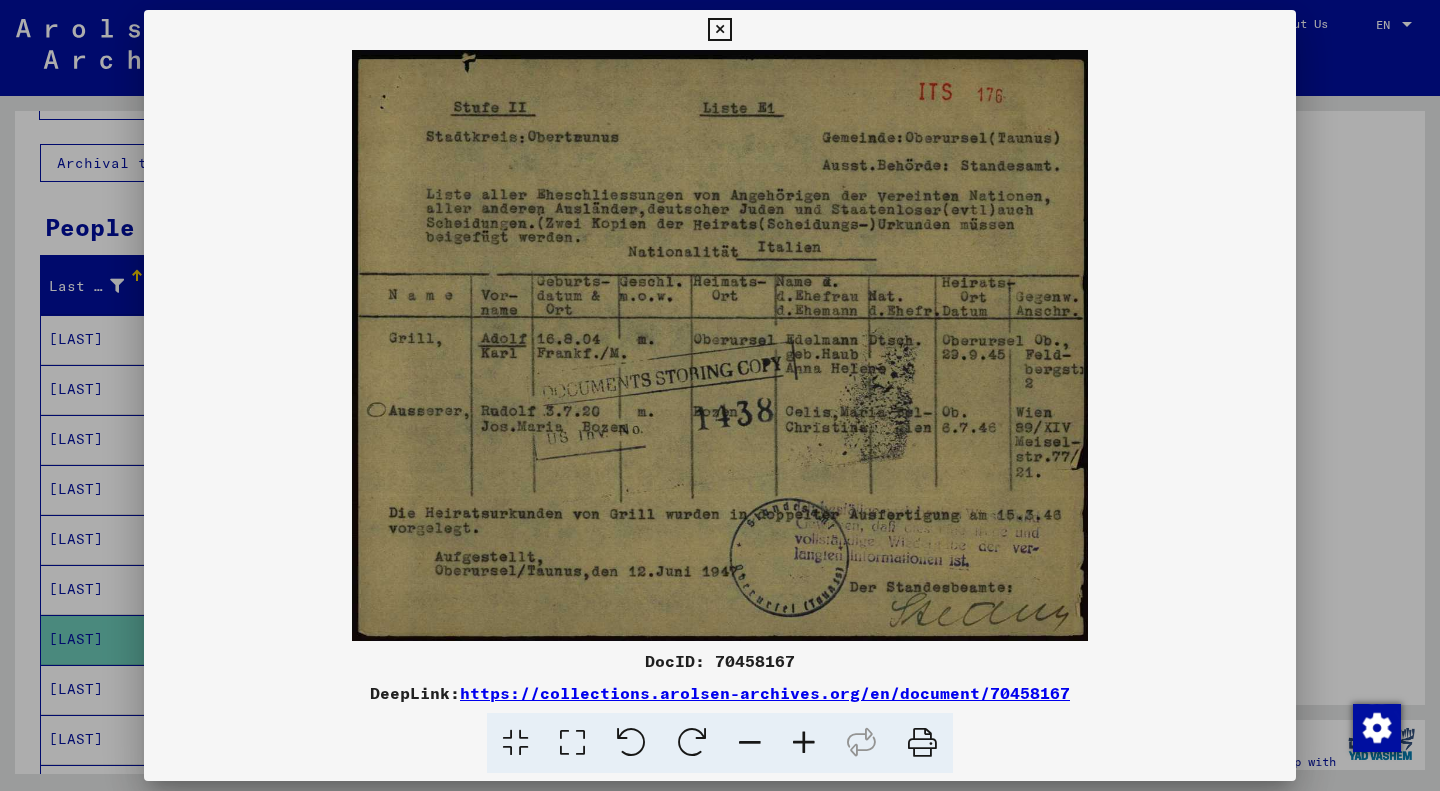 click at bounding box center (720, 345) 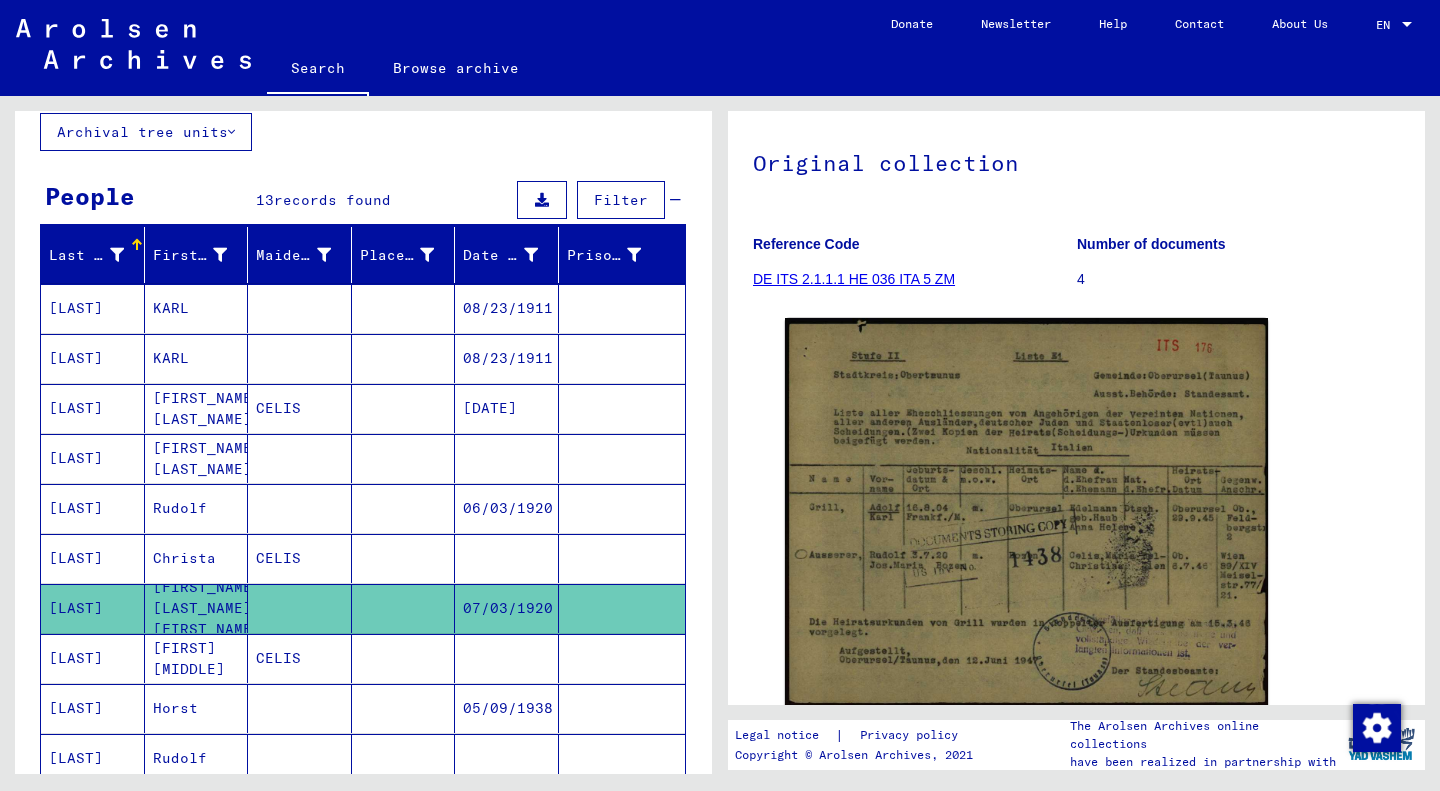 scroll, scrollTop: 135, scrollLeft: 0, axis: vertical 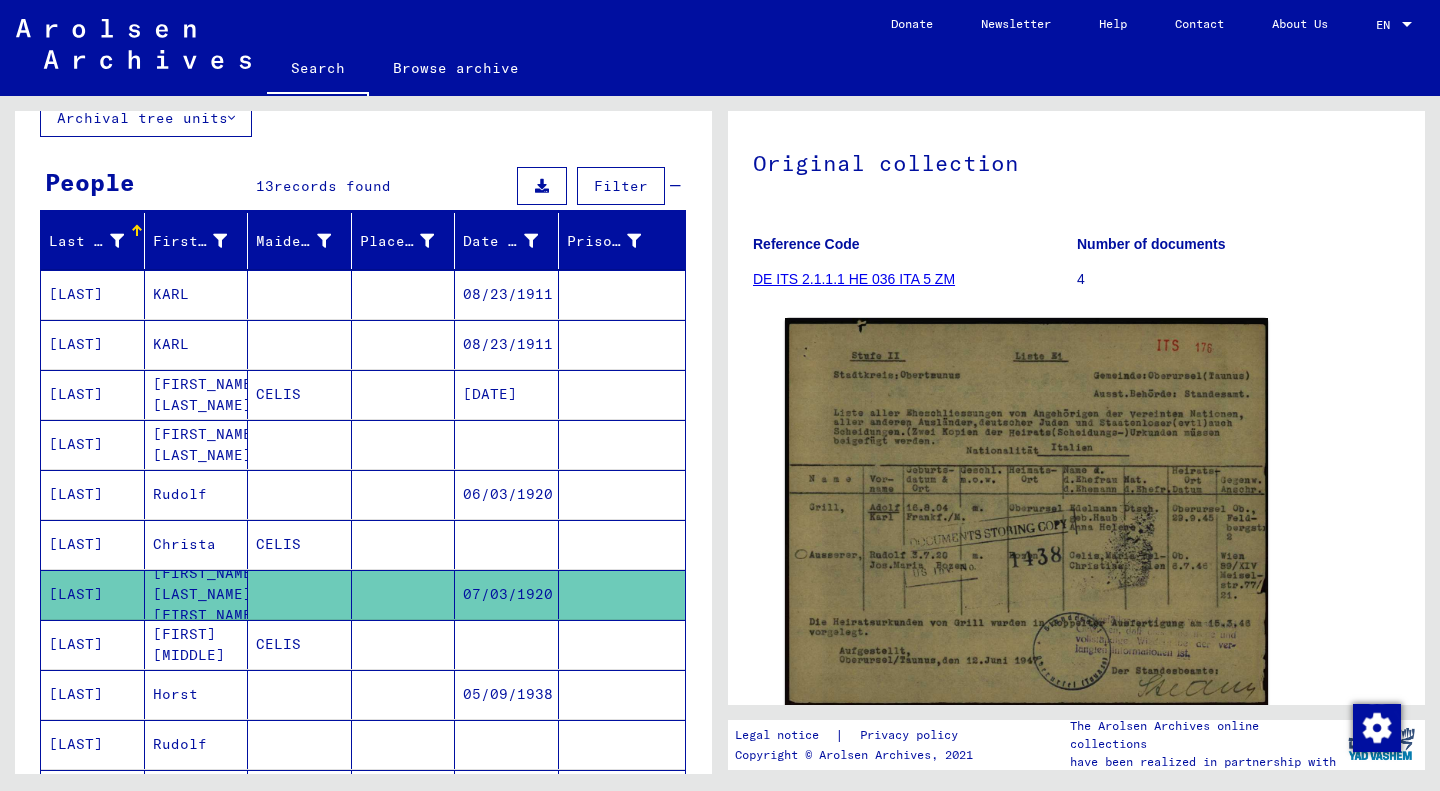 click on "[FIRST] [MIDDLE]" at bounding box center [197, 694] 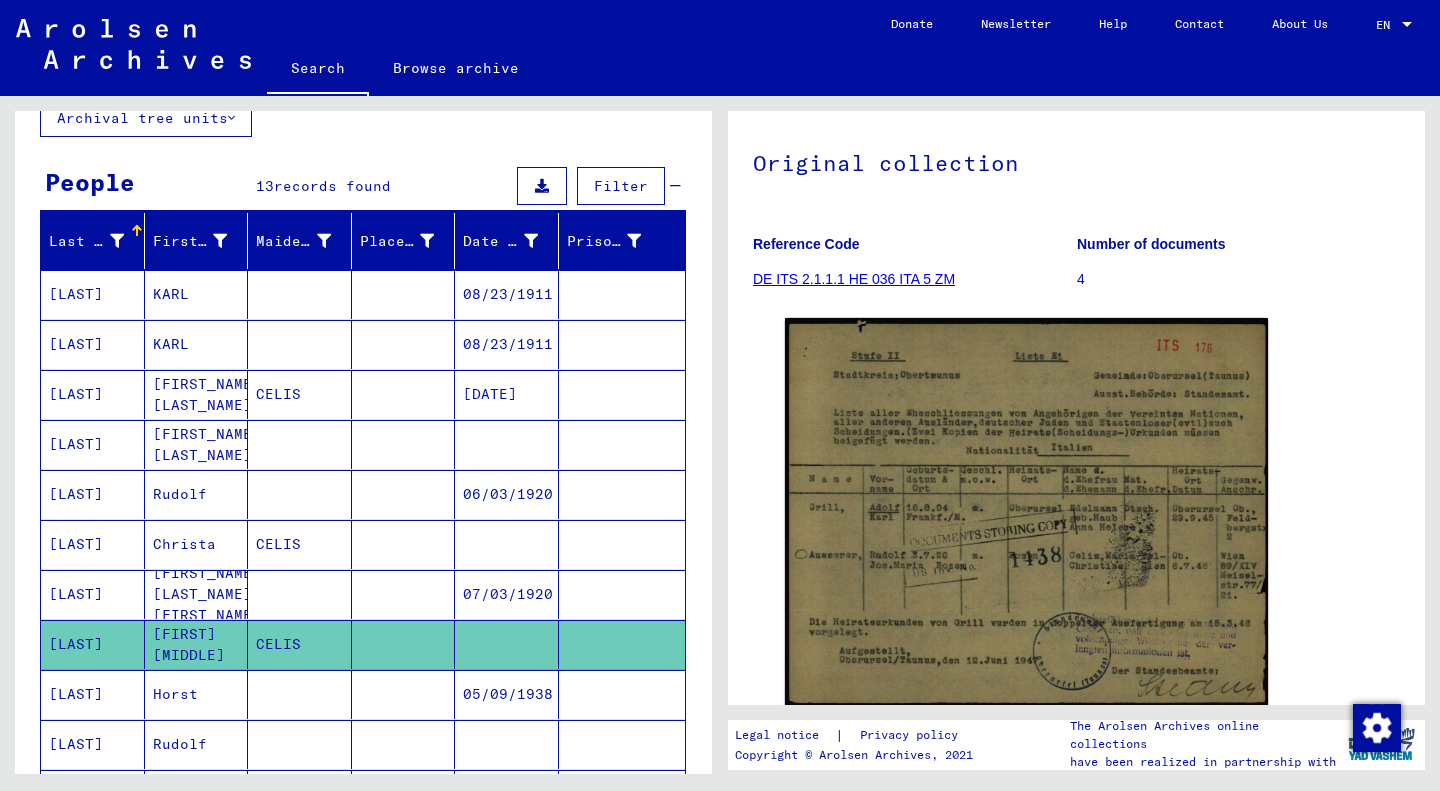 scroll, scrollTop: 182, scrollLeft: 0, axis: vertical 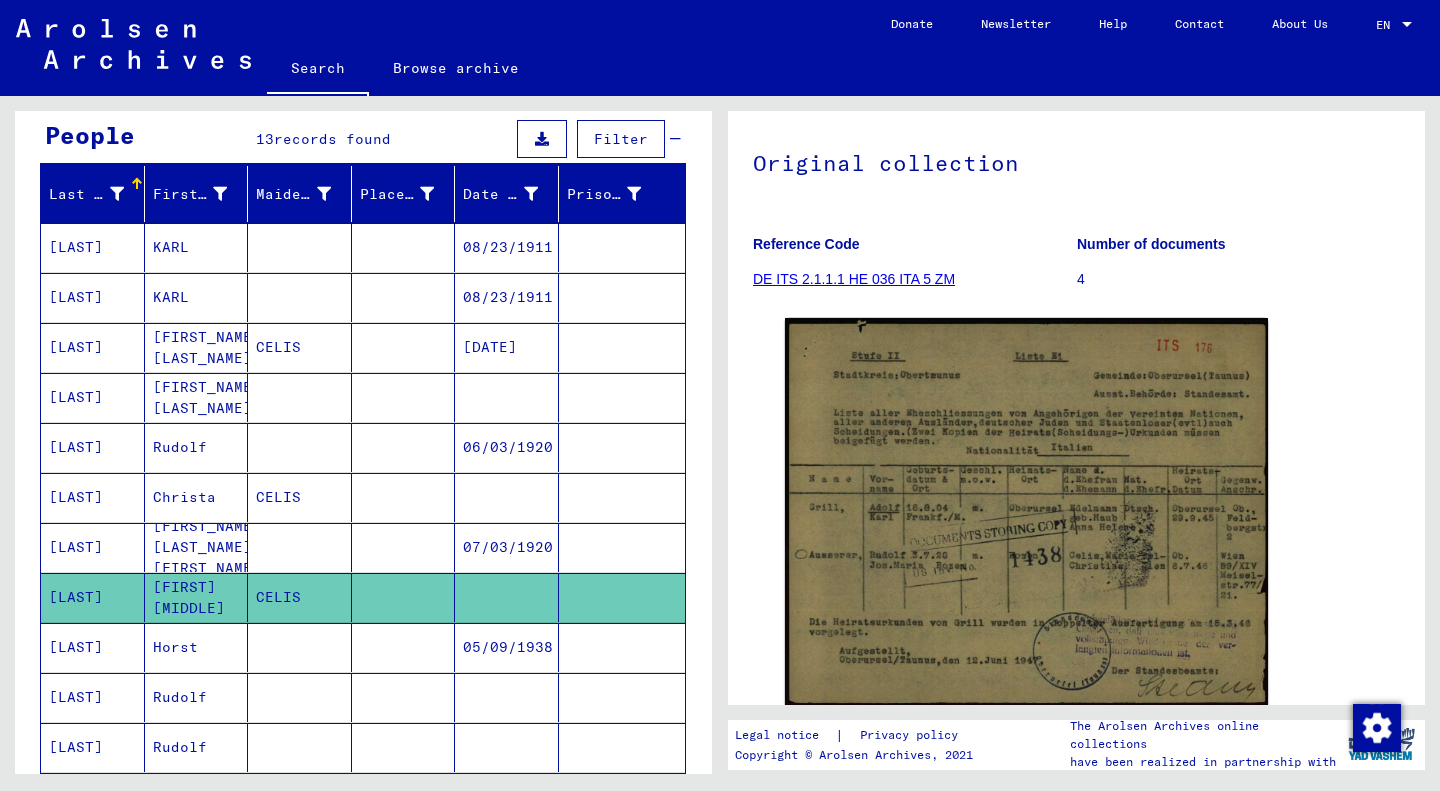 click on "Horst" at bounding box center [197, 697] 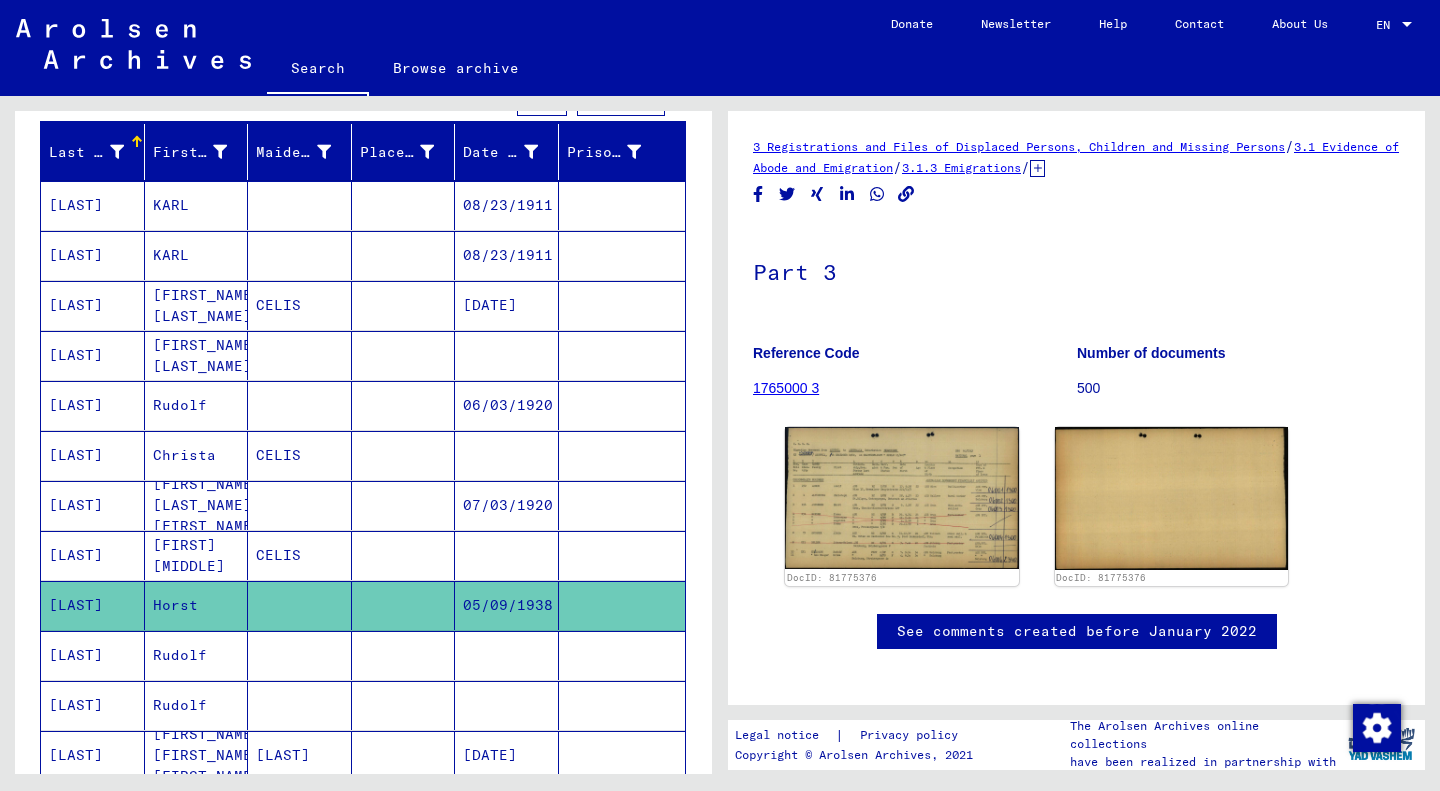 scroll, scrollTop: 226, scrollLeft: 0, axis: vertical 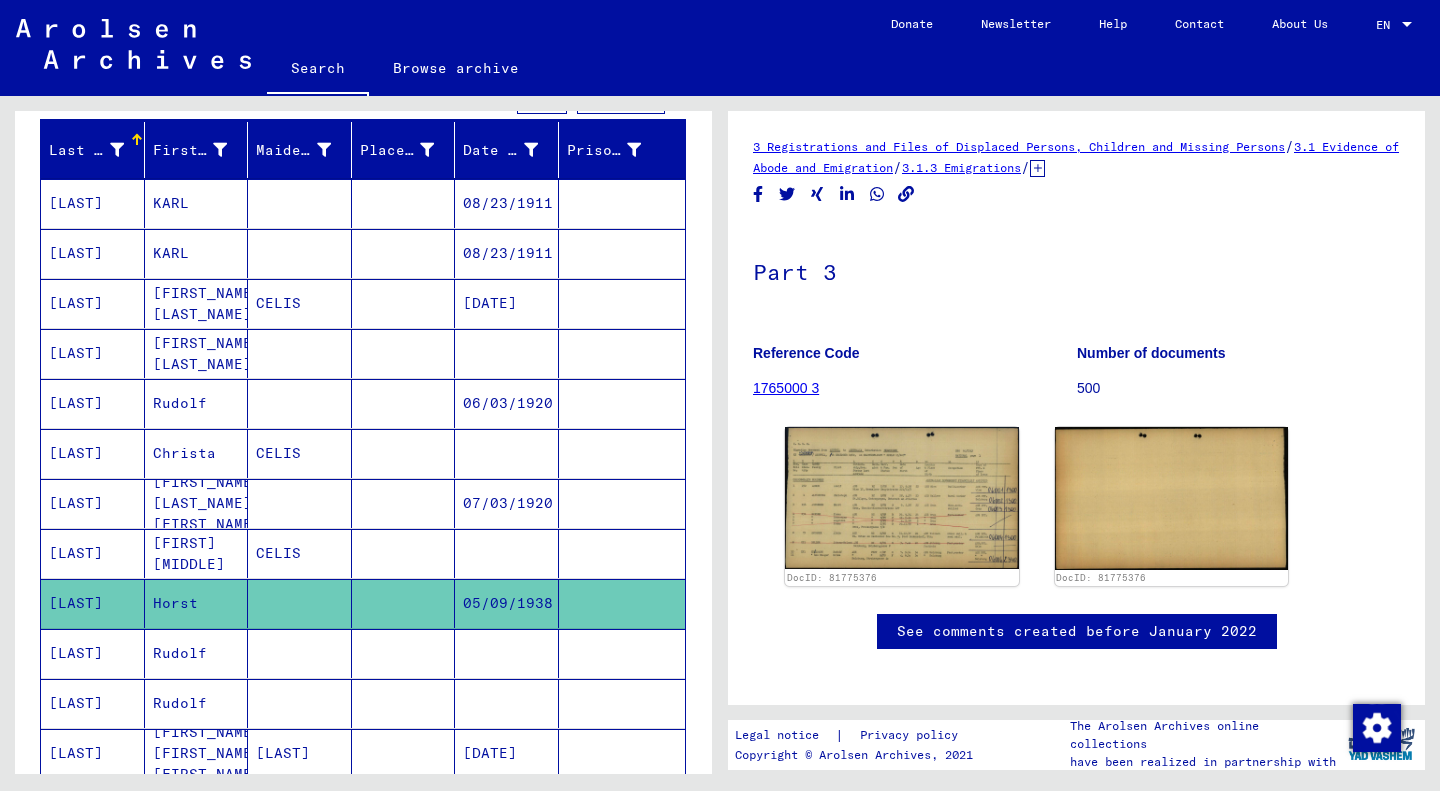 click on "Rudolf" at bounding box center (197, 703) 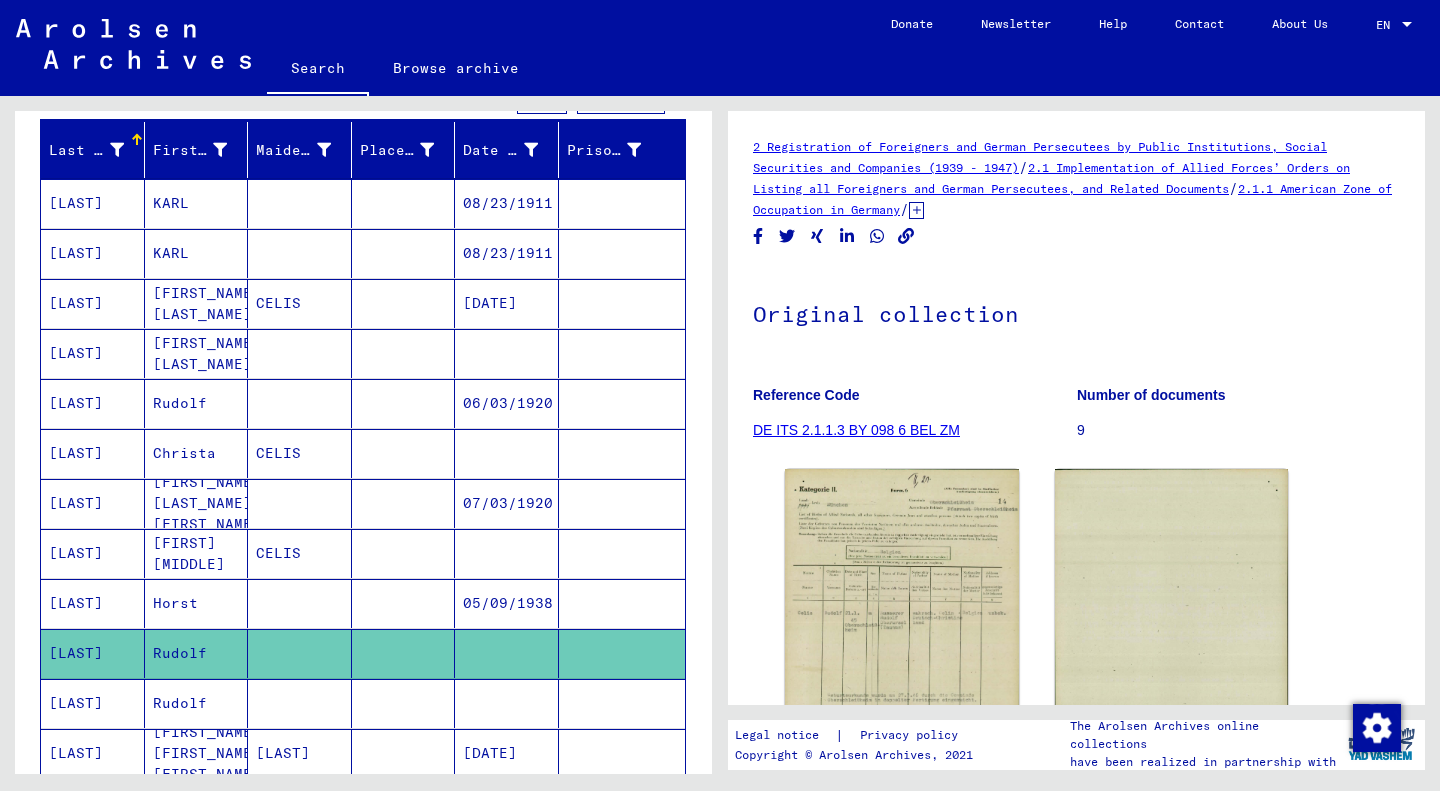 click on "Horst" at bounding box center (197, 653) 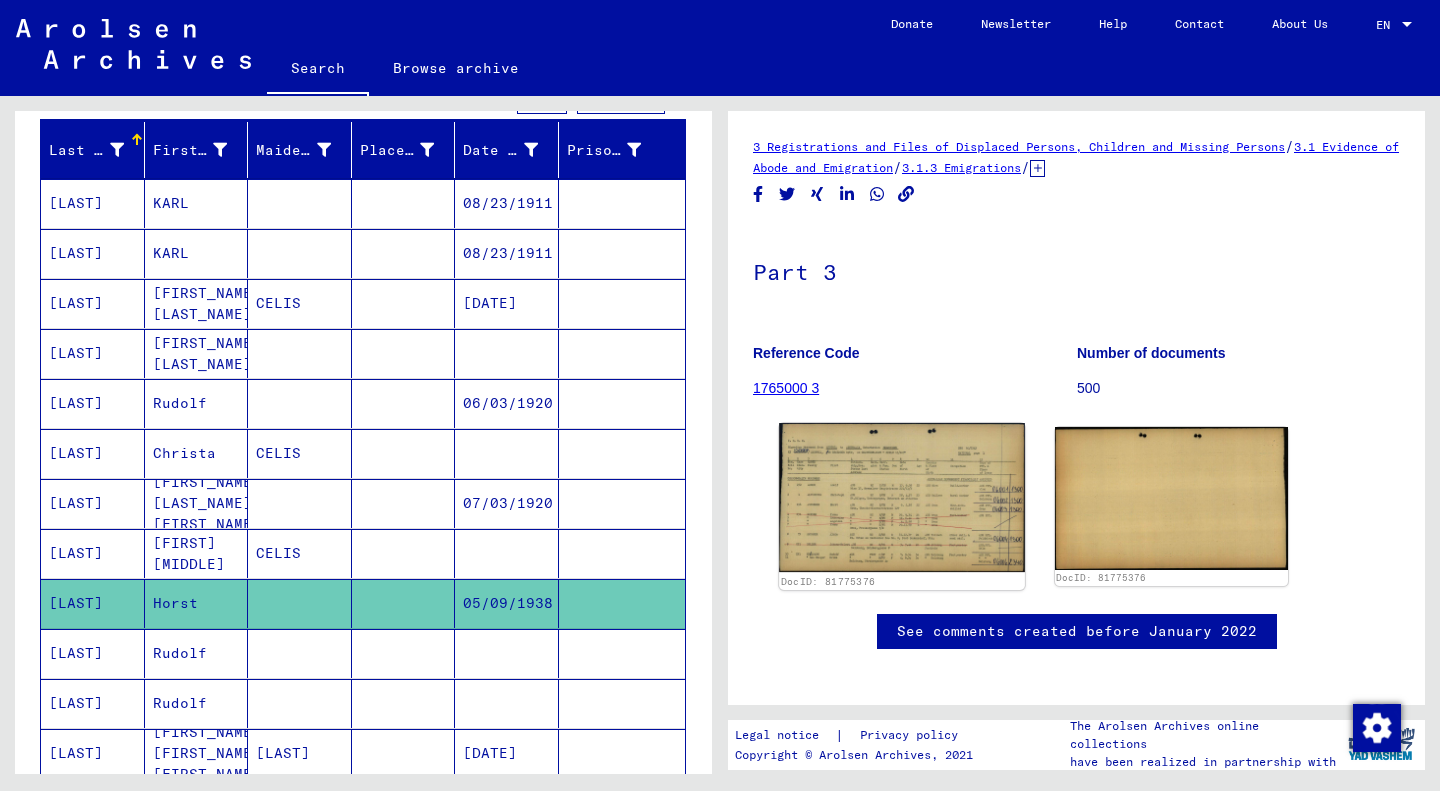 click 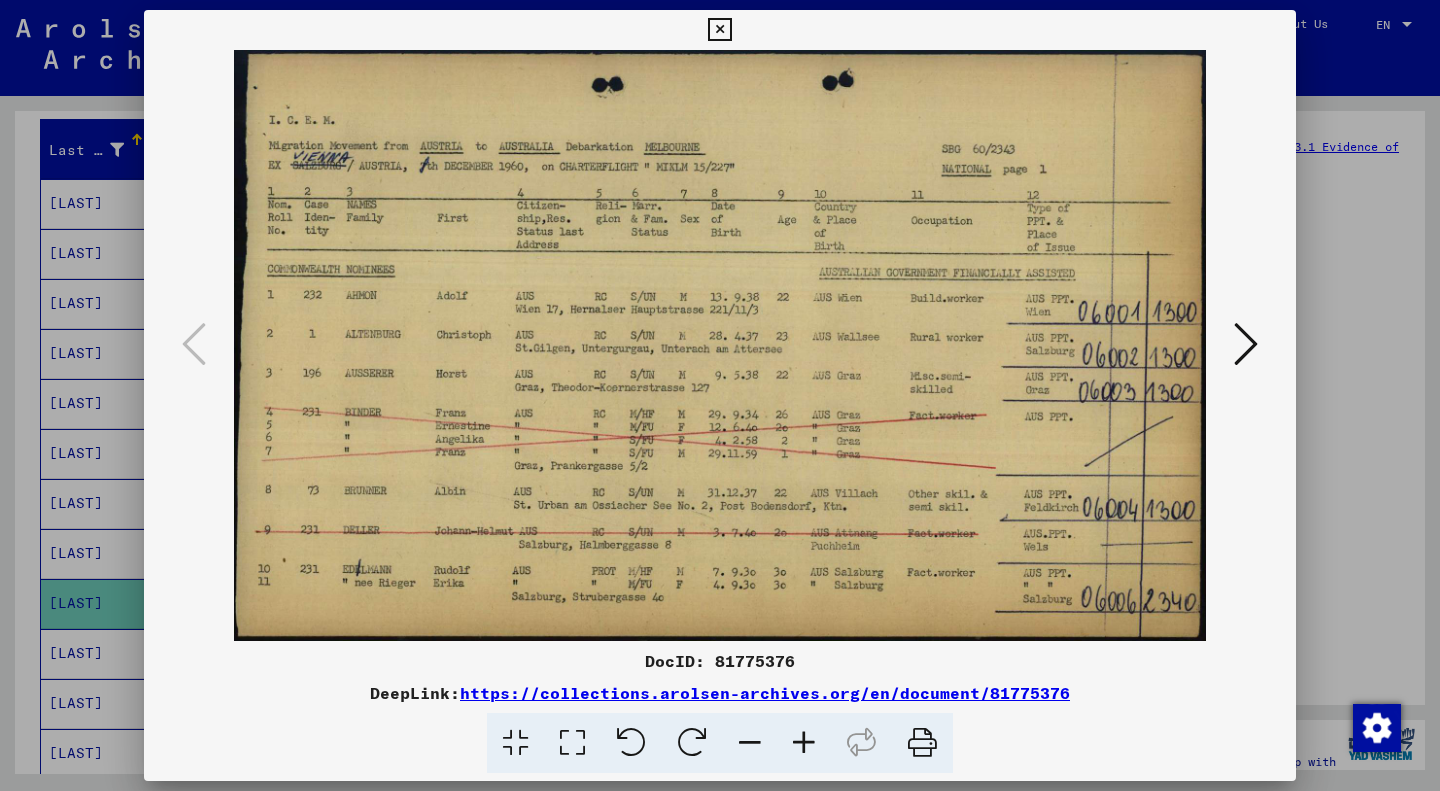 click at bounding box center (720, 395) 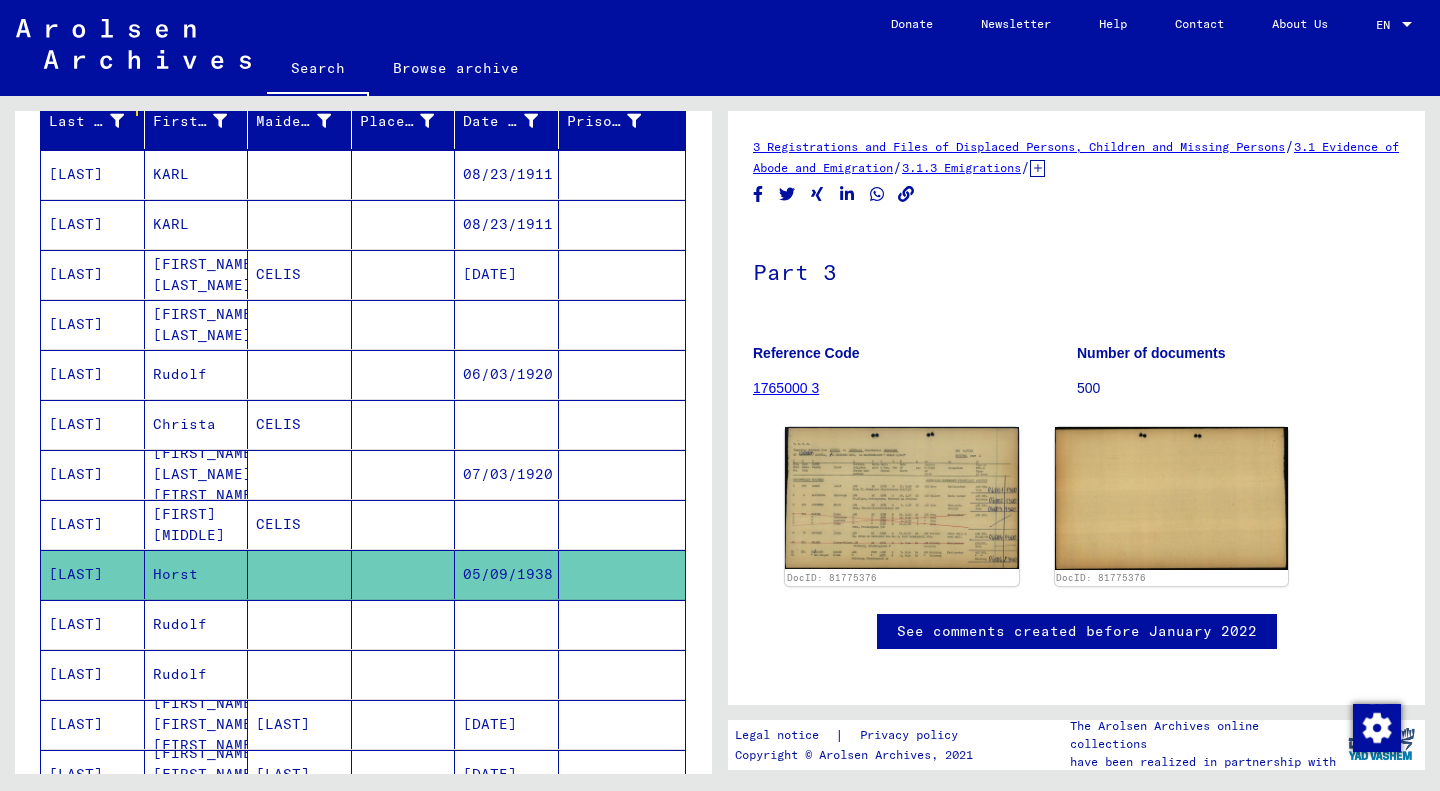 scroll, scrollTop: 267, scrollLeft: 0, axis: vertical 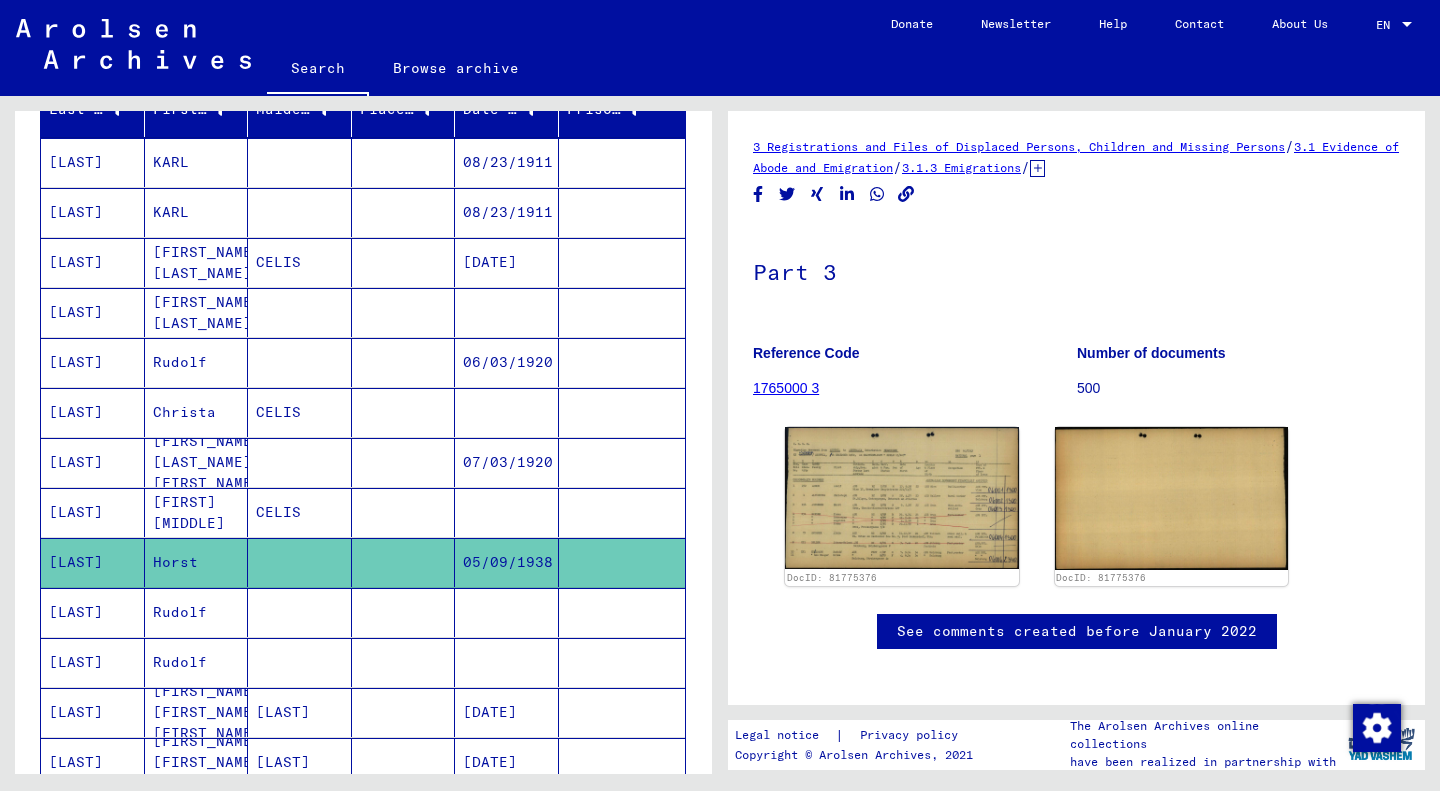 click on "Rudolf" at bounding box center (197, 662) 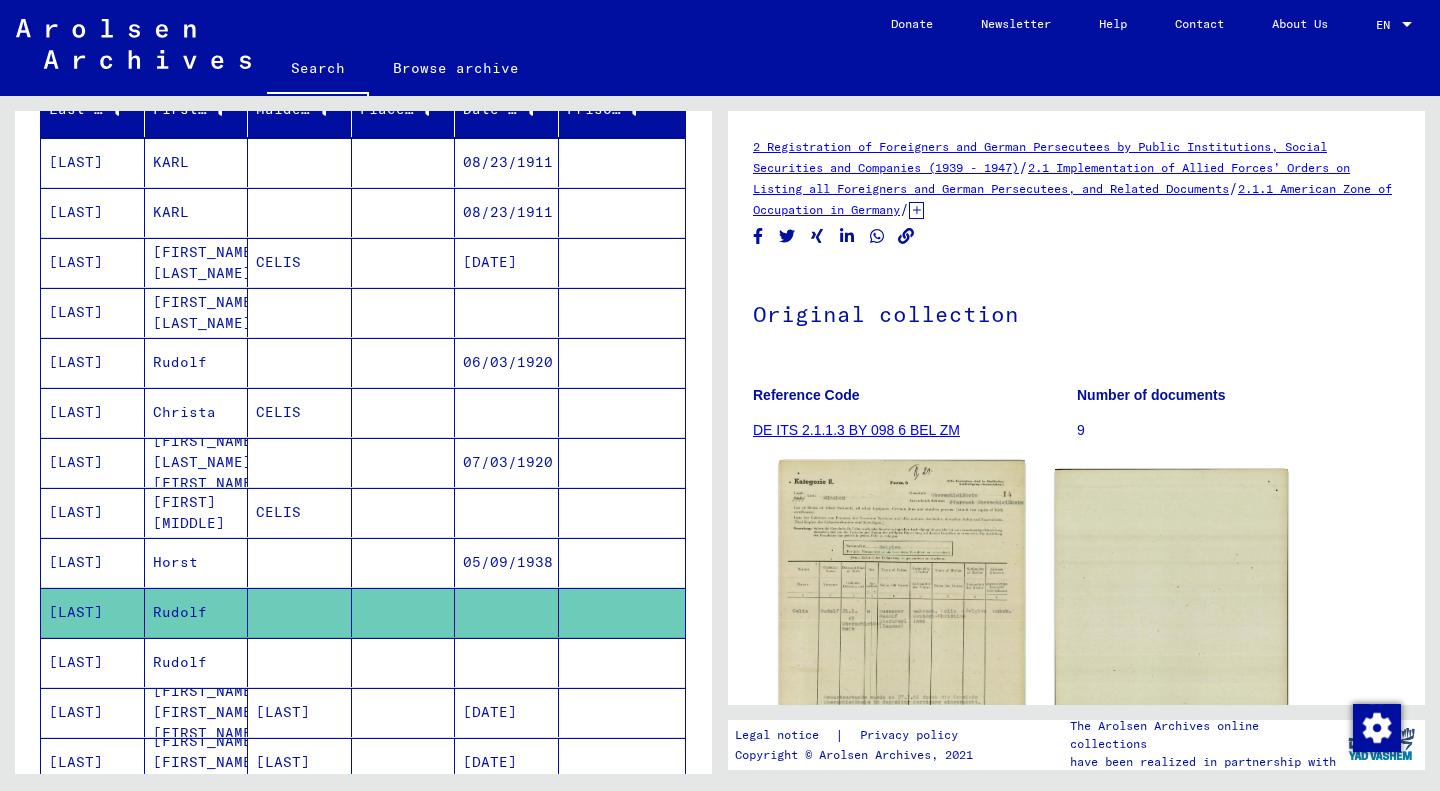 click 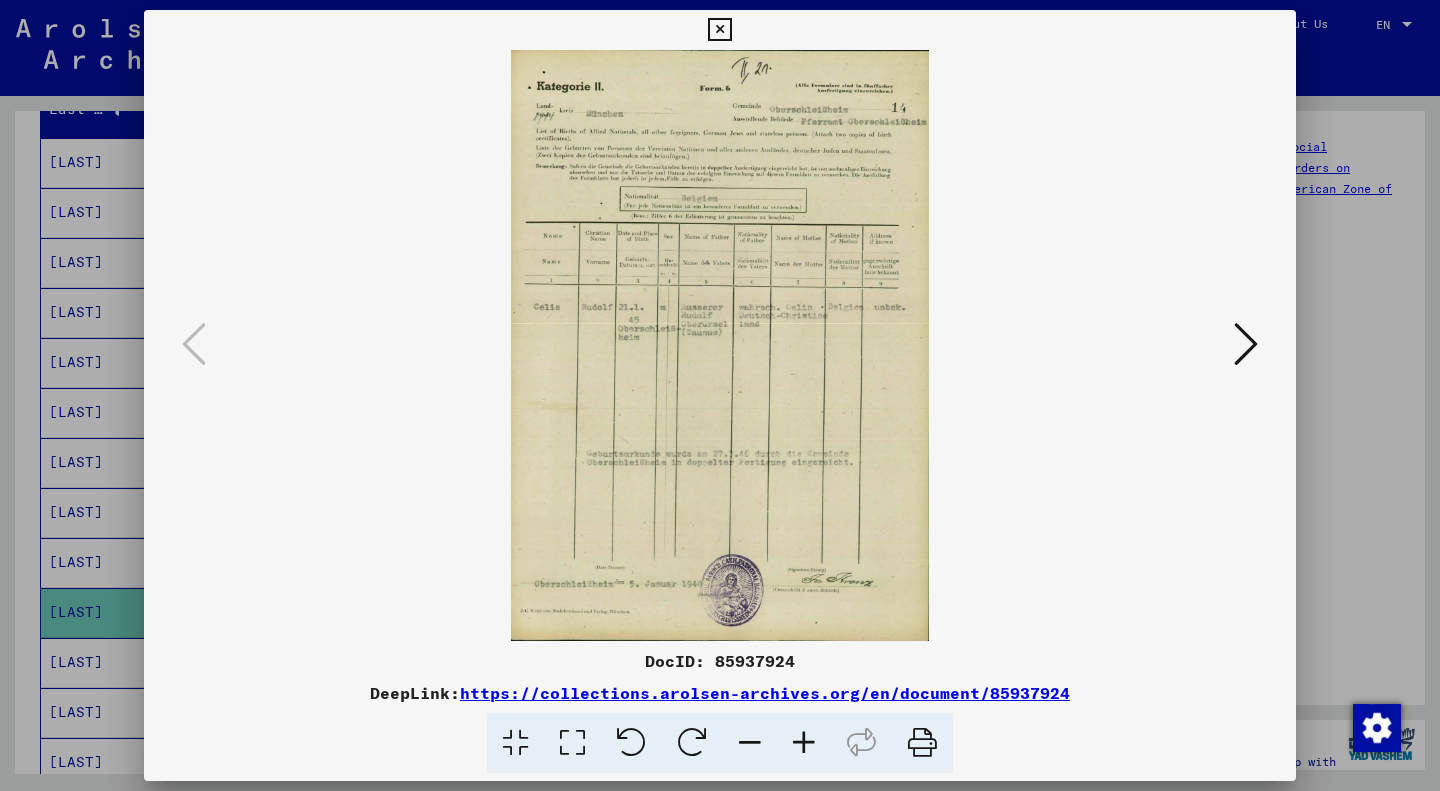 click at bounding box center [1246, 344] 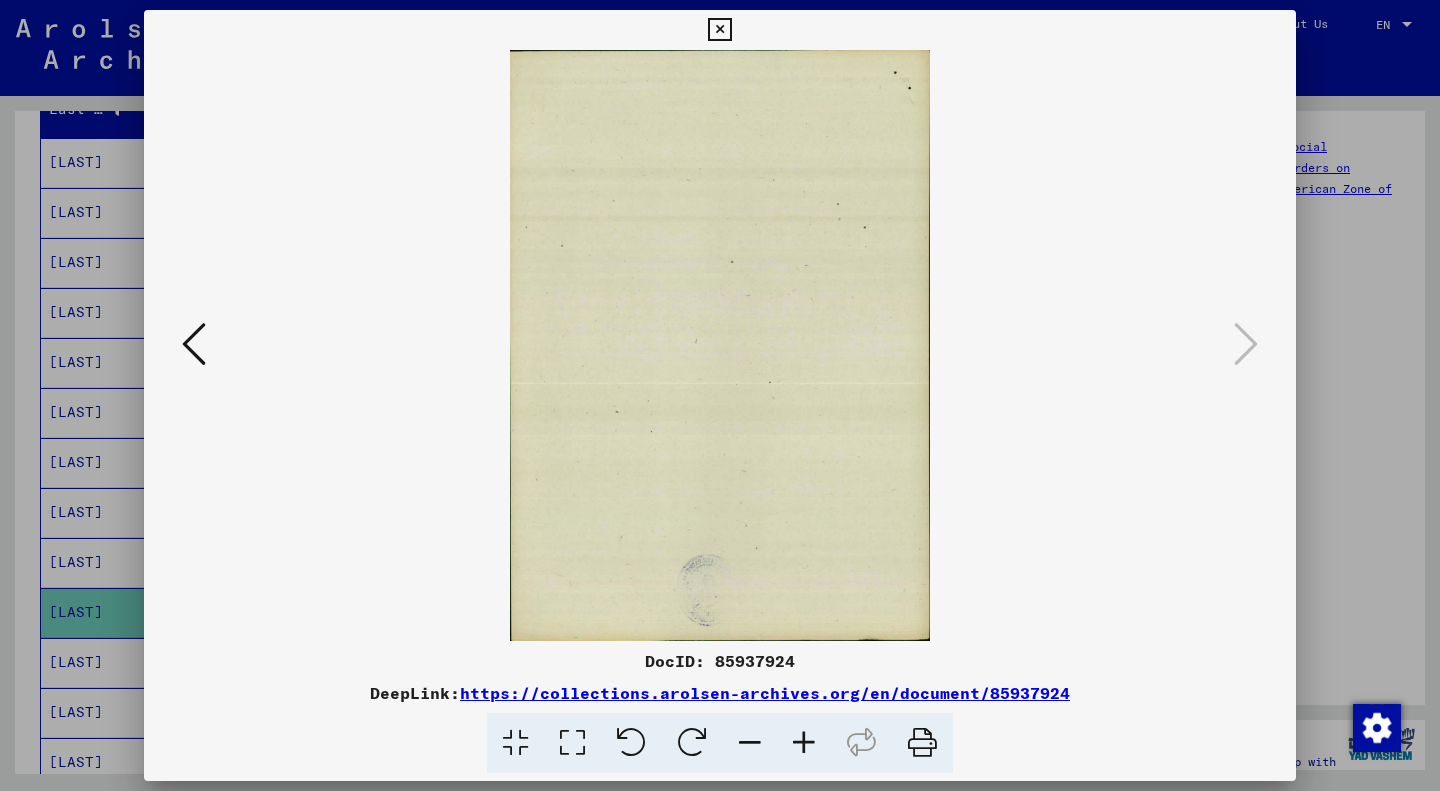 click at bounding box center [194, 344] 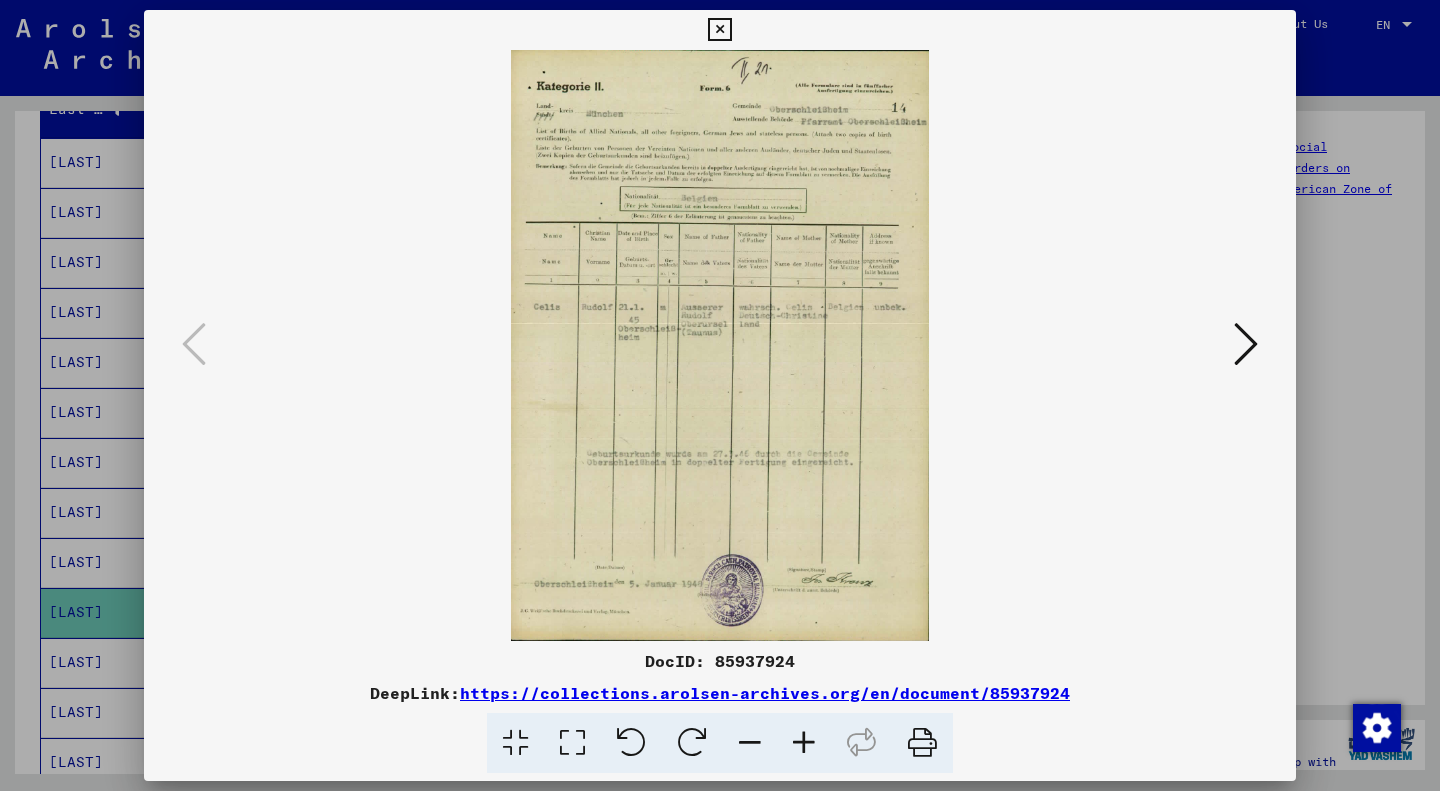 click at bounding box center (1246, 344) 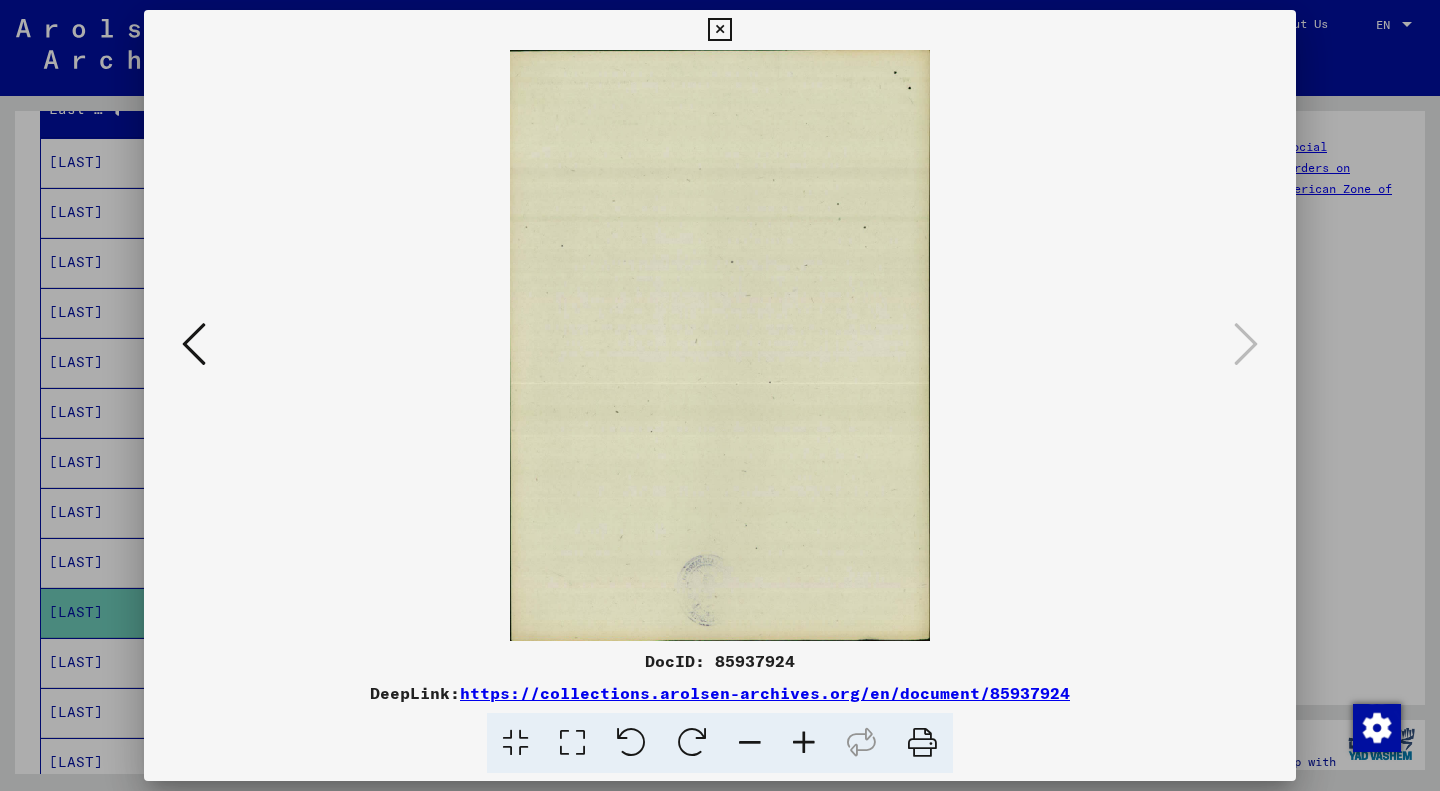 click at bounding box center (720, 395) 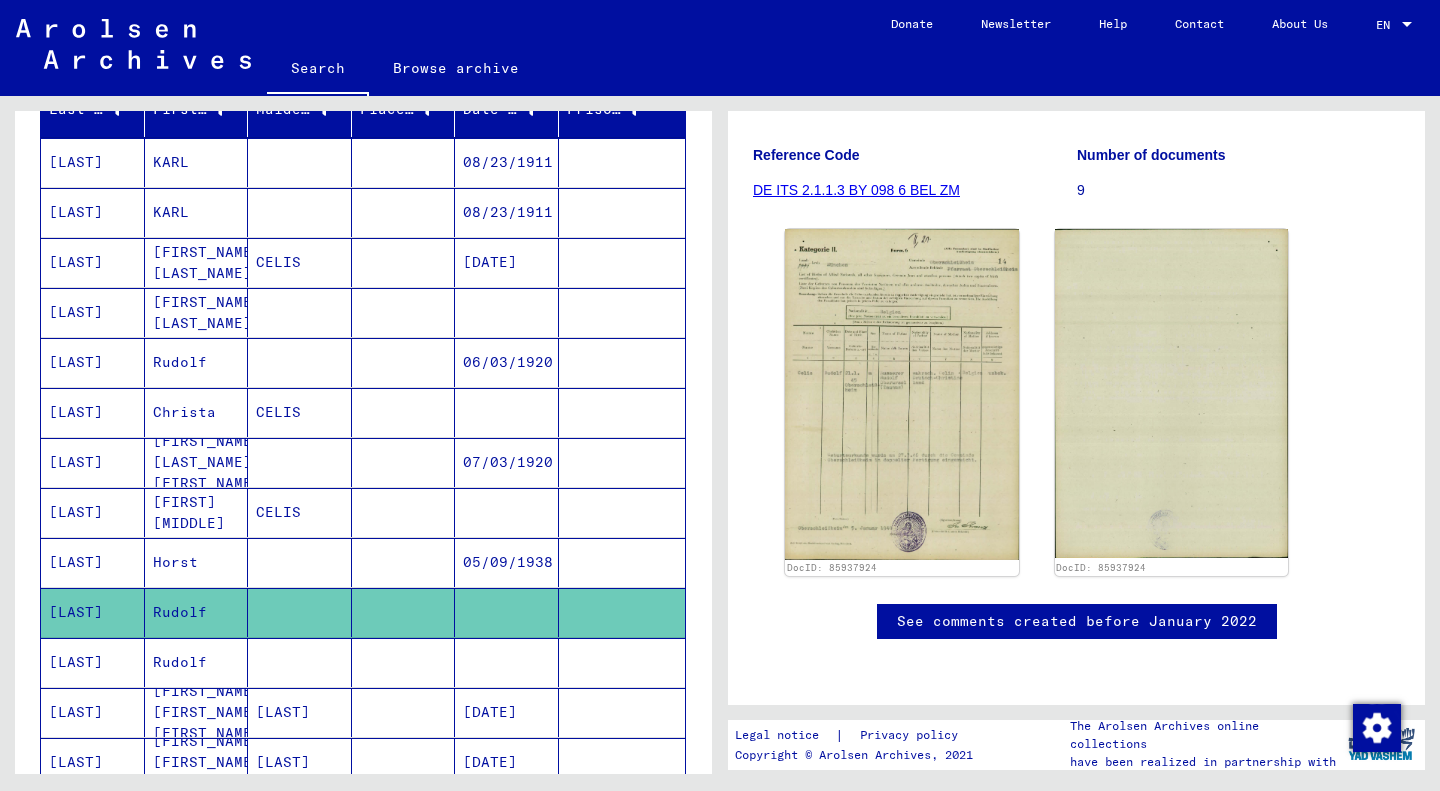 scroll, scrollTop: 747, scrollLeft: 0, axis: vertical 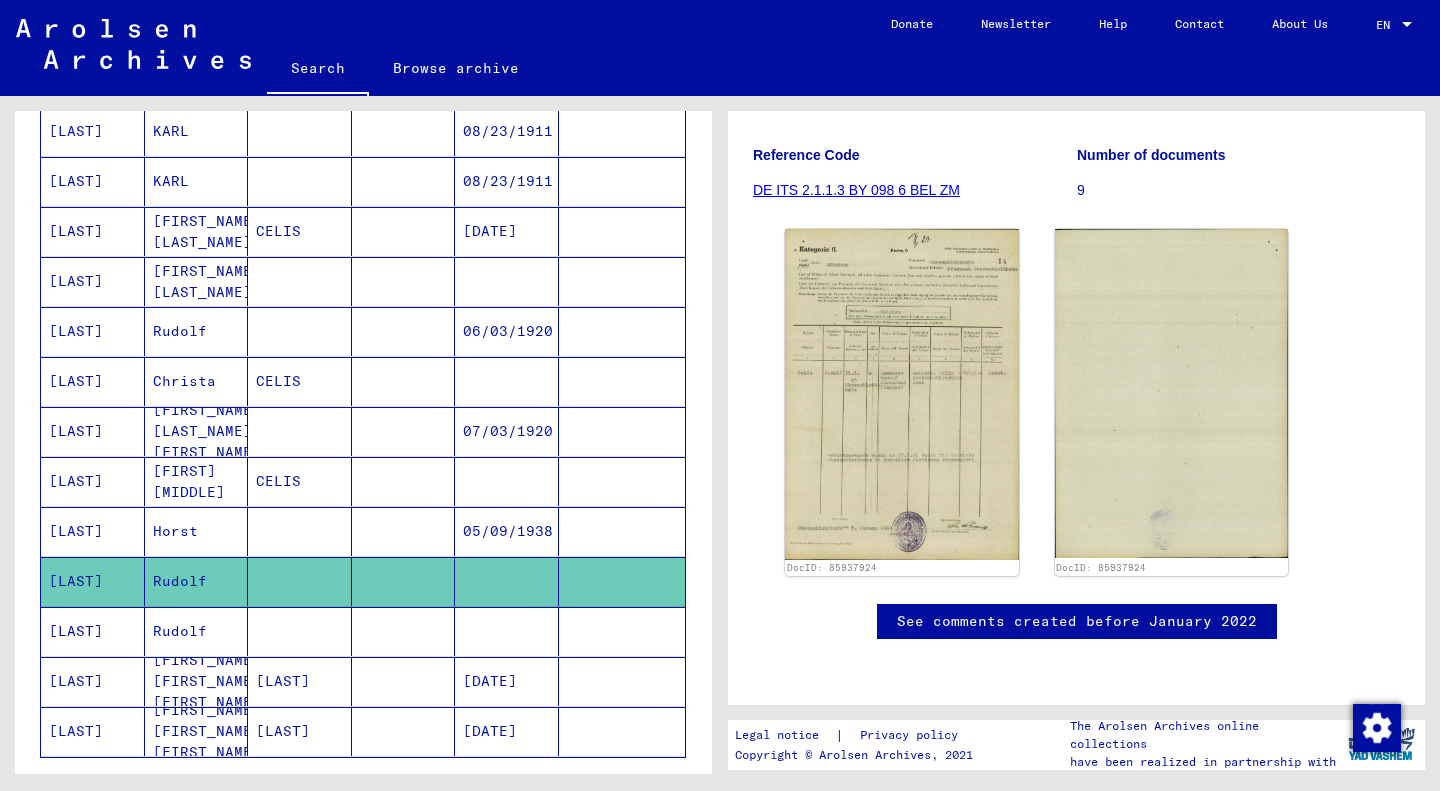 click on "Rudolf" at bounding box center (197, 681) 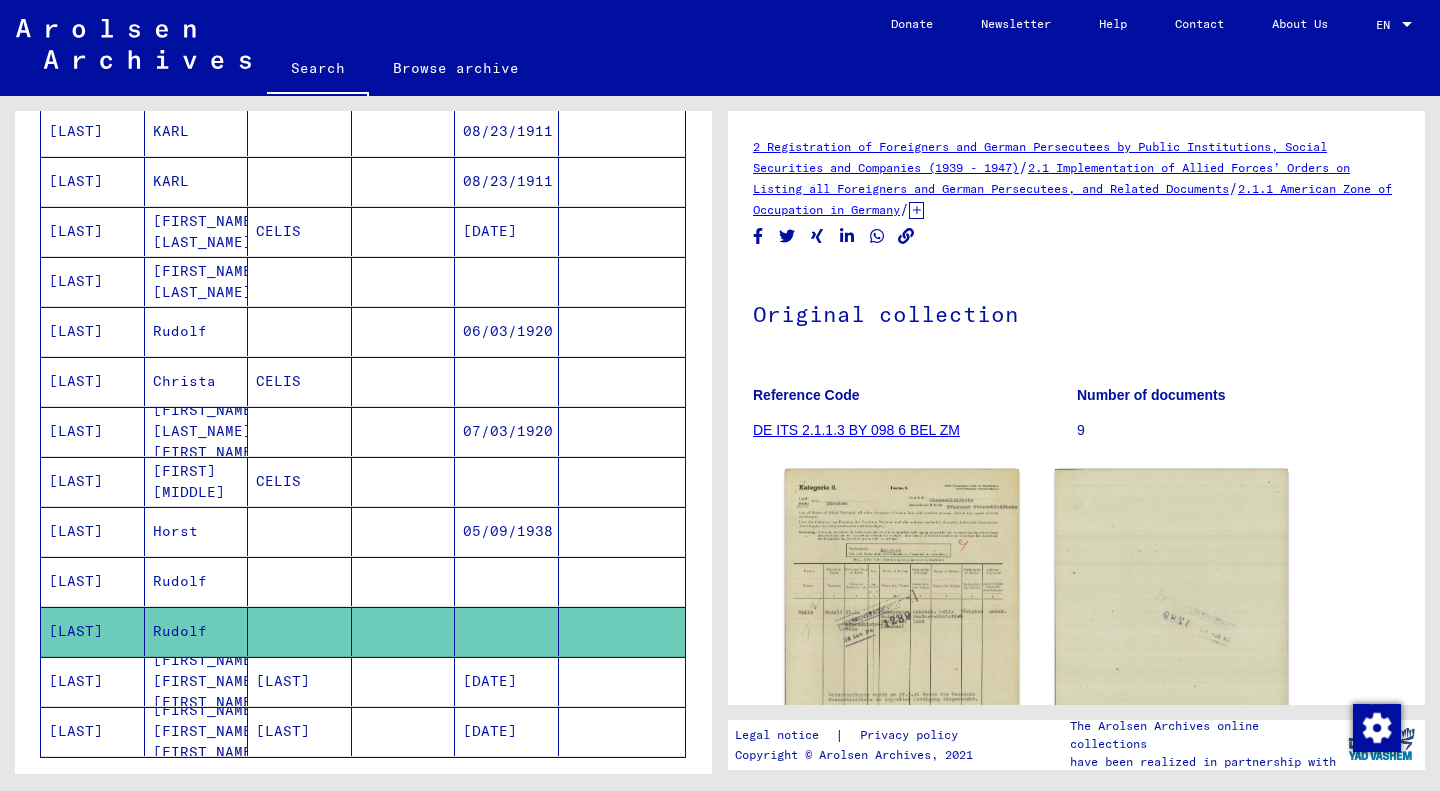 scroll, scrollTop: 248, scrollLeft: 0, axis: vertical 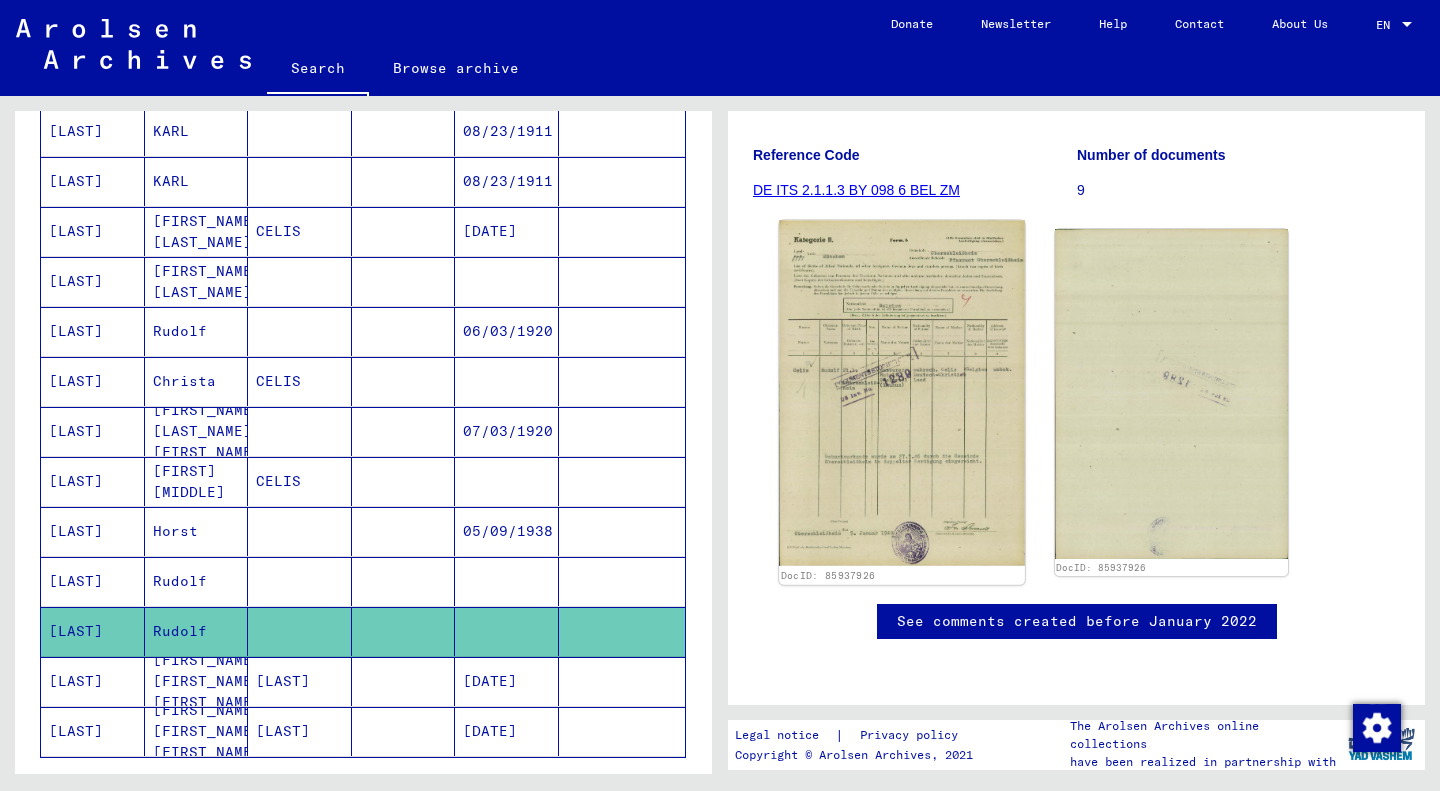 click 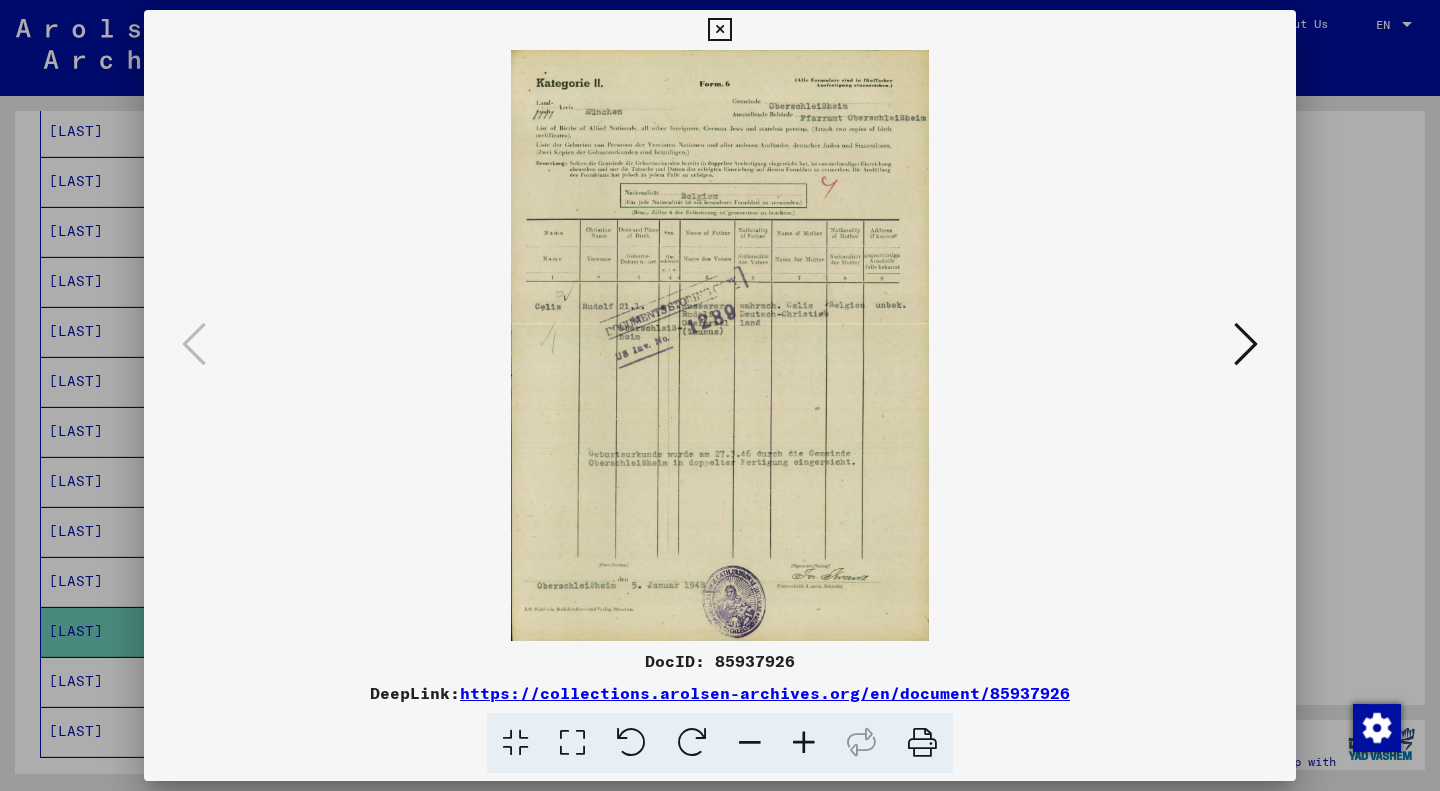click at bounding box center [720, 345] 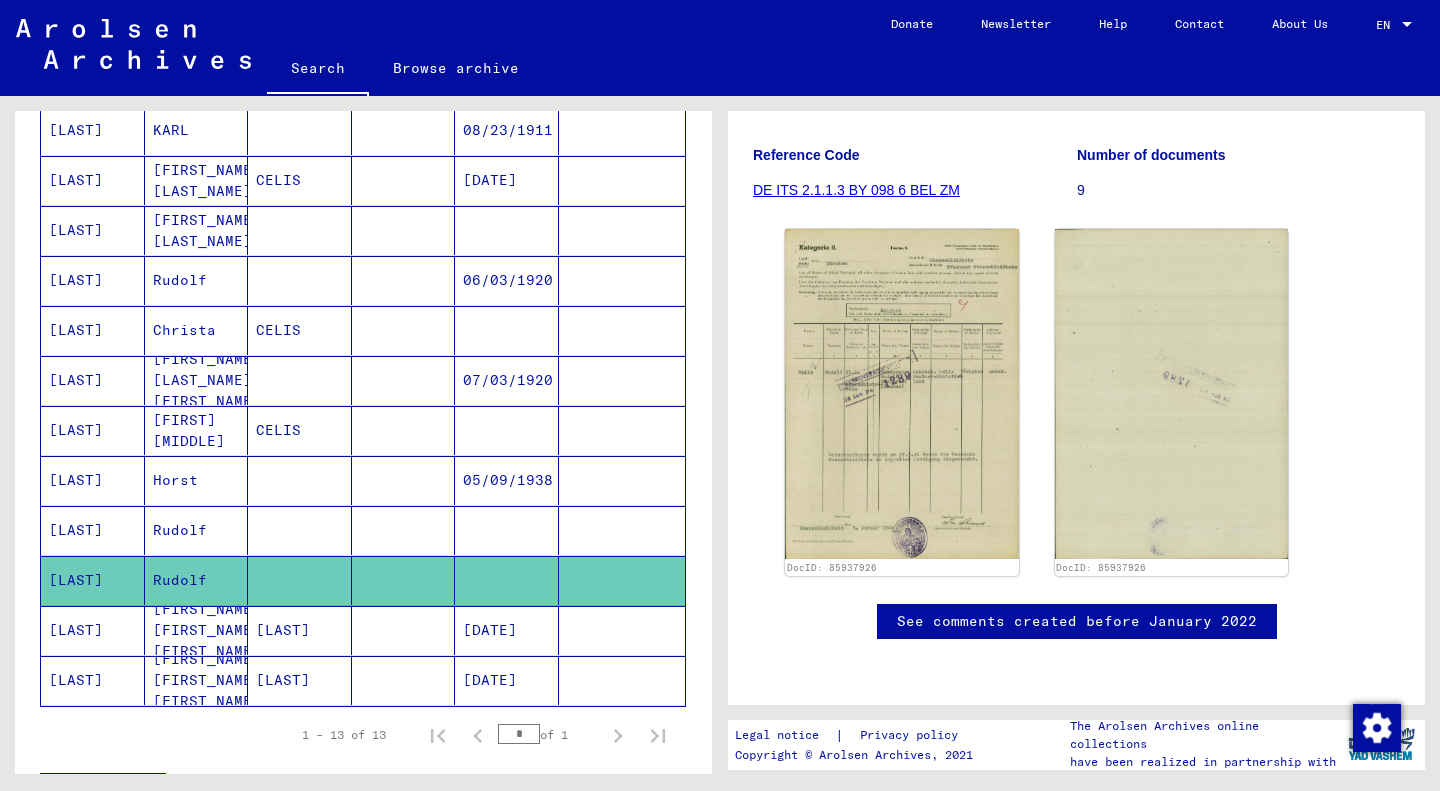 scroll, scrollTop: 380, scrollLeft: 0, axis: vertical 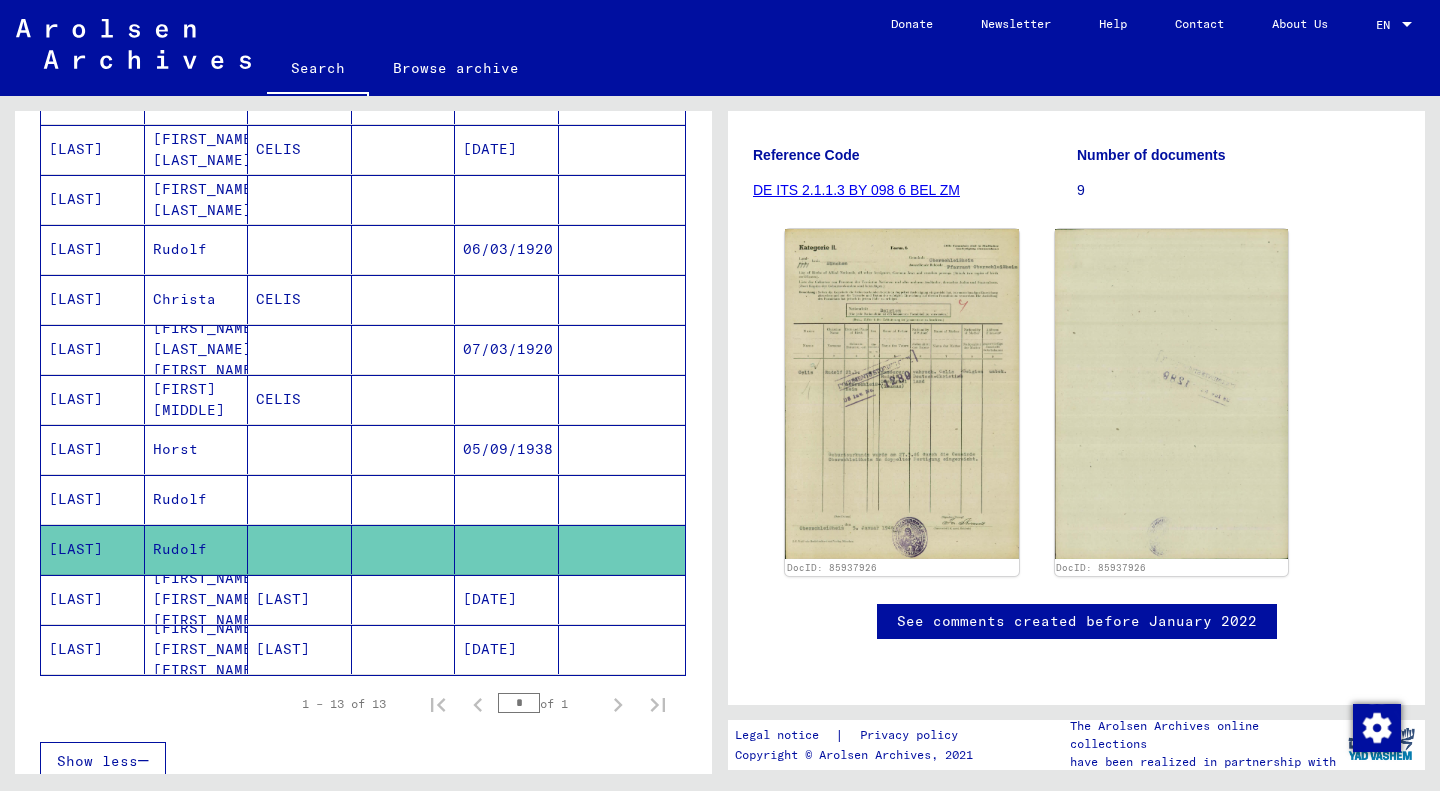 click on "[FIRST_NAME] [FIRST_NAME] [FIRST_NAME]" at bounding box center [197, 649] 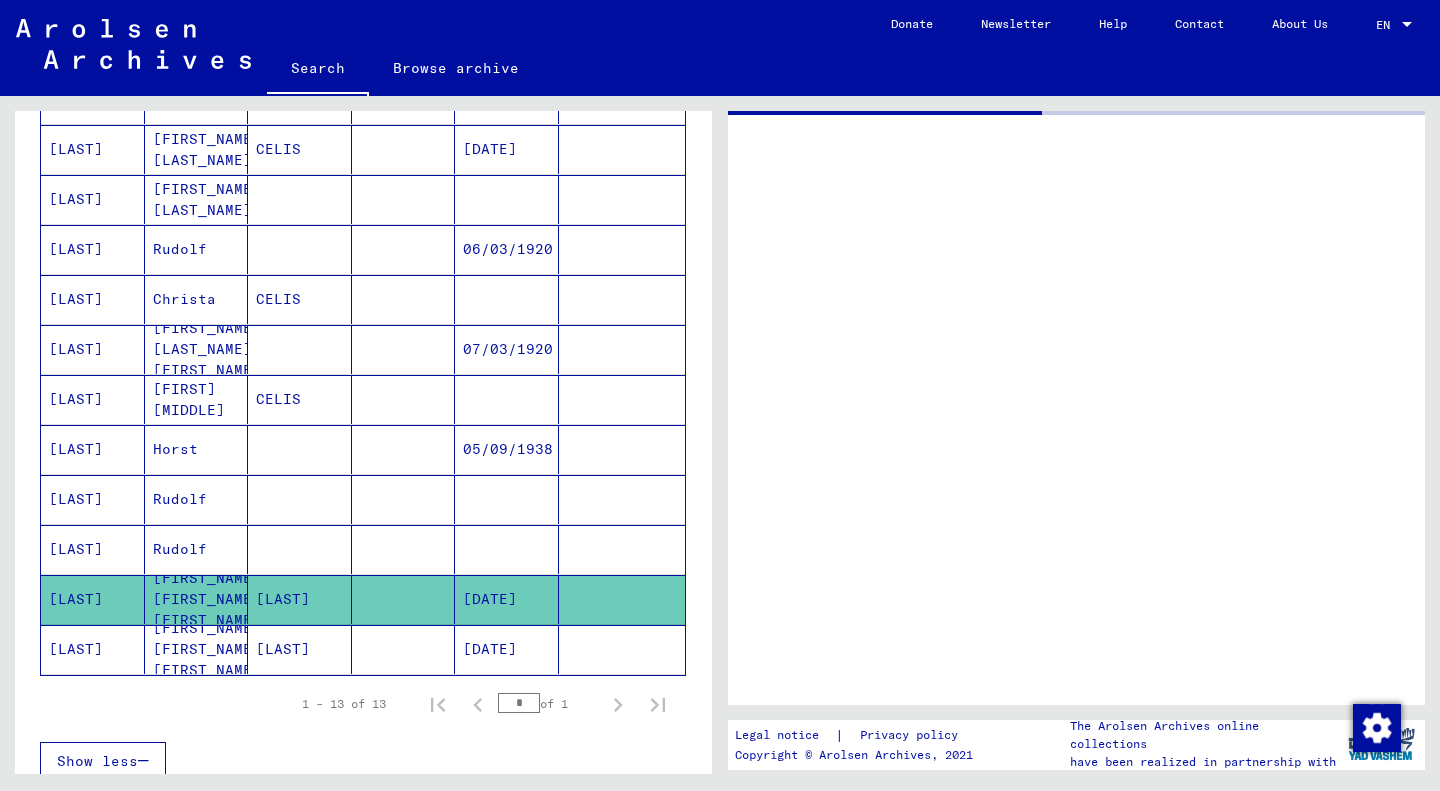 scroll, scrollTop: 0, scrollLeft: 0, axis: both 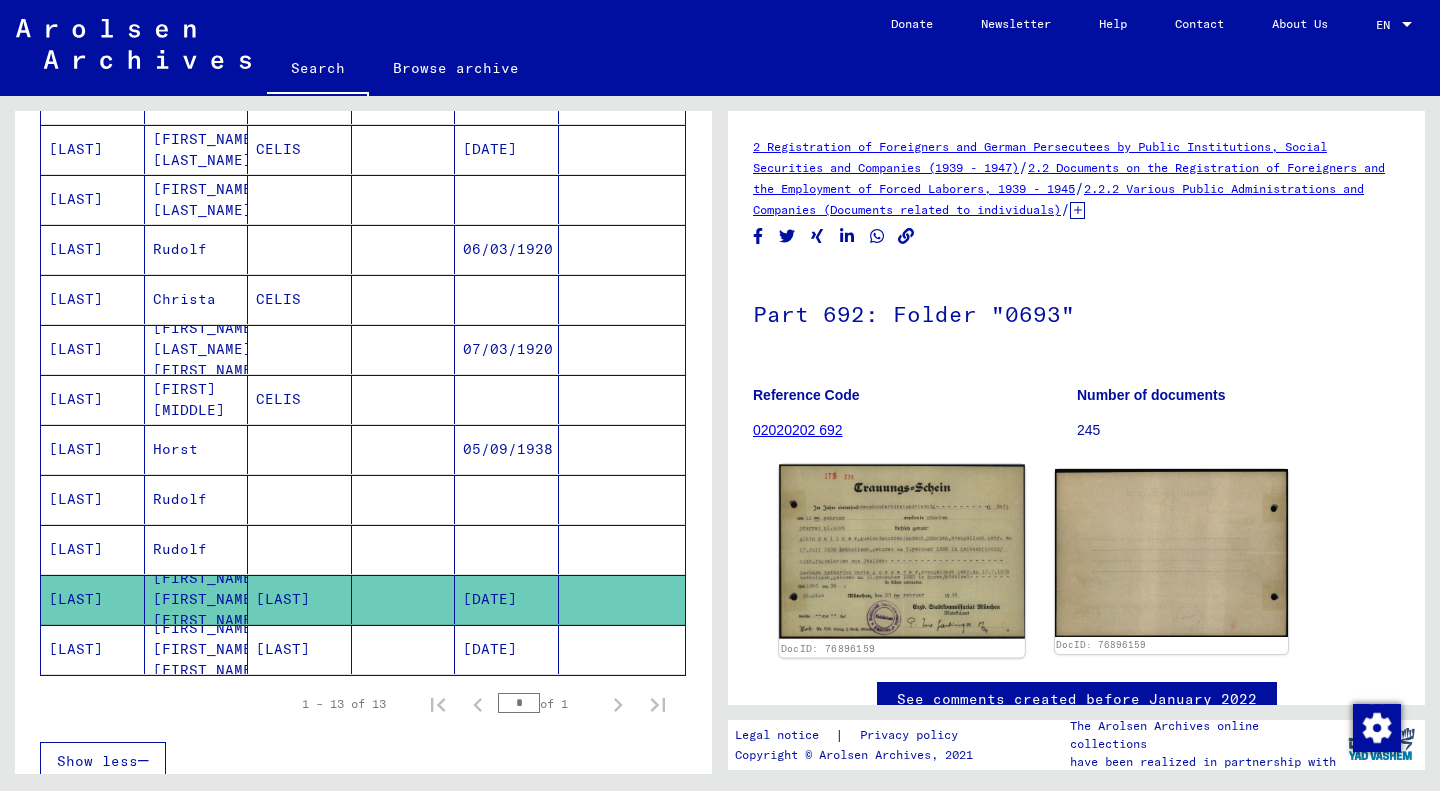 click 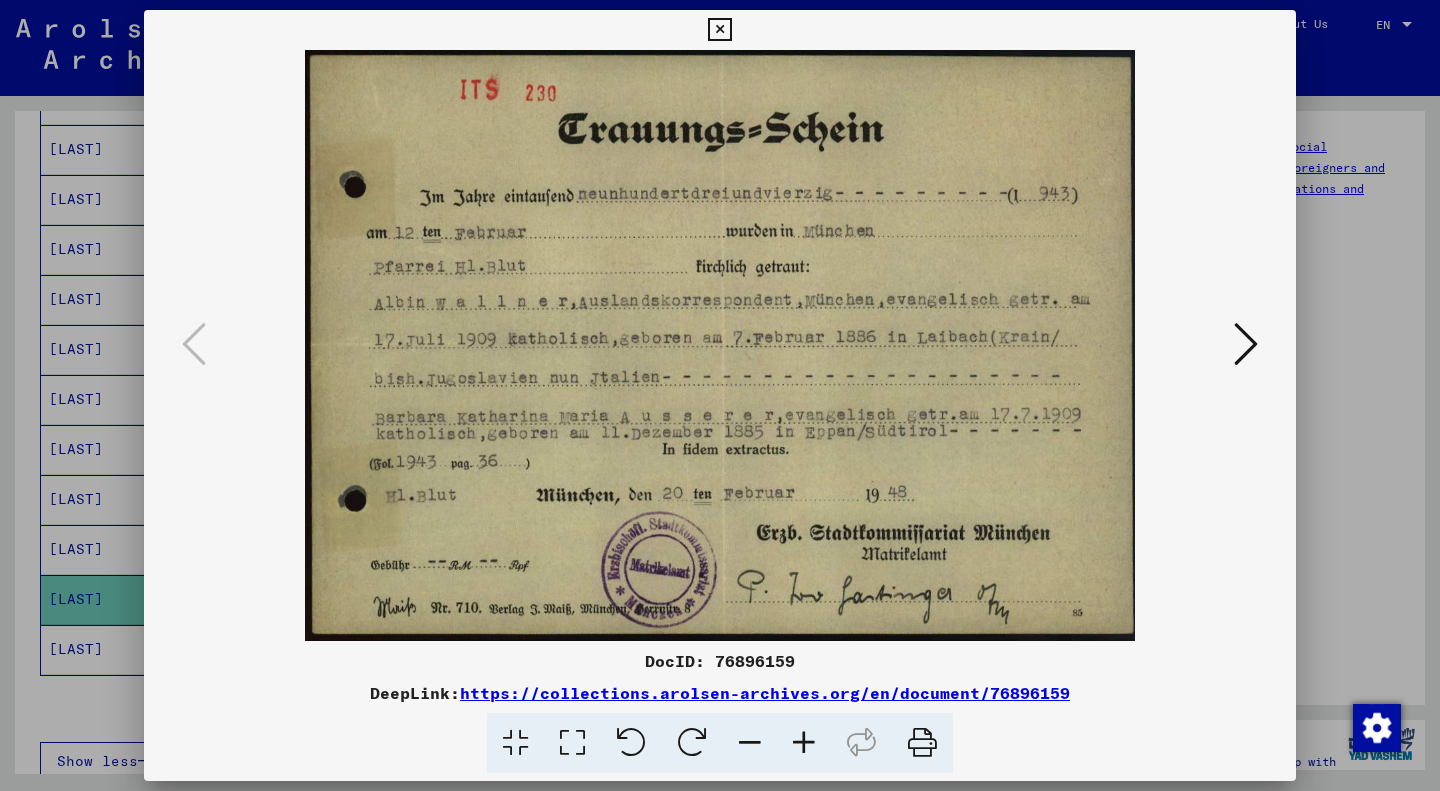 click at bounding box center (720, 395) 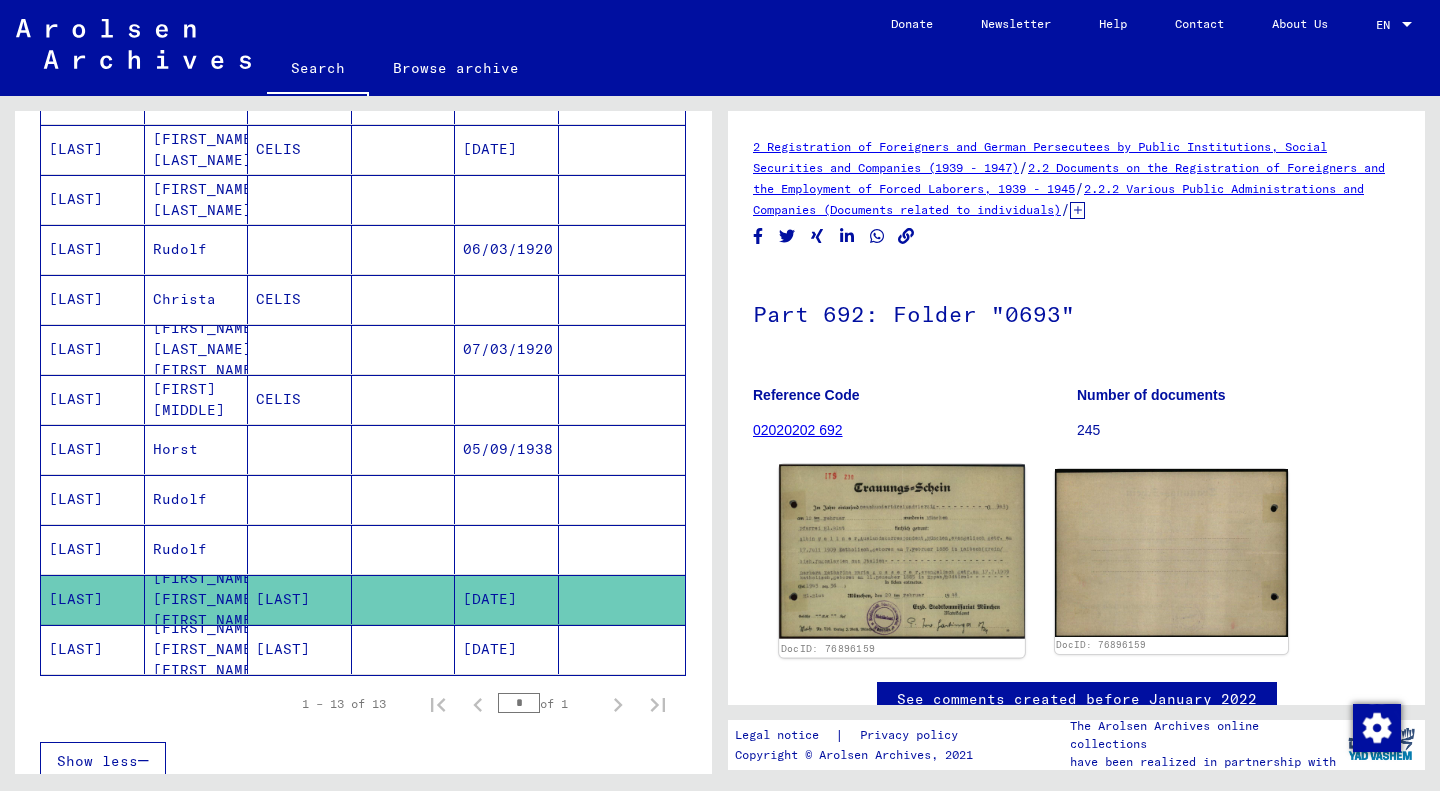 click 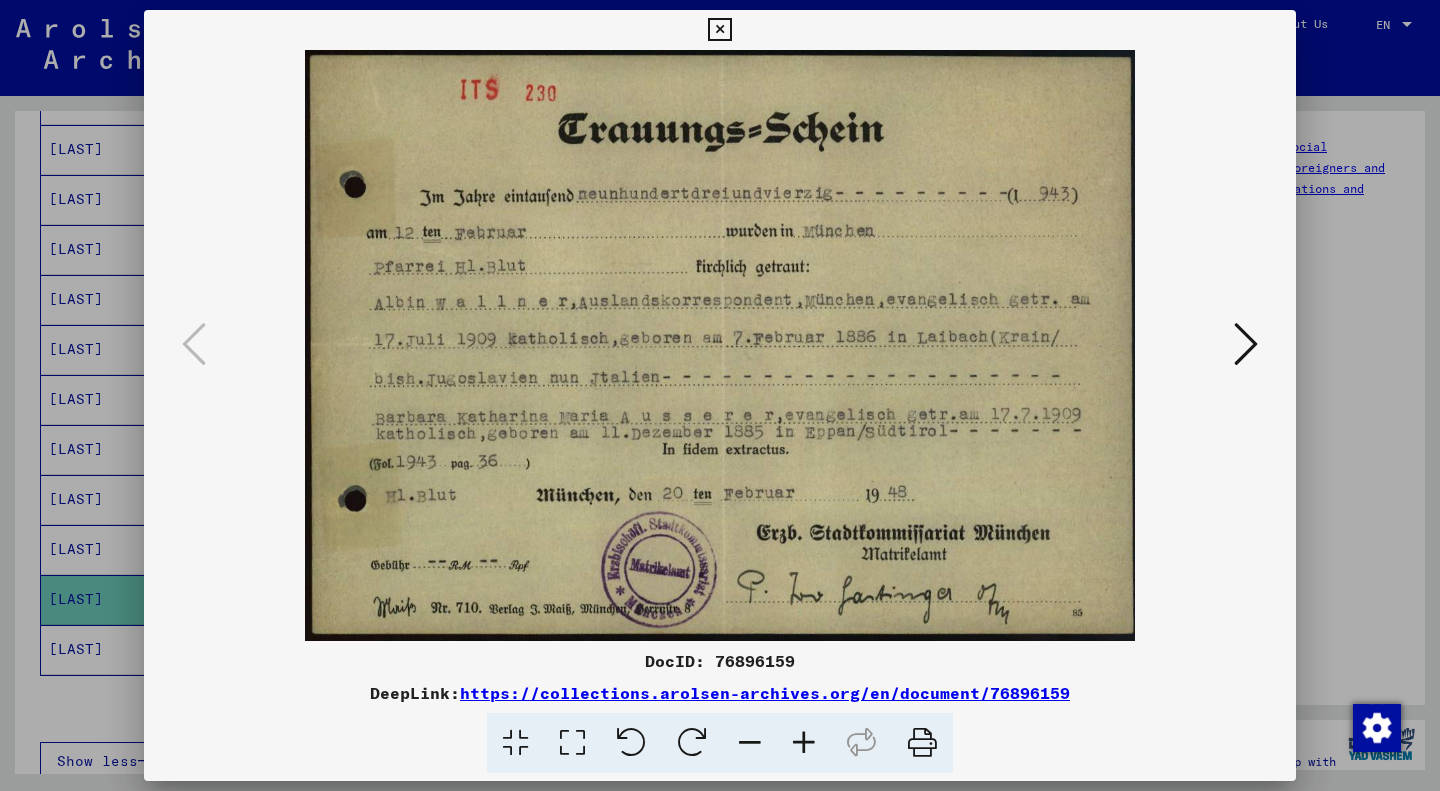 click at bounding box center (720, 395) 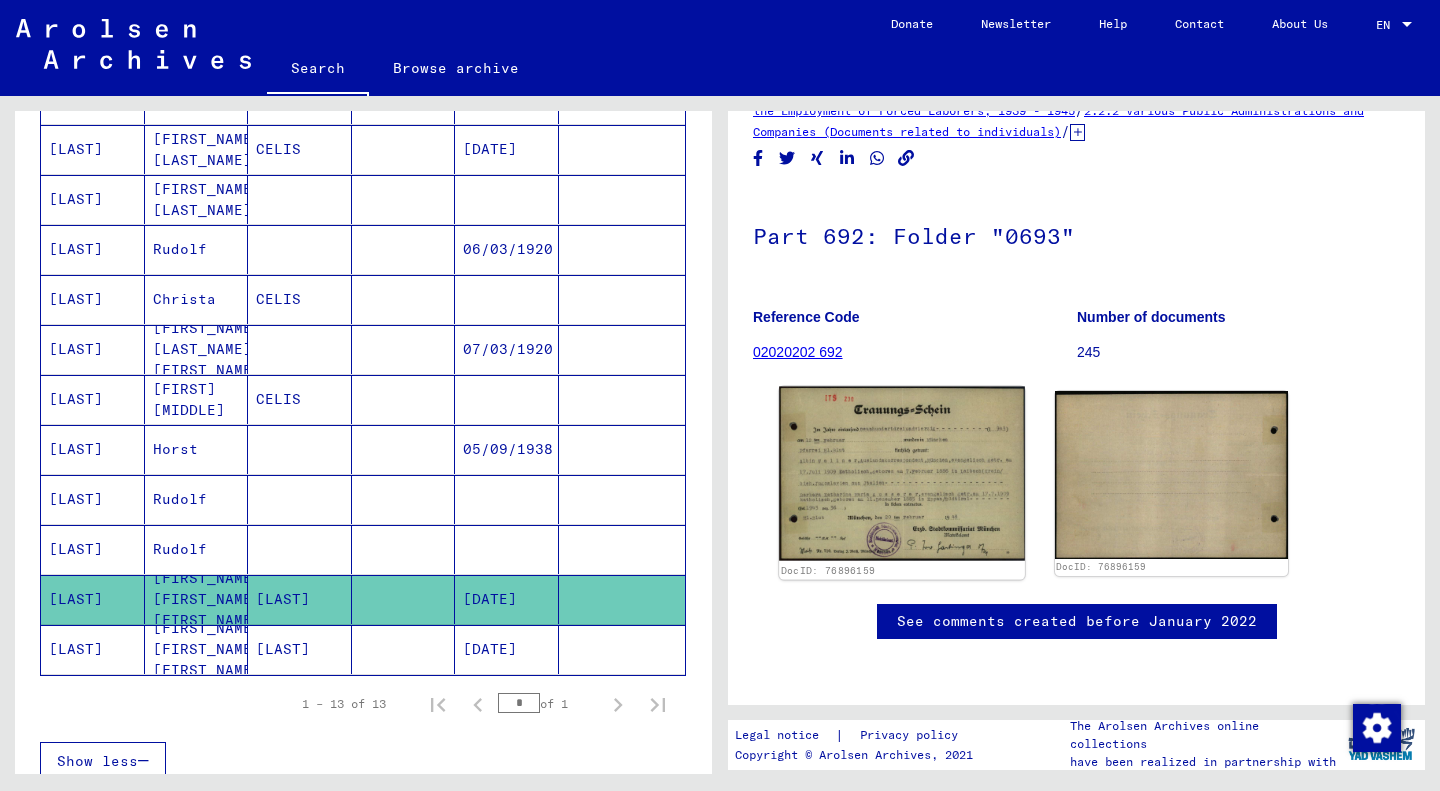 scroll, scrollTop: 132, scrollLeft: 0, axis: vertical 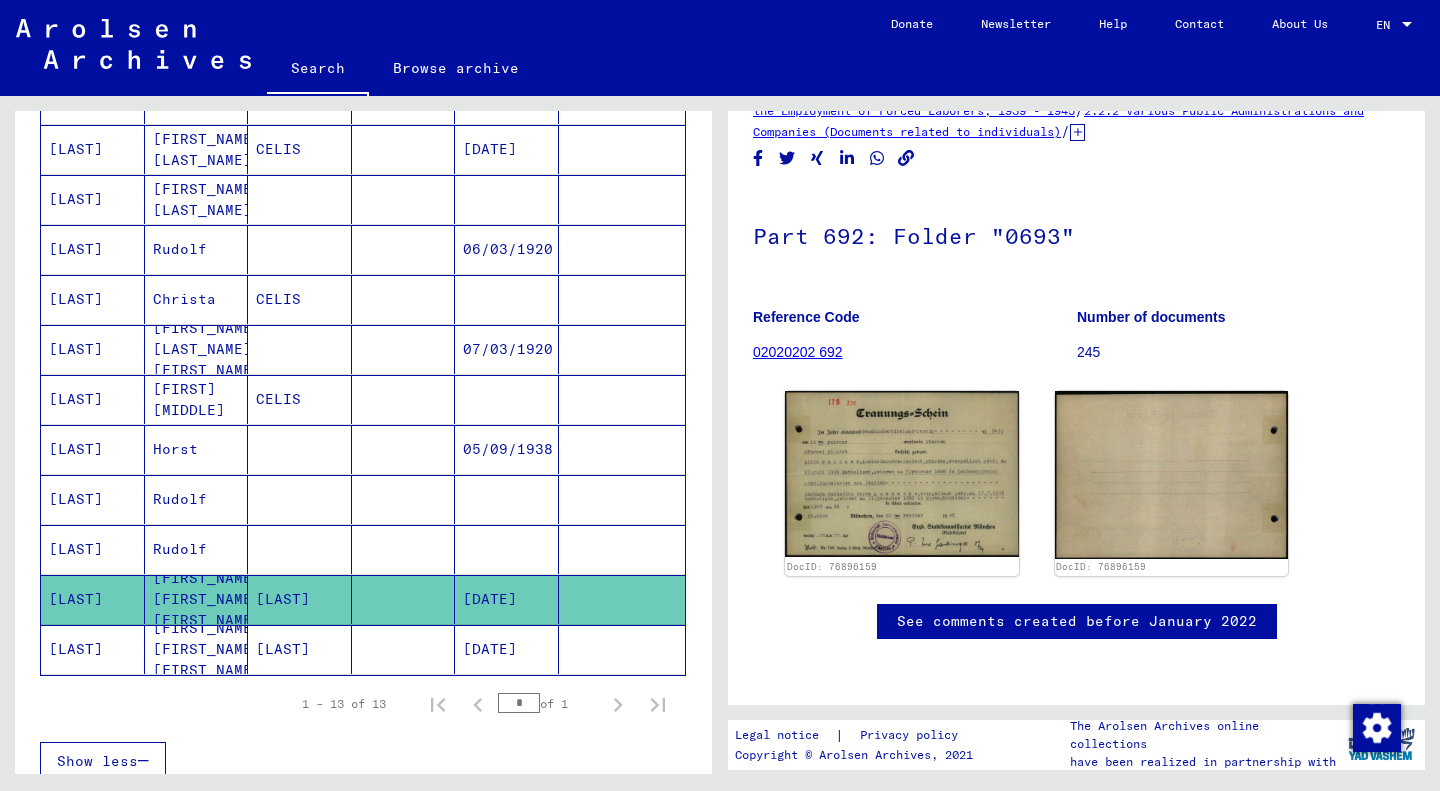 click on "[FIRST_NAME] [FIRST_NAME] [FIRST_NAME]" 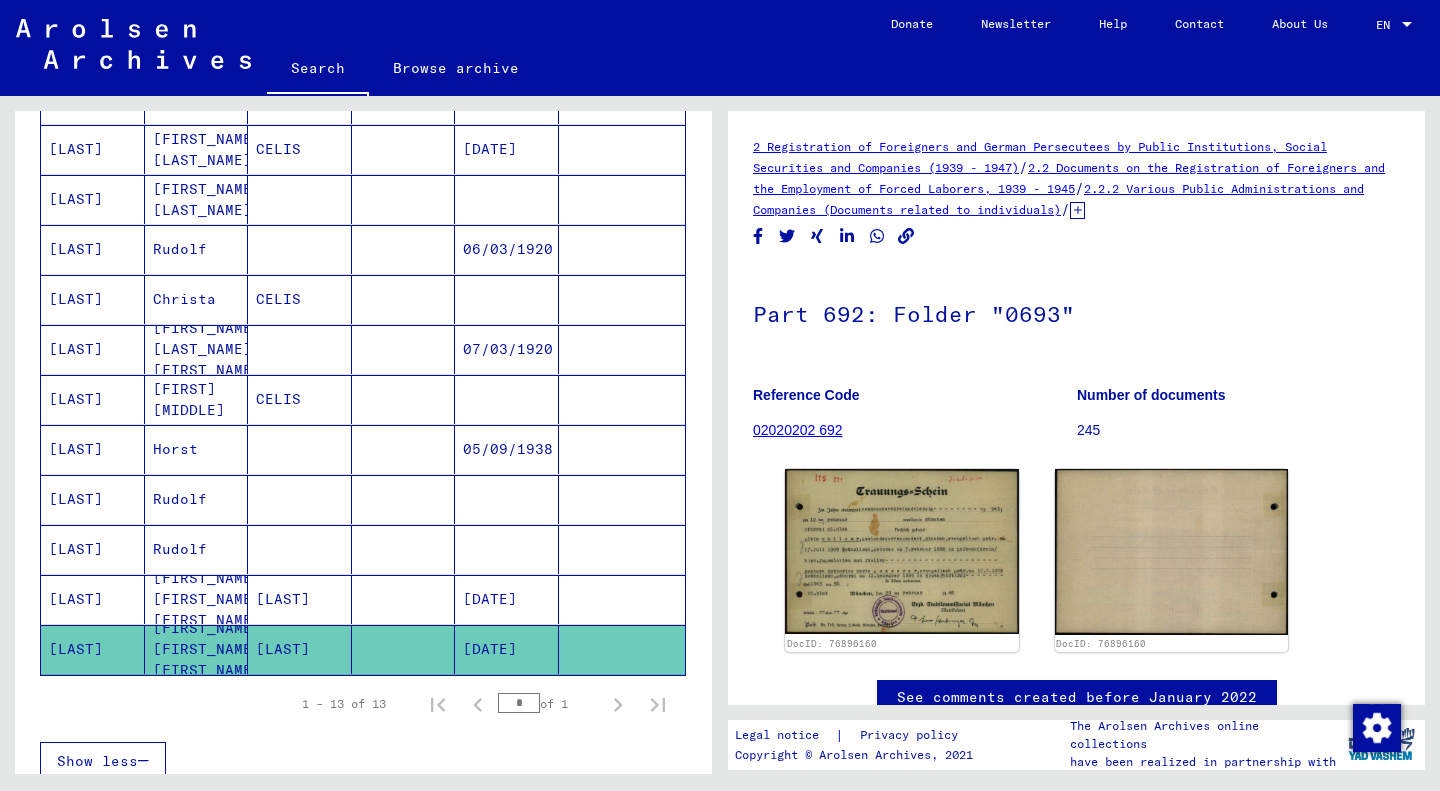 scroll, scrollTop: 95, scrollLeft: 0, axis: vertical 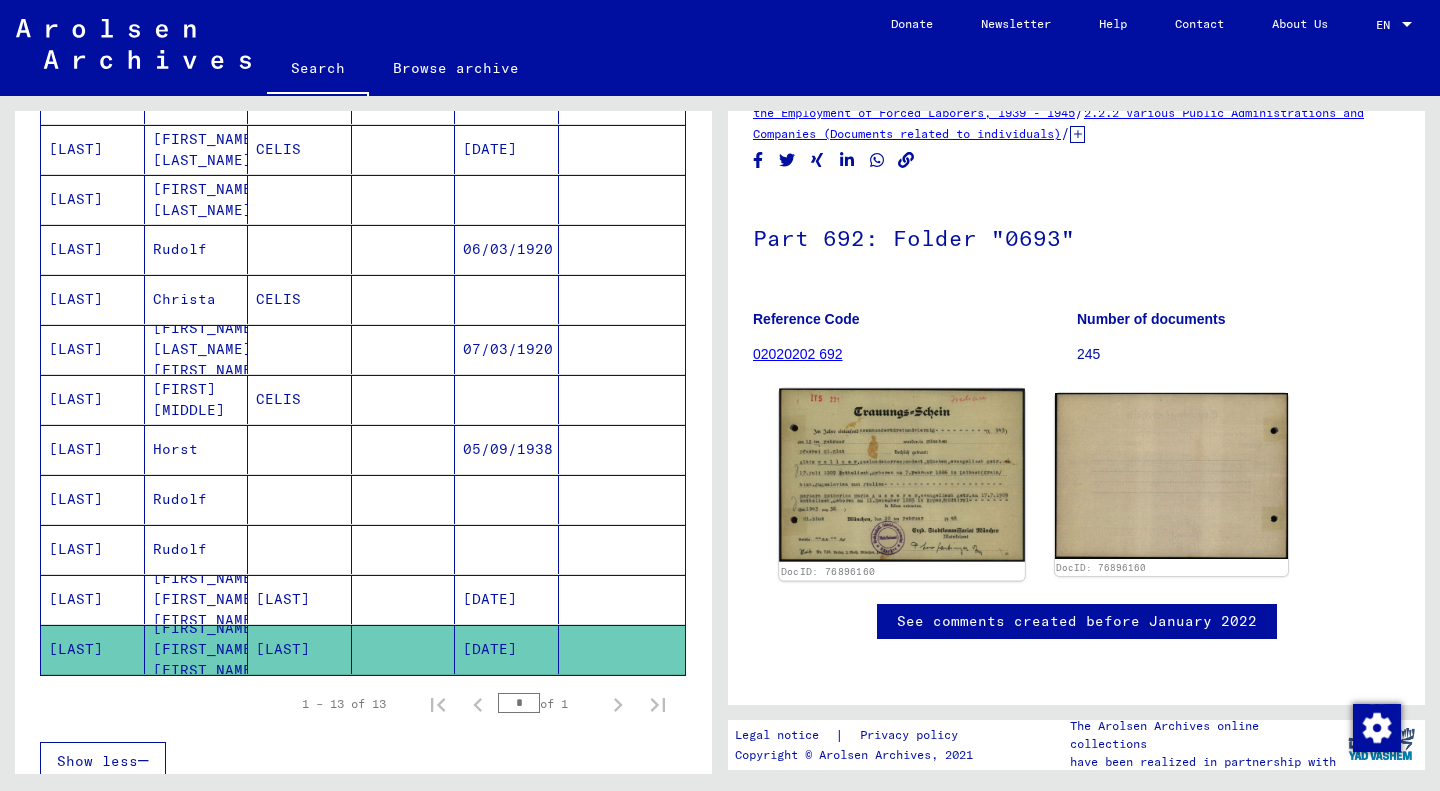 click on "DocID: 76896160" 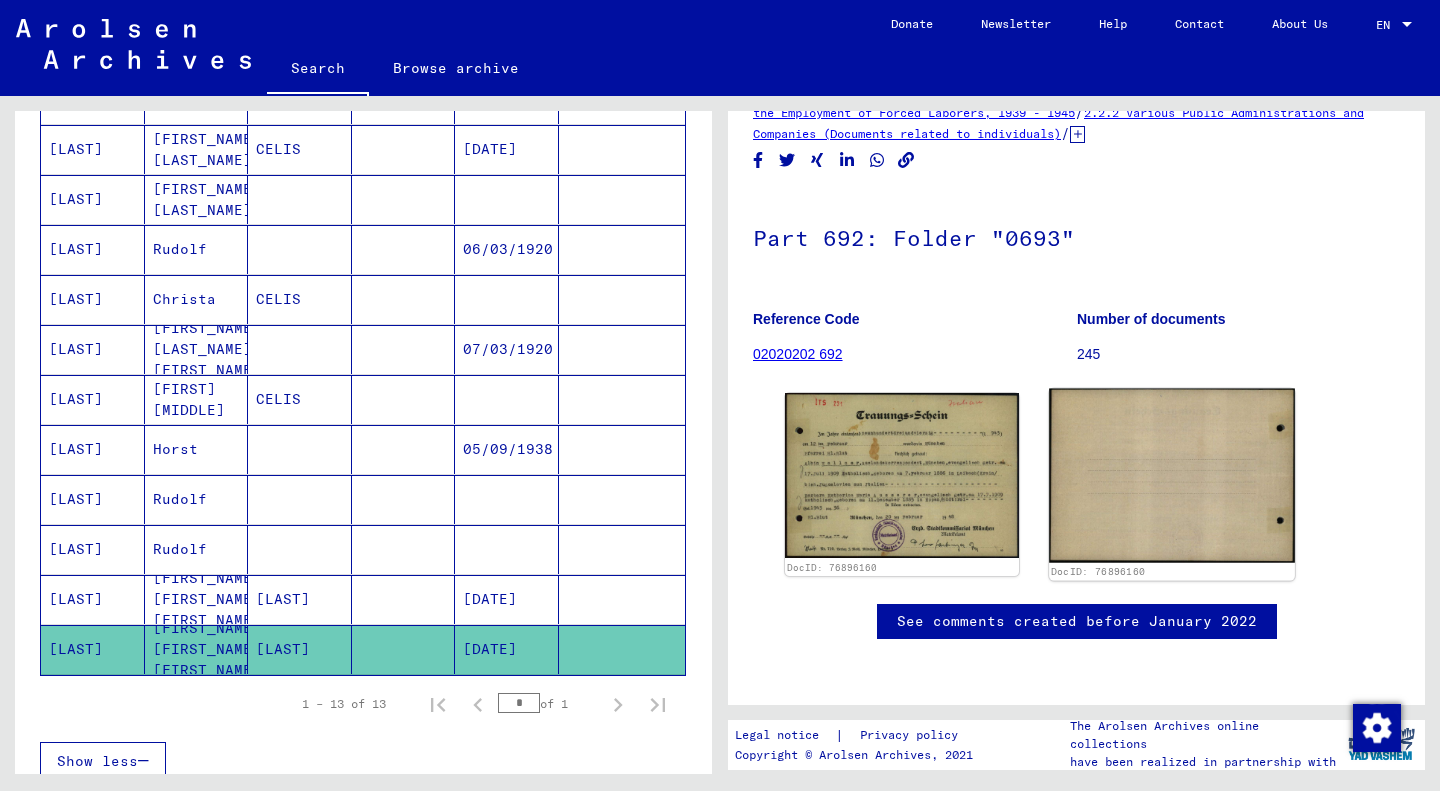 click 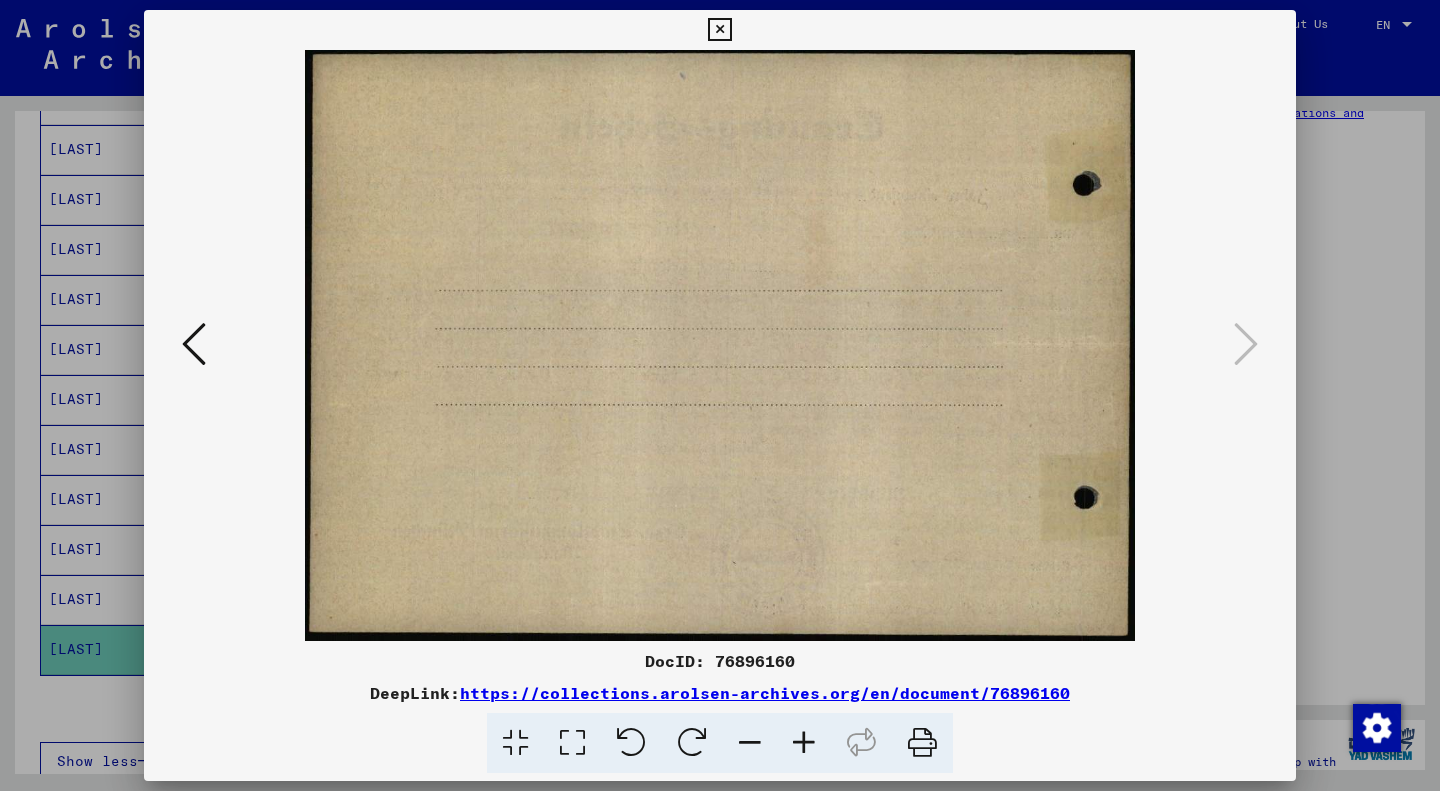 click at bounding box center (194, 344) 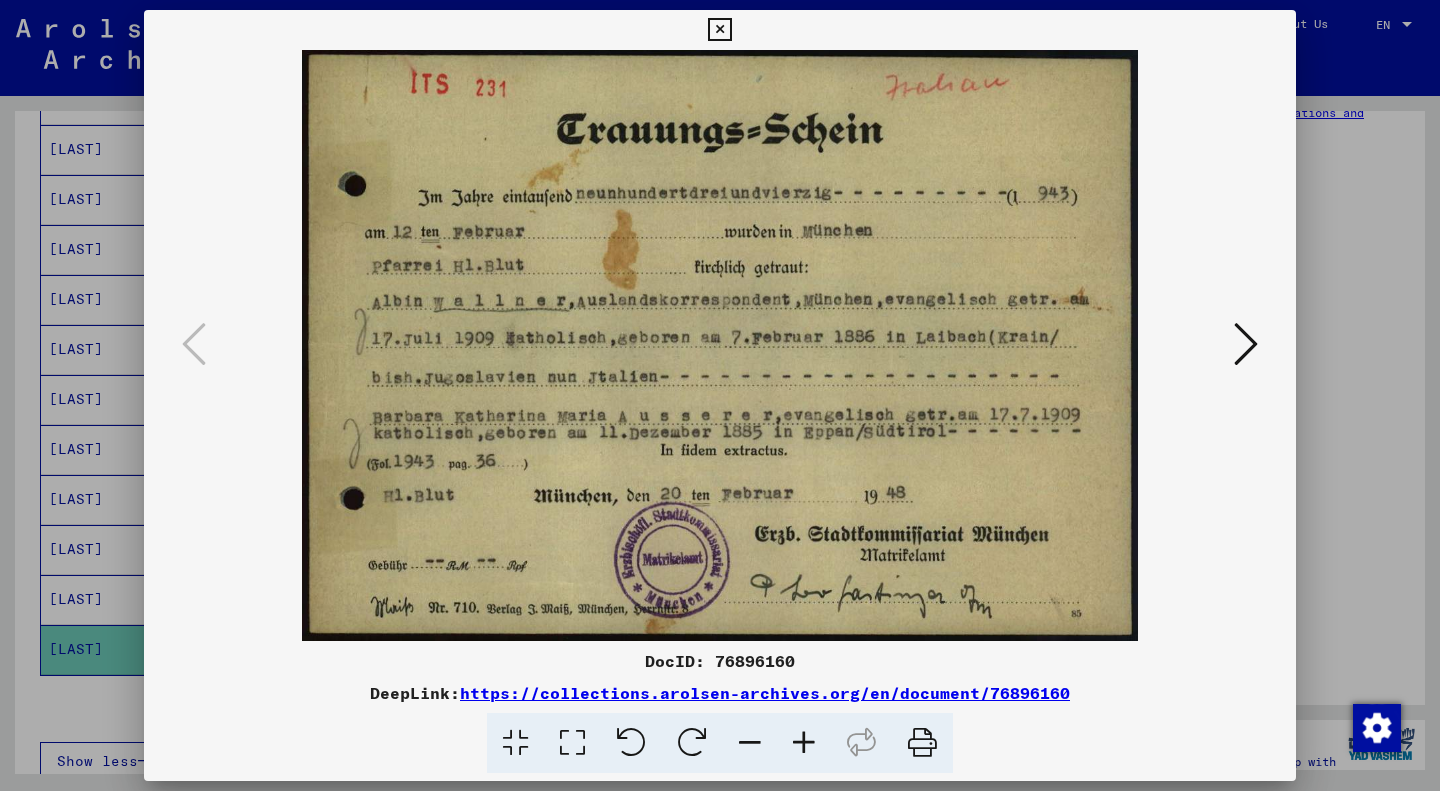 click at bounding box center (720, 395) 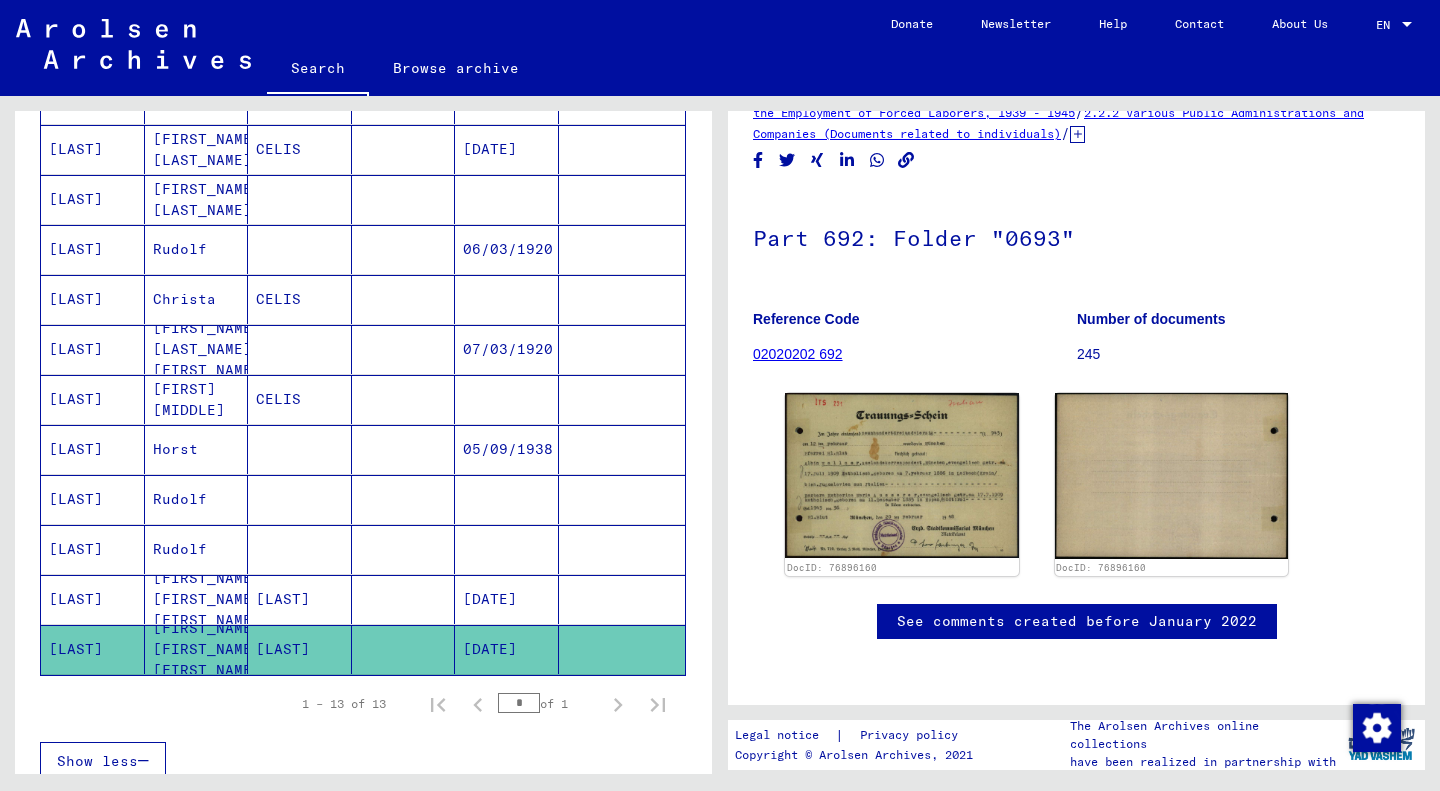 click on "[FIRST_NAME] [FIRST_NAME] [FIRST_NAME]" at bounding box center [197, 649] 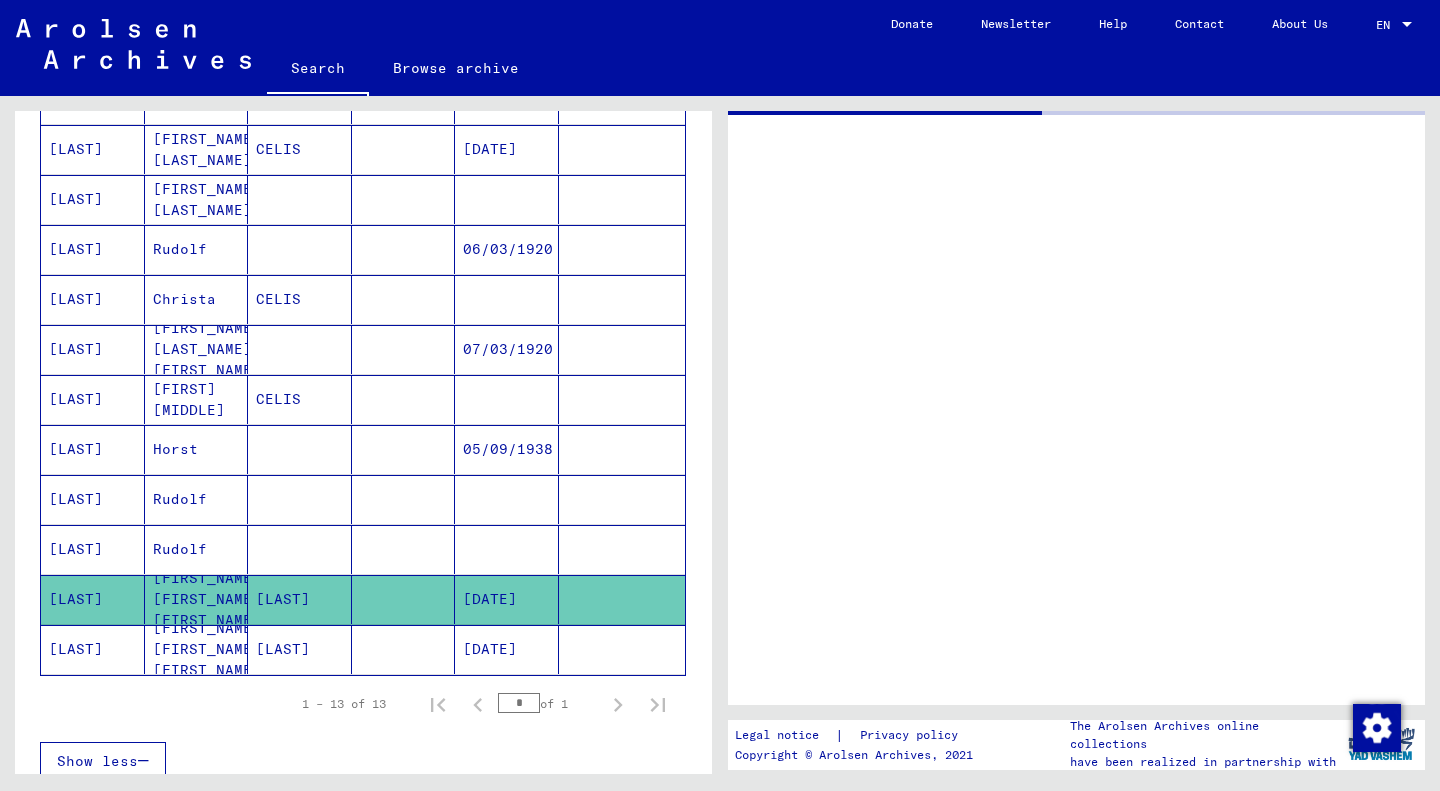 scroll, scrollTop: 0, scrollLeft: 0, axis: both 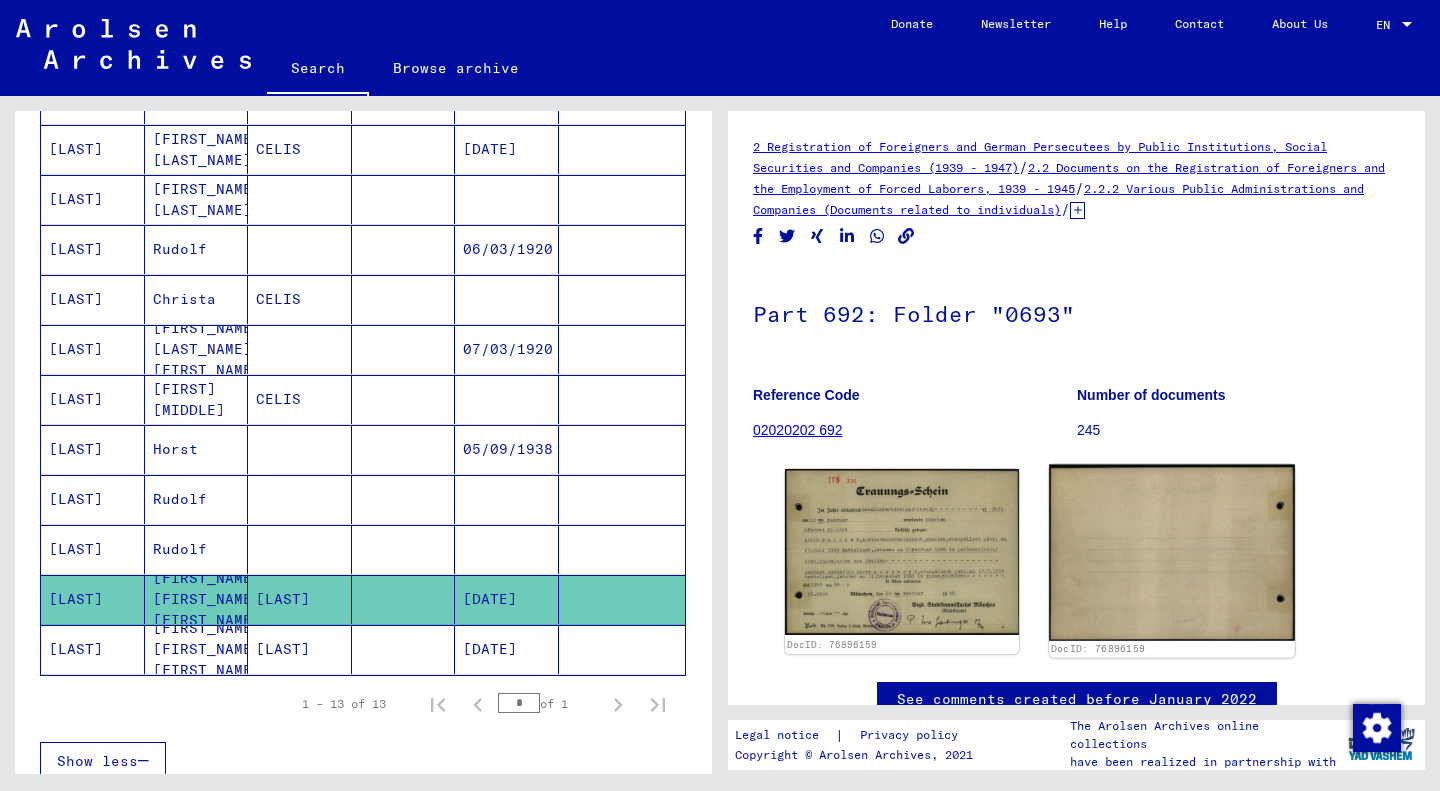 click 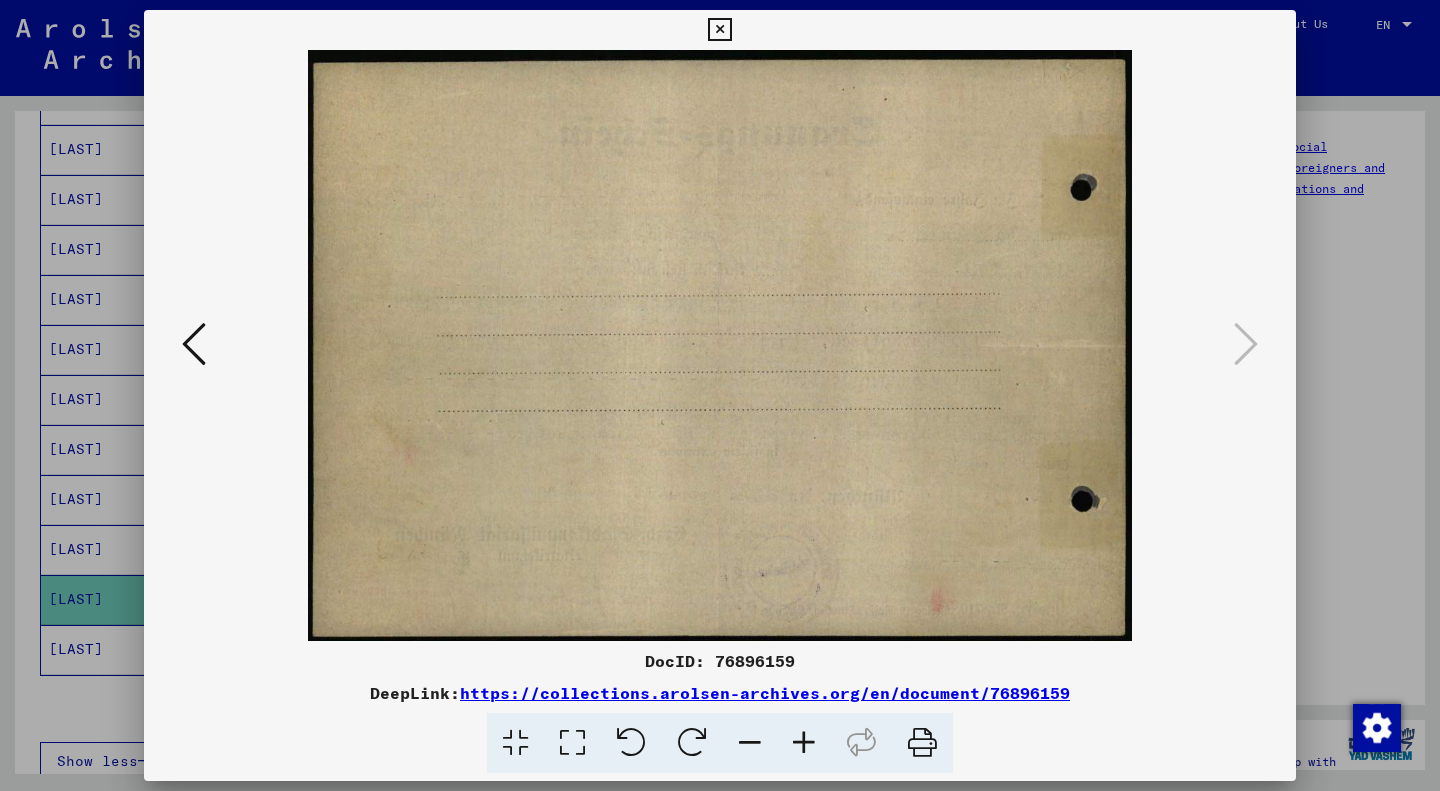 click at bounding box center (720, 395) 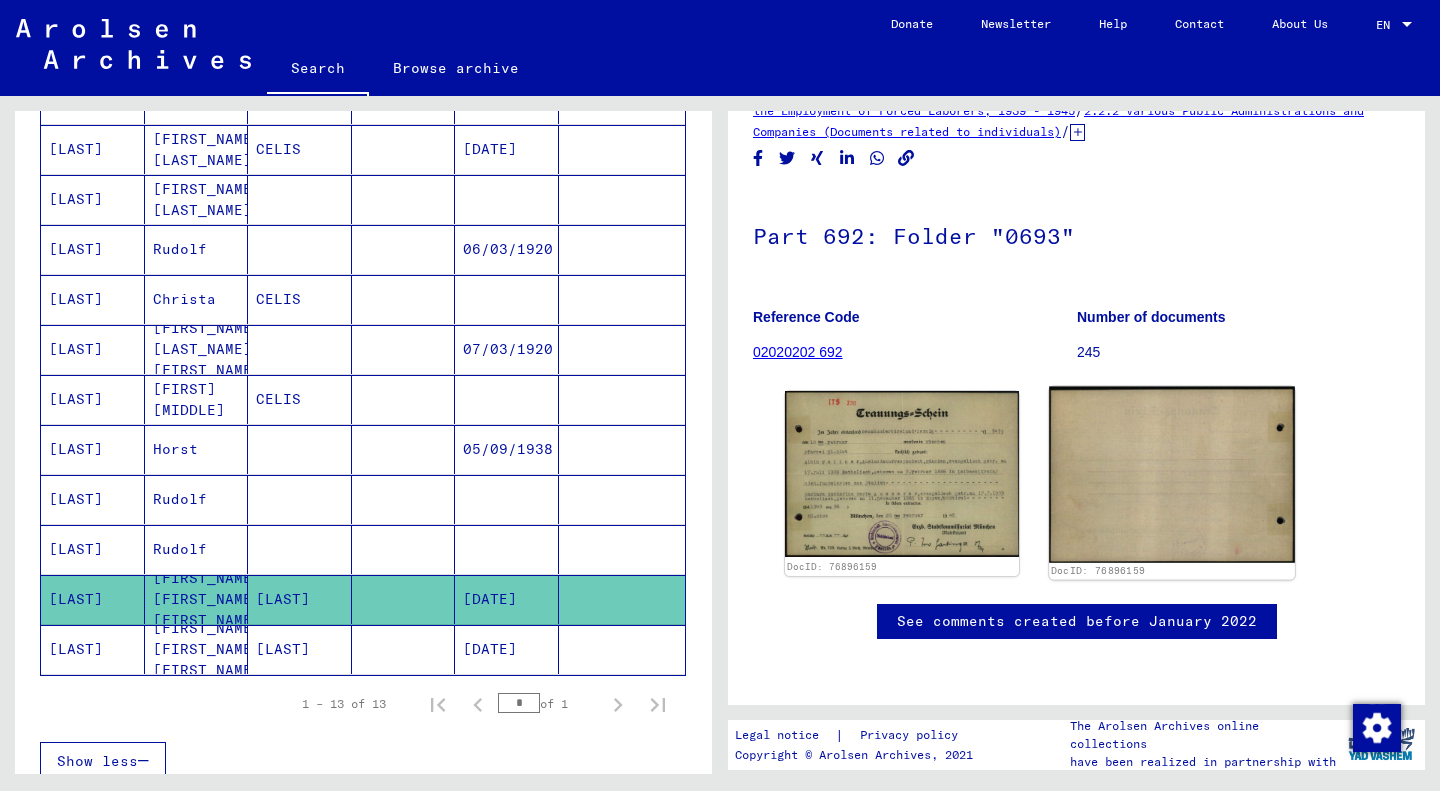 scroll, scrollTop: 351, scrollLeft: 0, axis: vertical 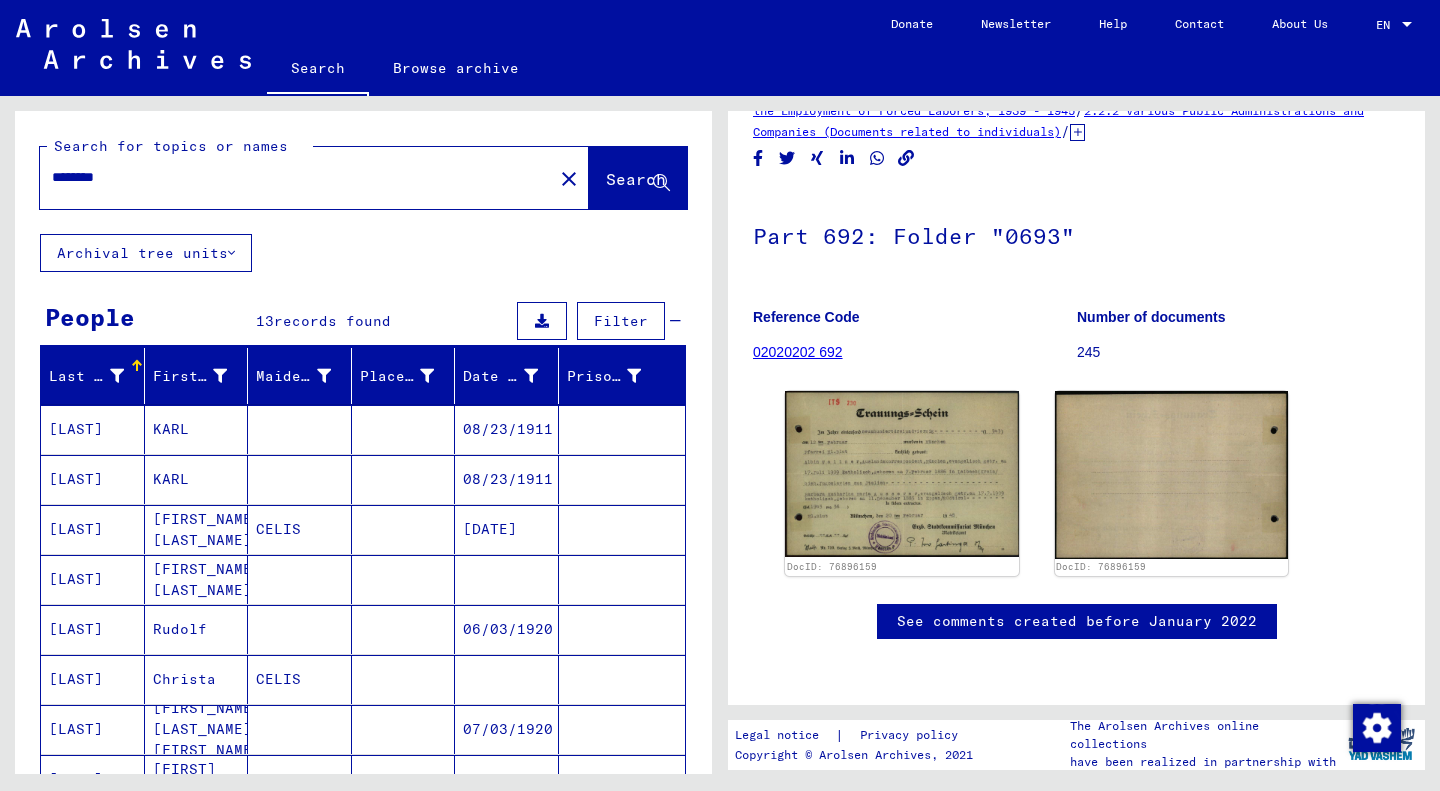 click on "Archival tree units" 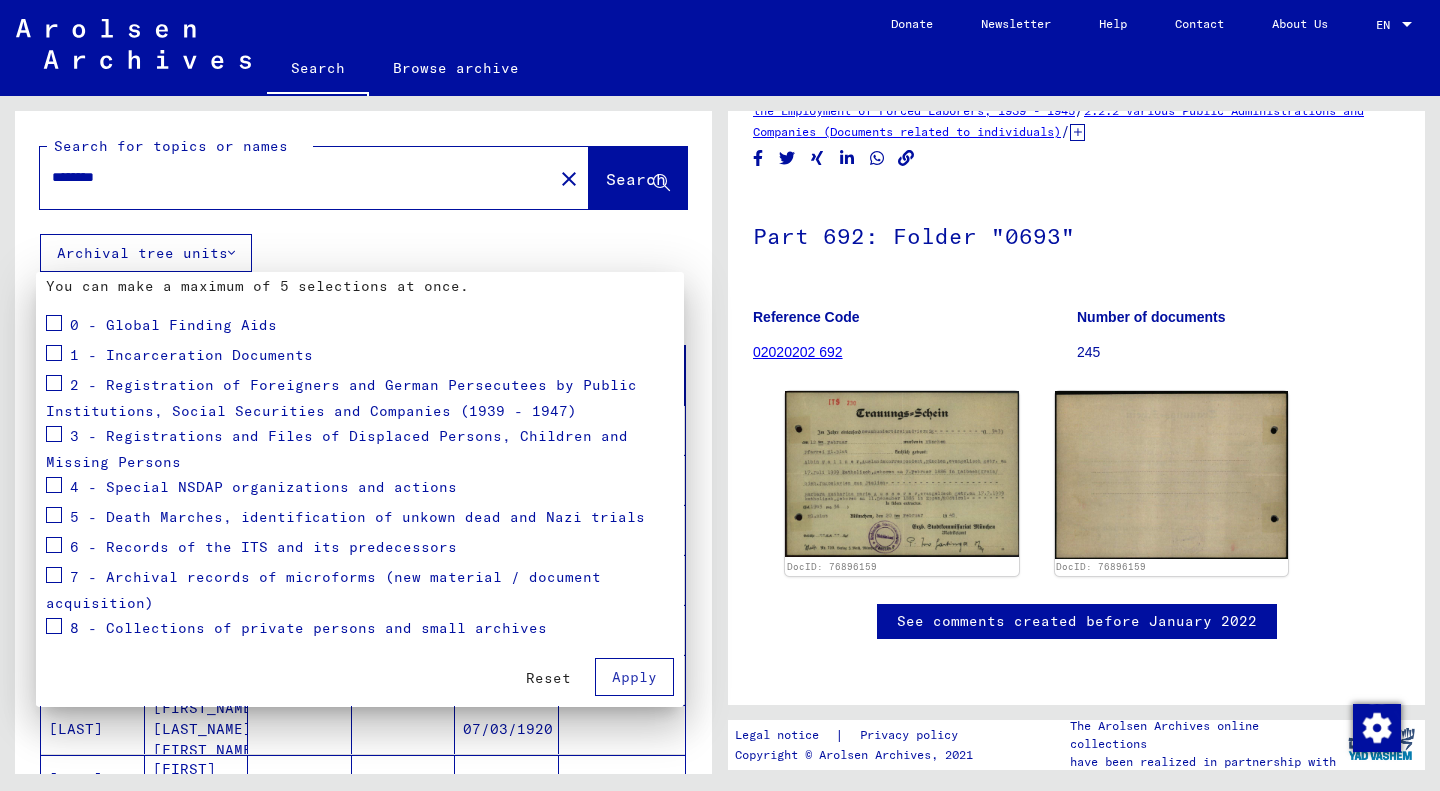 scroll, scrollTop: 165, scrollLeft: 0, axis: vertical 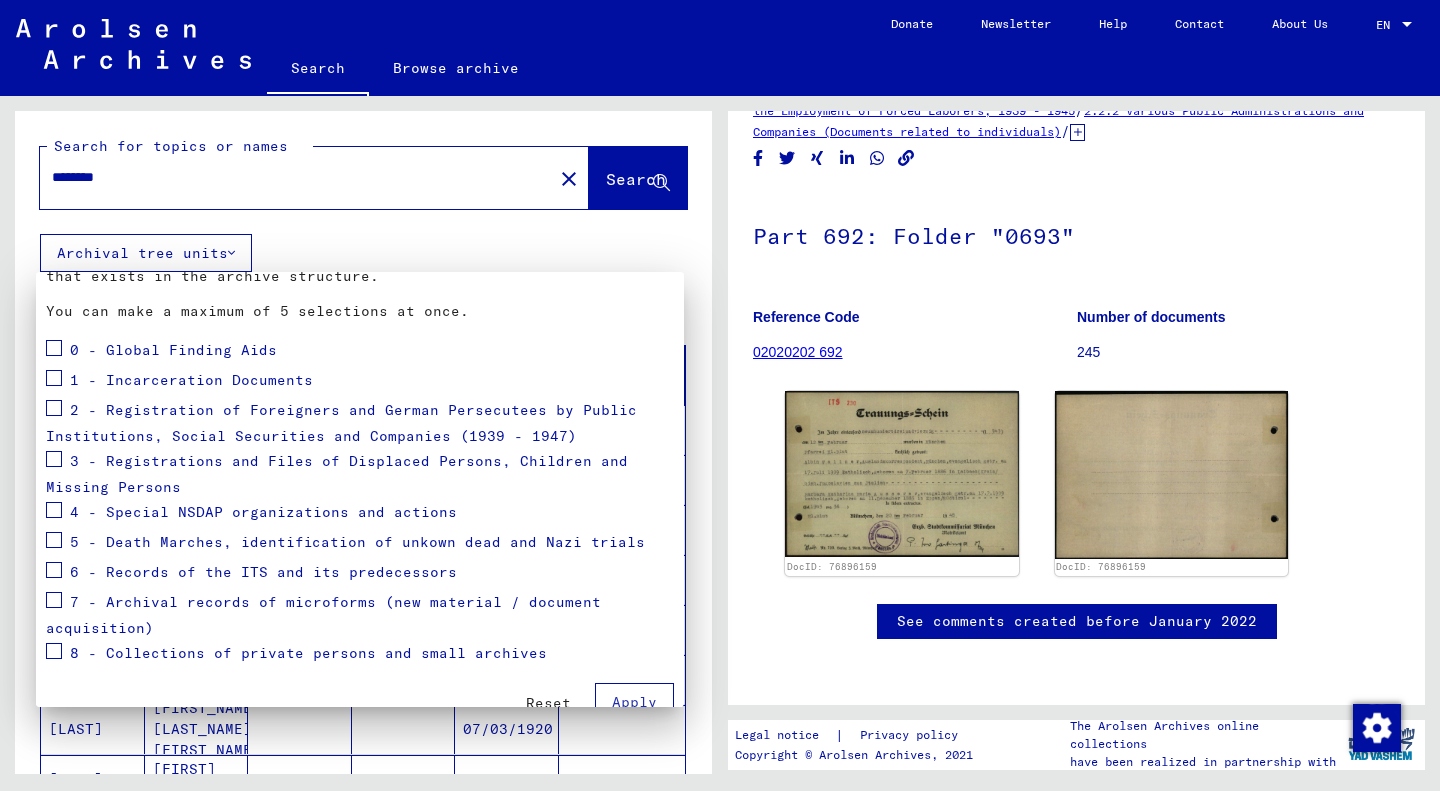 click at bounding box center [54, 348] 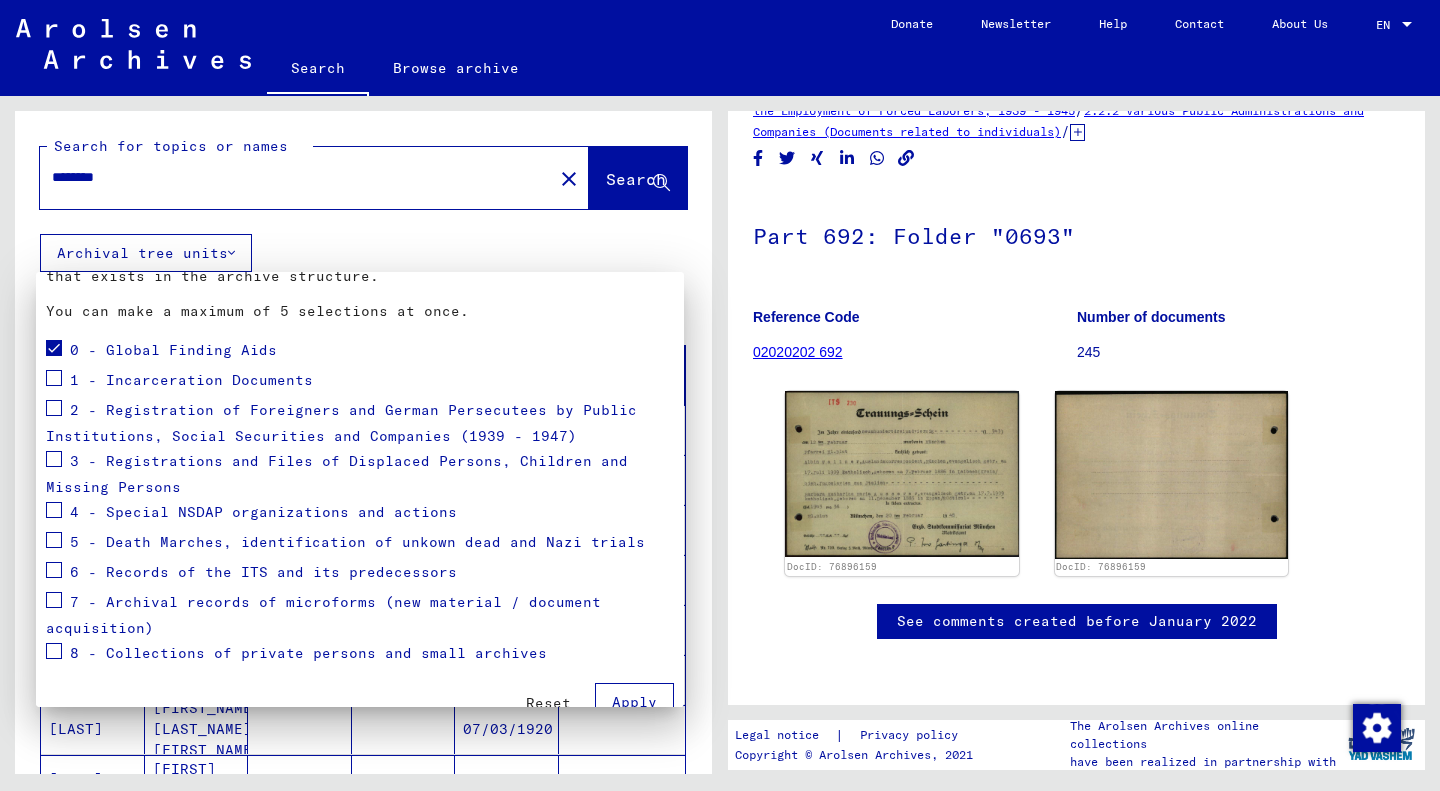 click at bounding box center [54, 378] 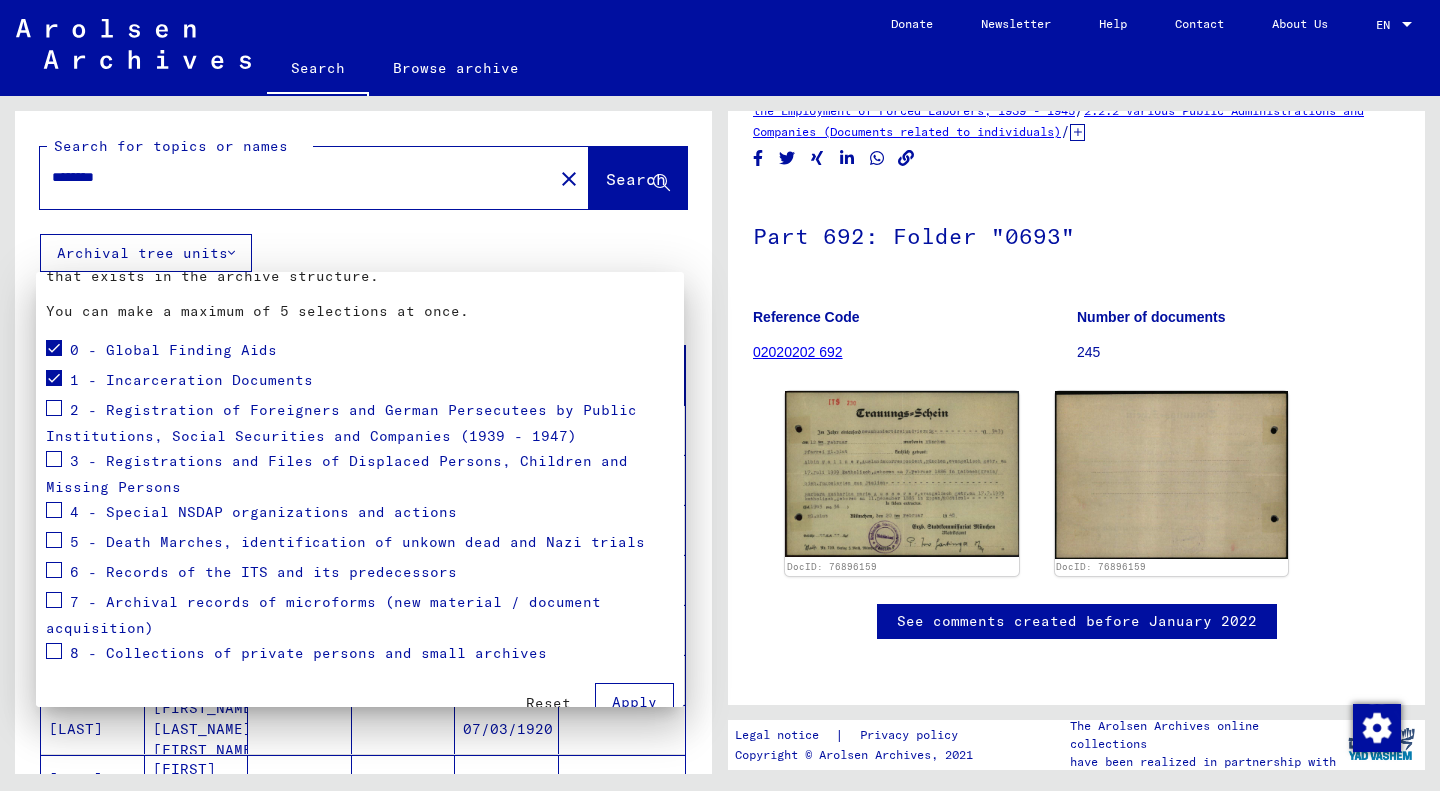 click at bounding box center (54, 408) 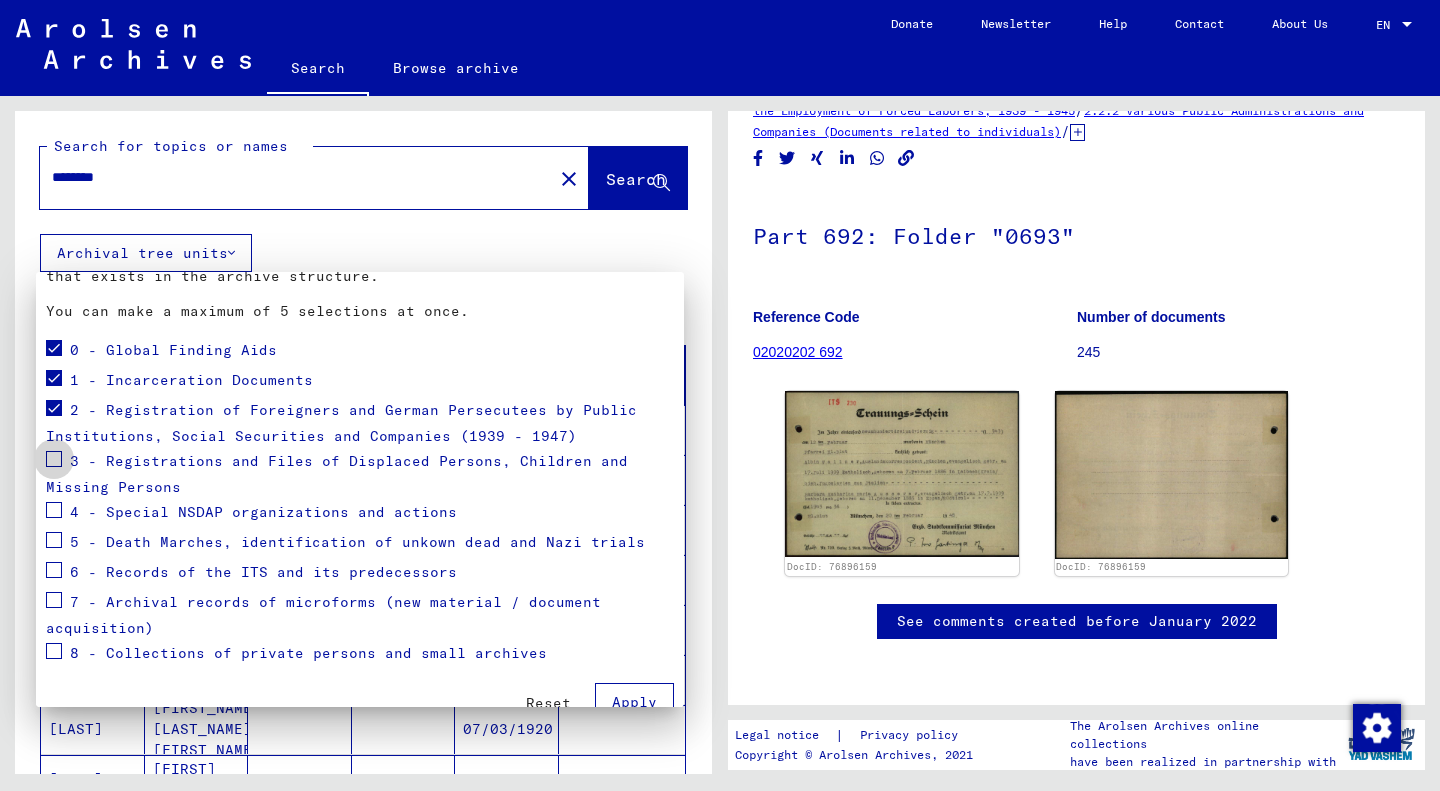 click at bounding box center [54, 459] 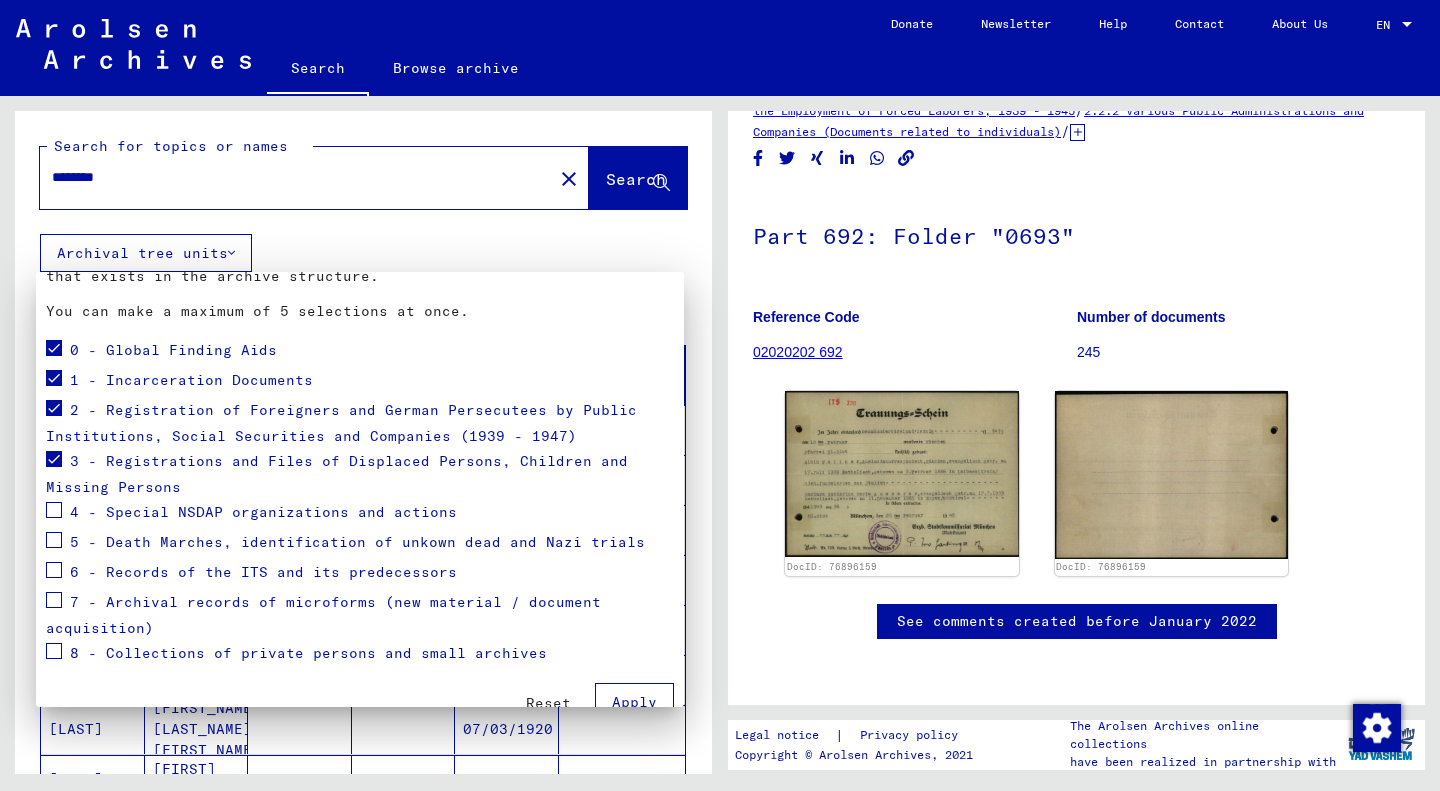 click at bounding box center (54, 510) 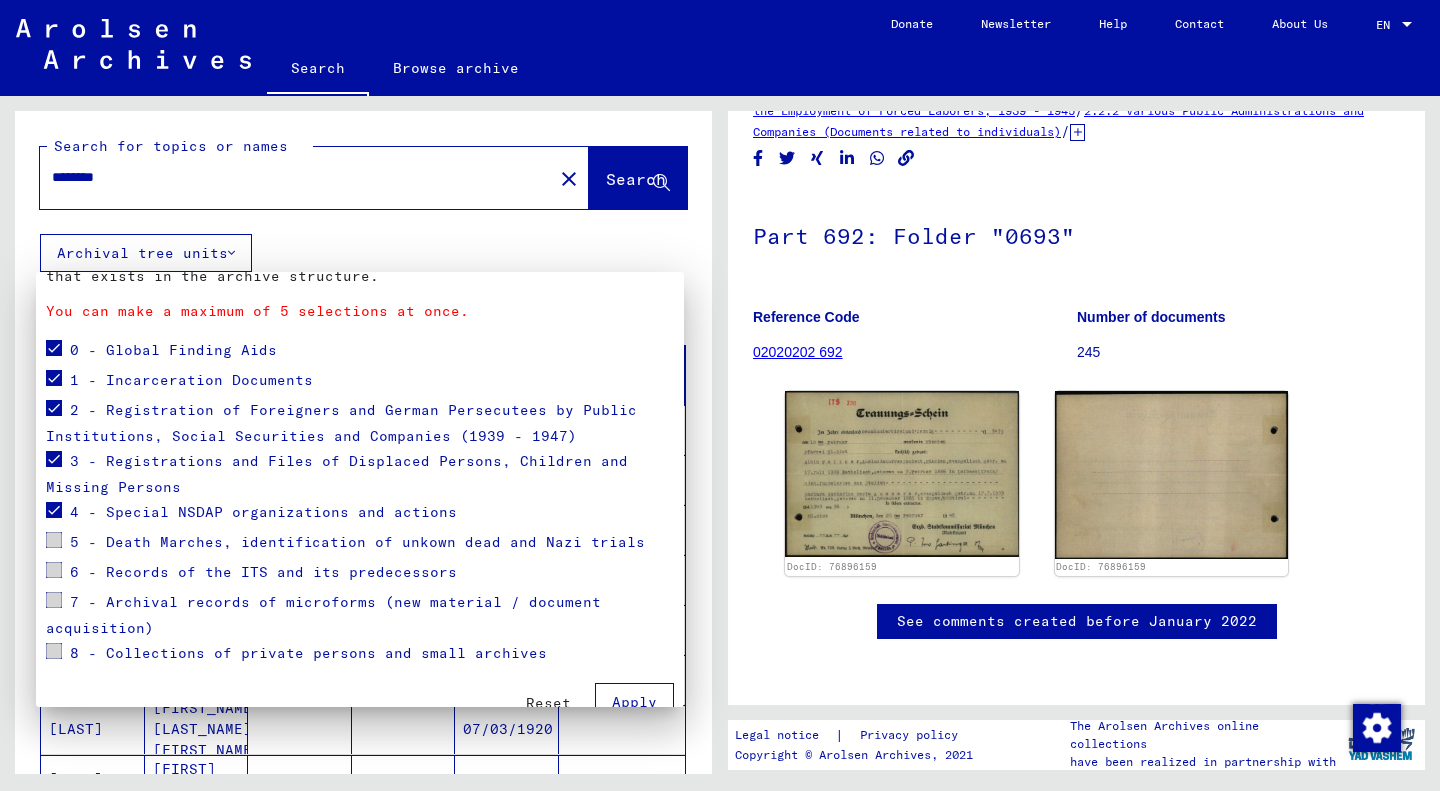 scroll, scrollTop: 190, scrollLeft: 0, axis: vertical 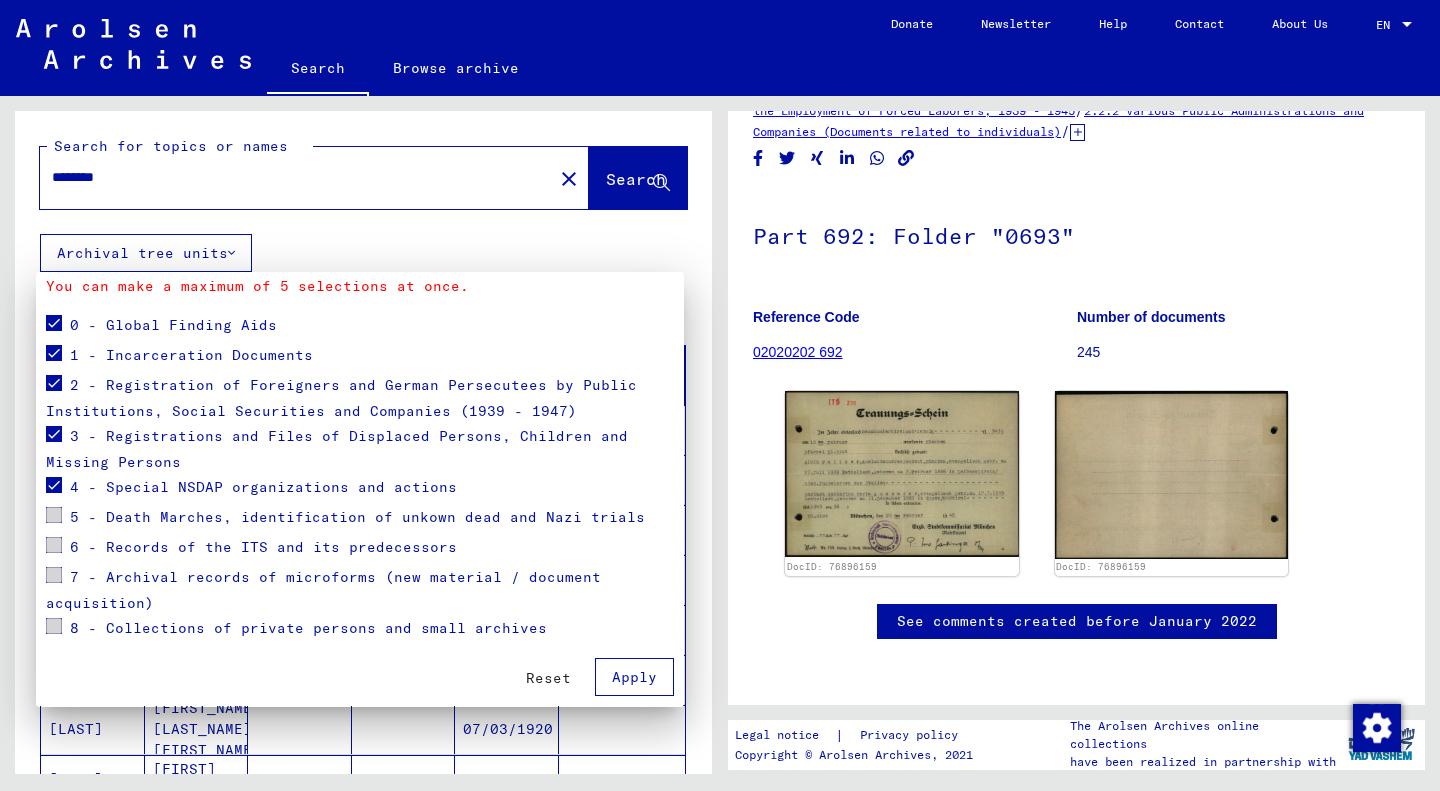 click on "Apply" at bounding box center [634, 677] 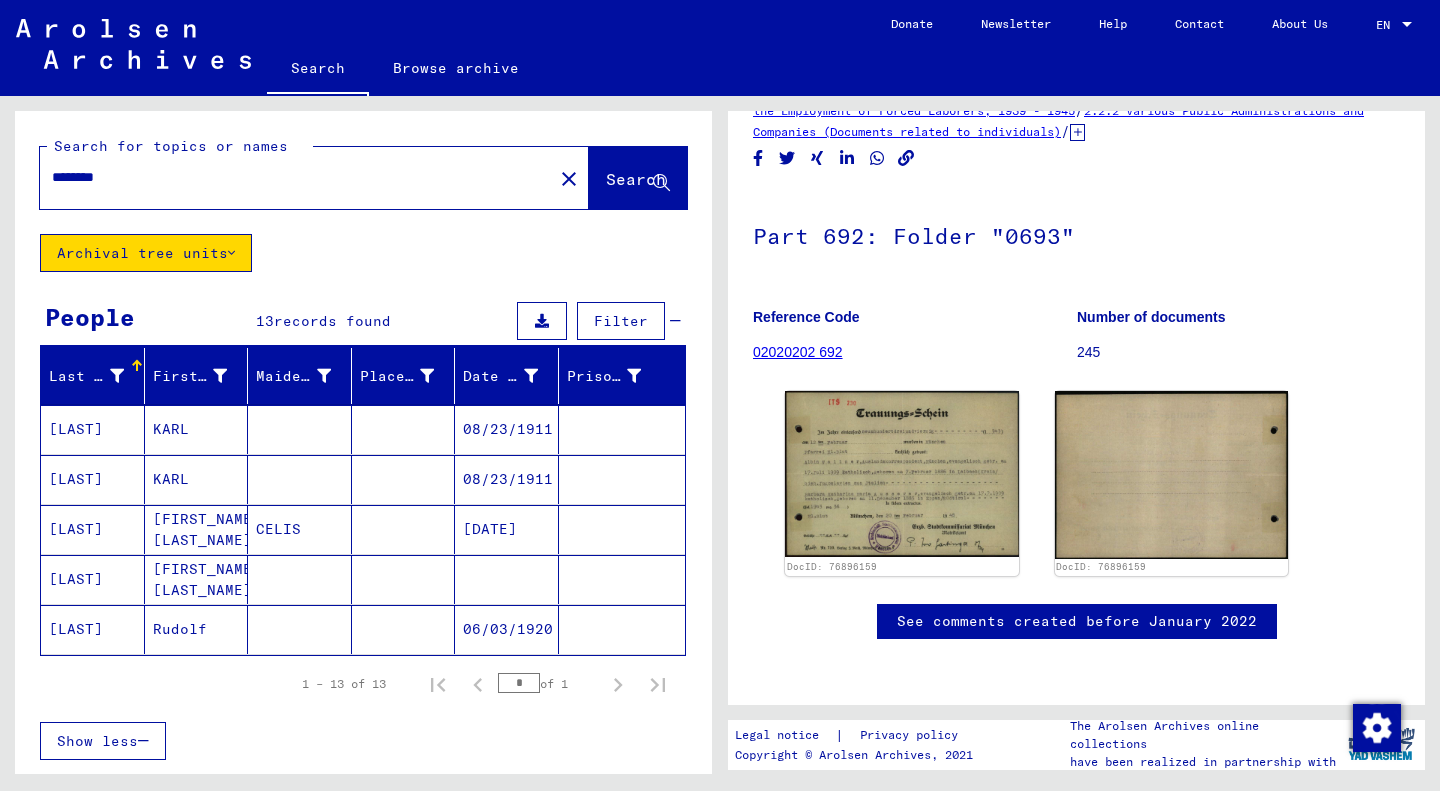 click on "KARL" at bounding box center (197, 479) 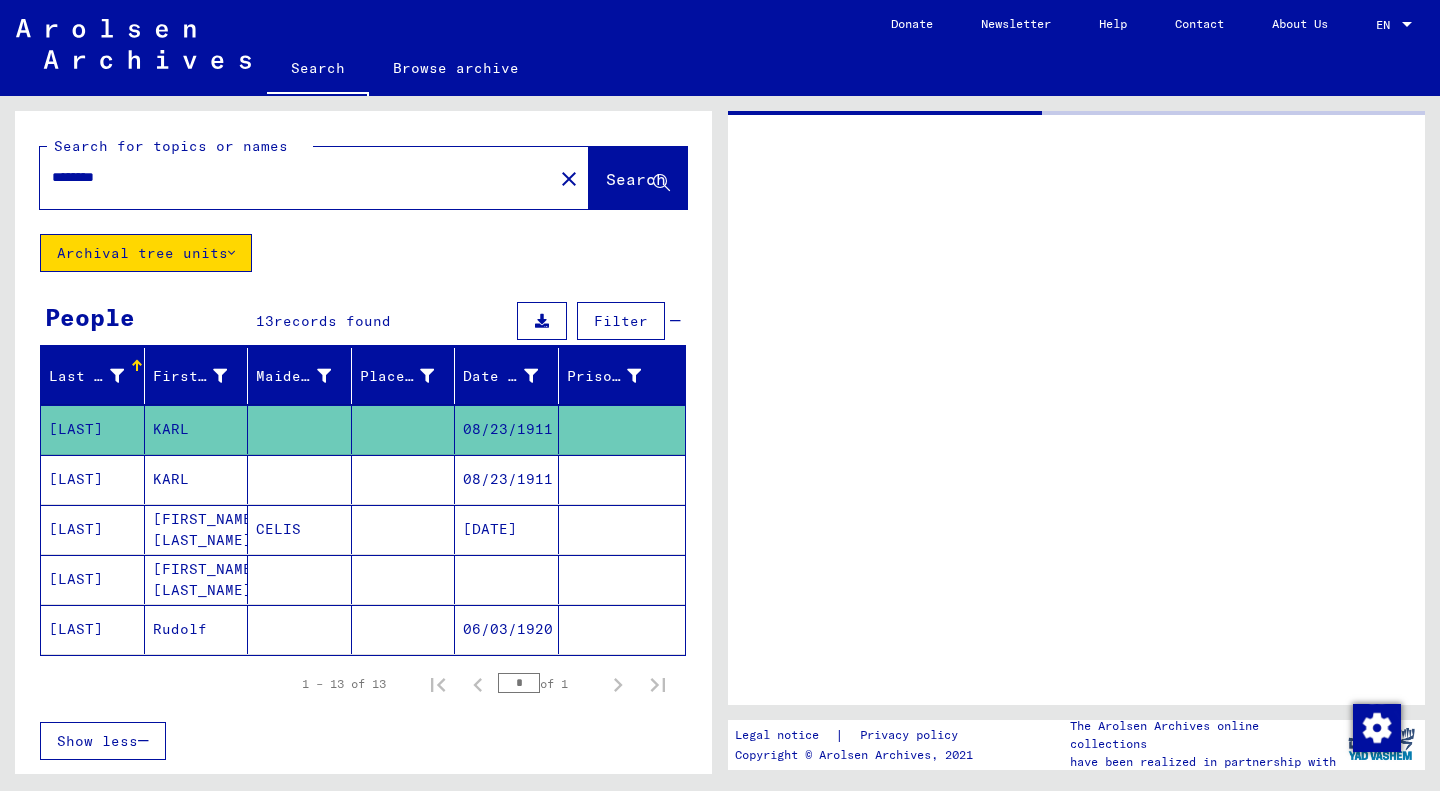 scroll, scrollTop: 0, scrollLeft: 0, axis: both 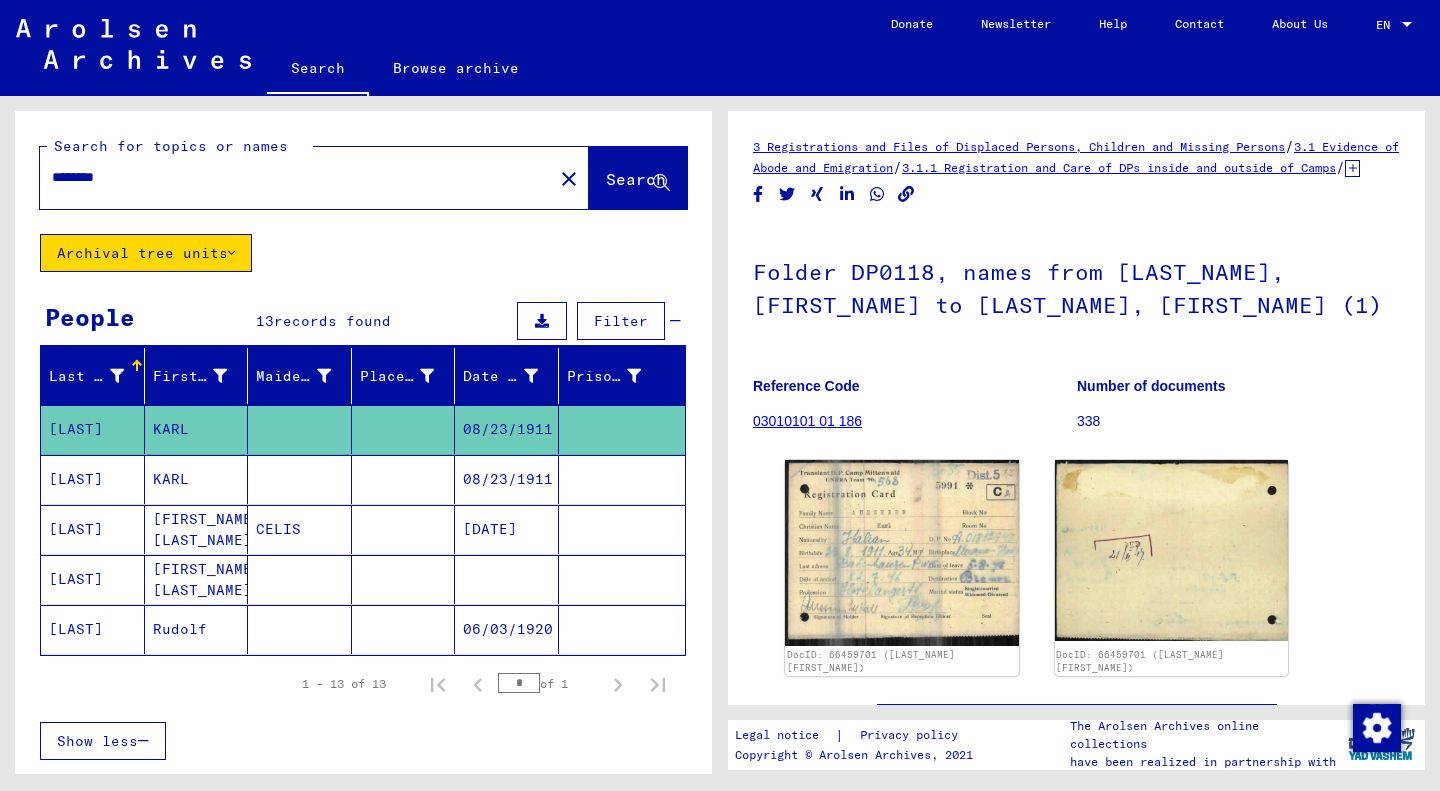 click on "KARL" at bounding box center [197, 529] 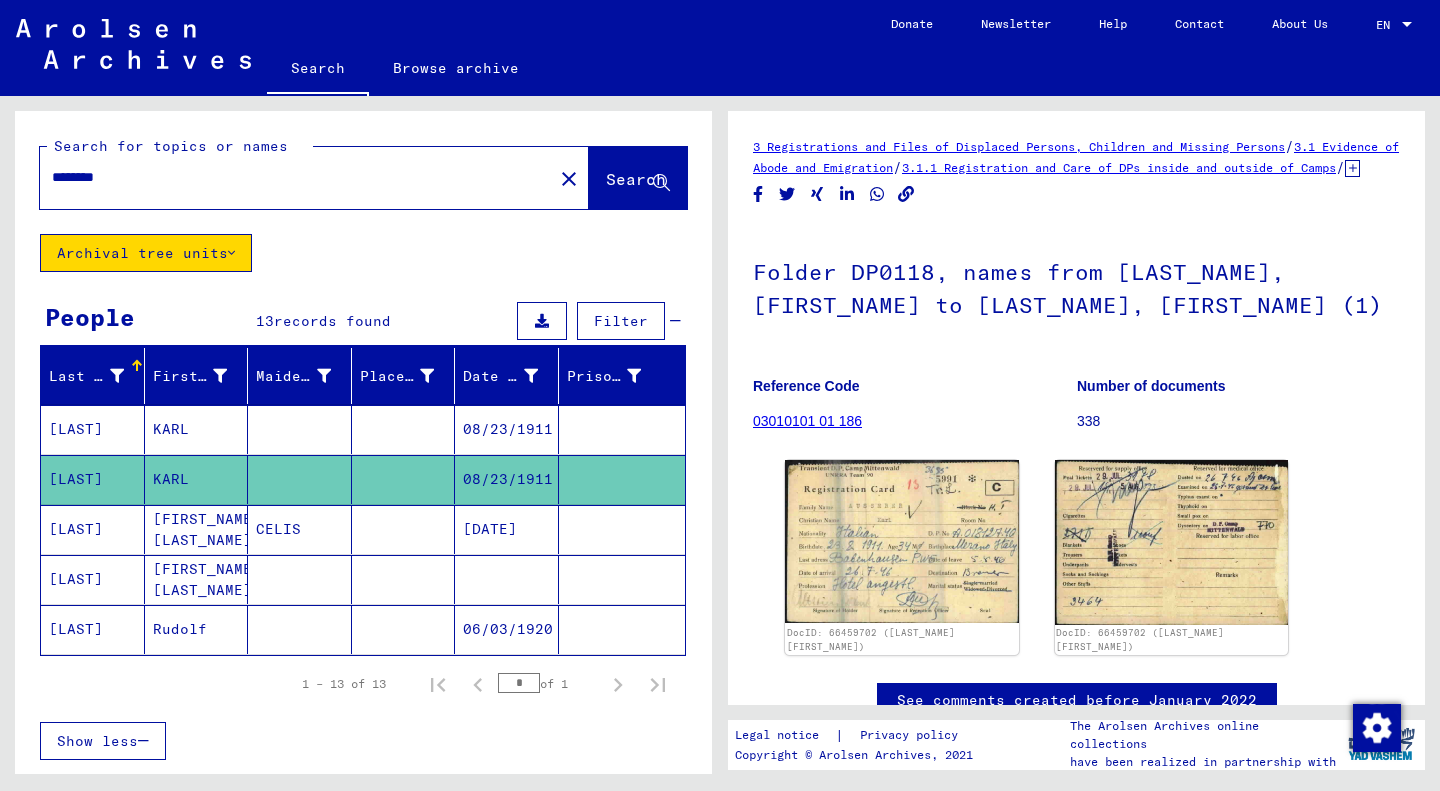 click on "[FIRST_NAME] [LAST_NAME]" at bounding box center (197, 579) 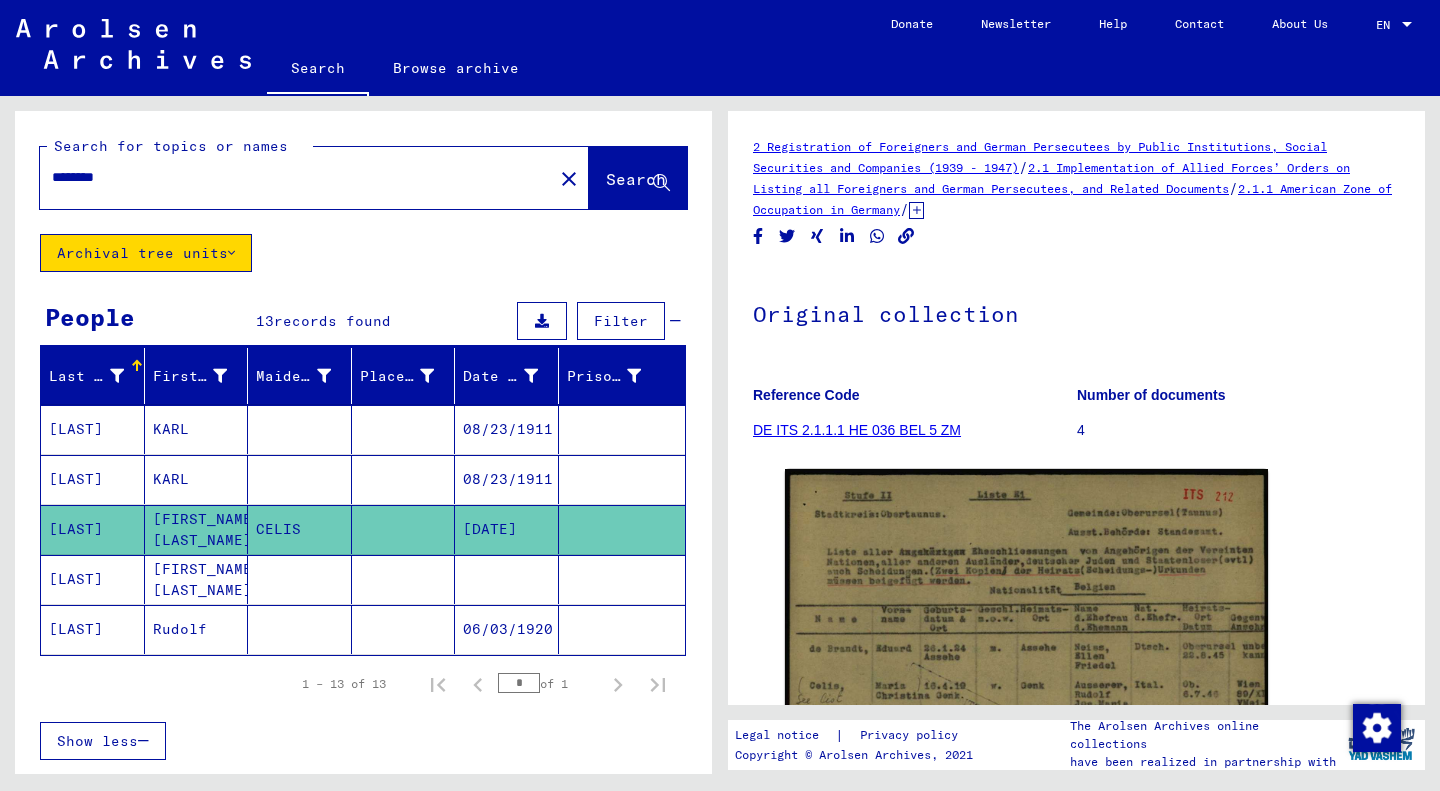 click on "KARL" at bounding box center [197, 529] 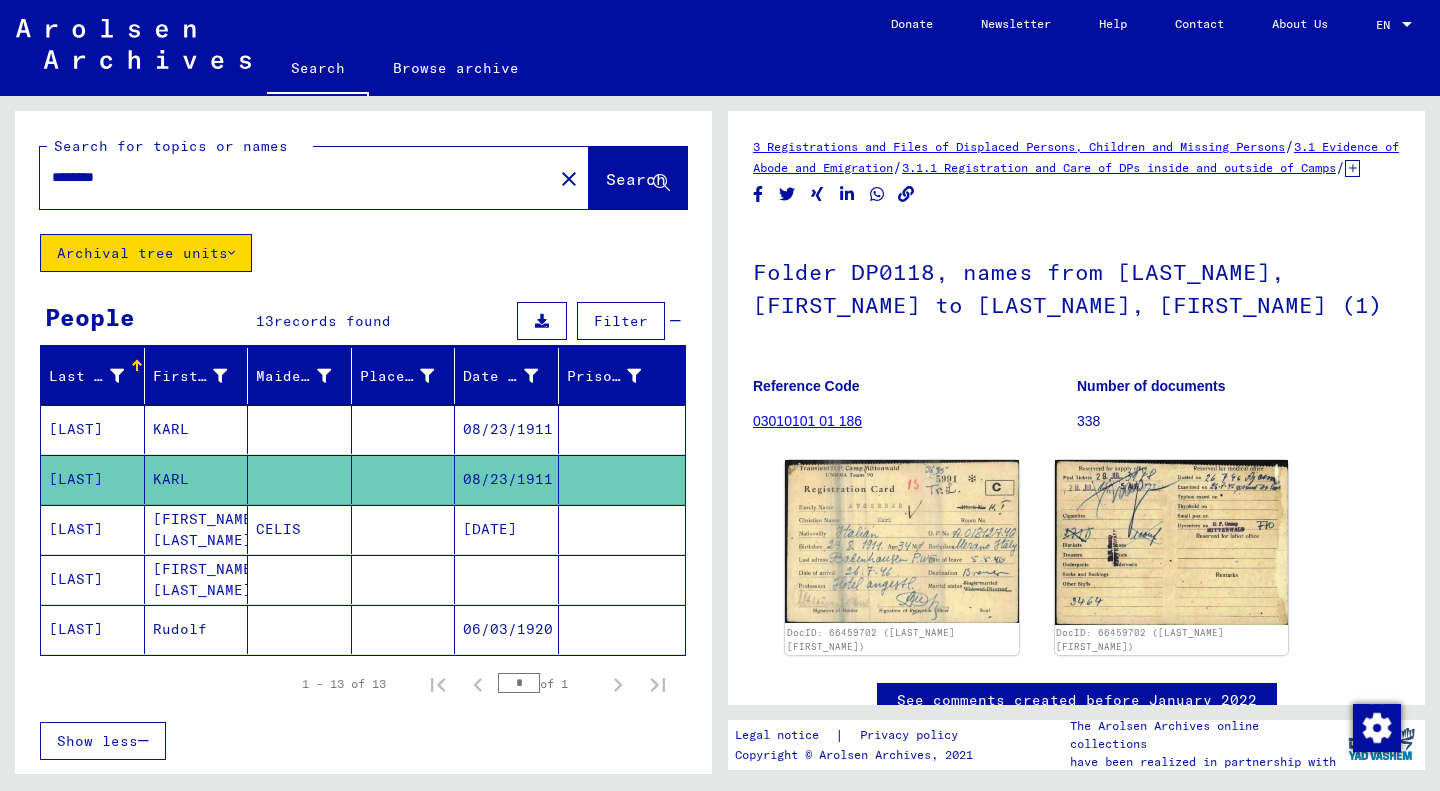 click on "[FIRST_NAME] [LAST_NAME]" at bounding box center [197, 579] 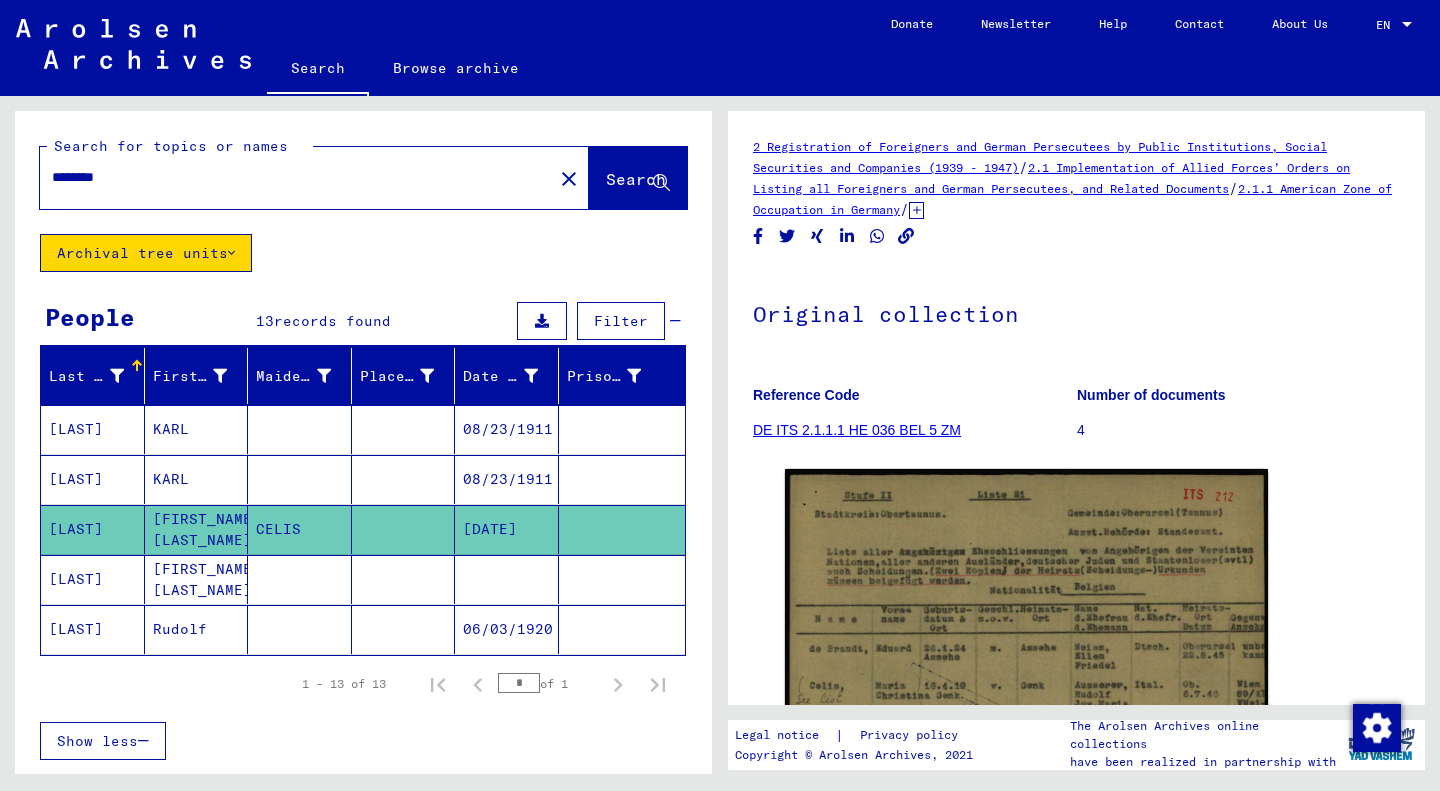 click on "[FIRST_NAME] [LAST_NAME]" at bounding box center [197, 629] 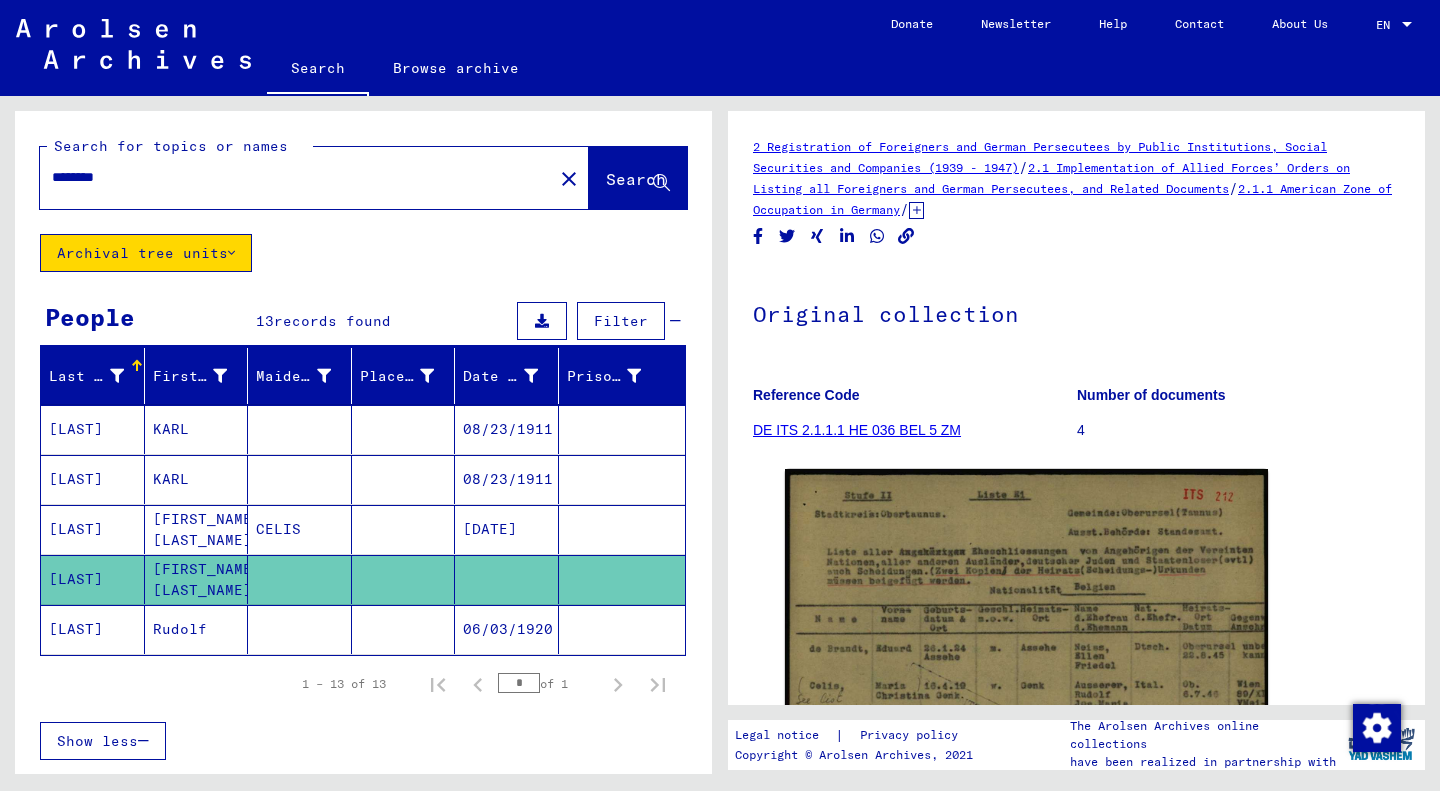 click on "Rudolf" 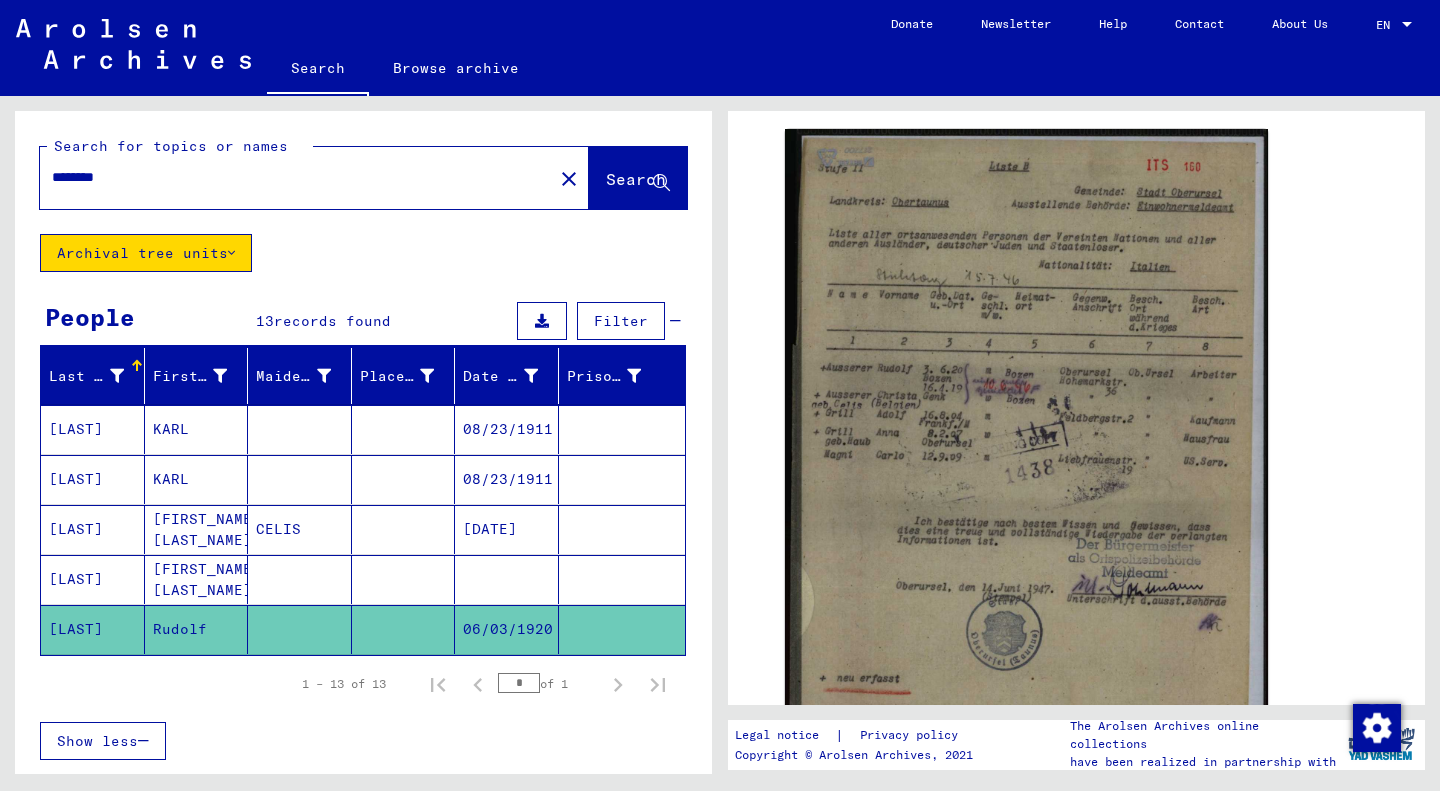 scroll, scrollTop: 337, scrollLeft: 0, axis: vertical 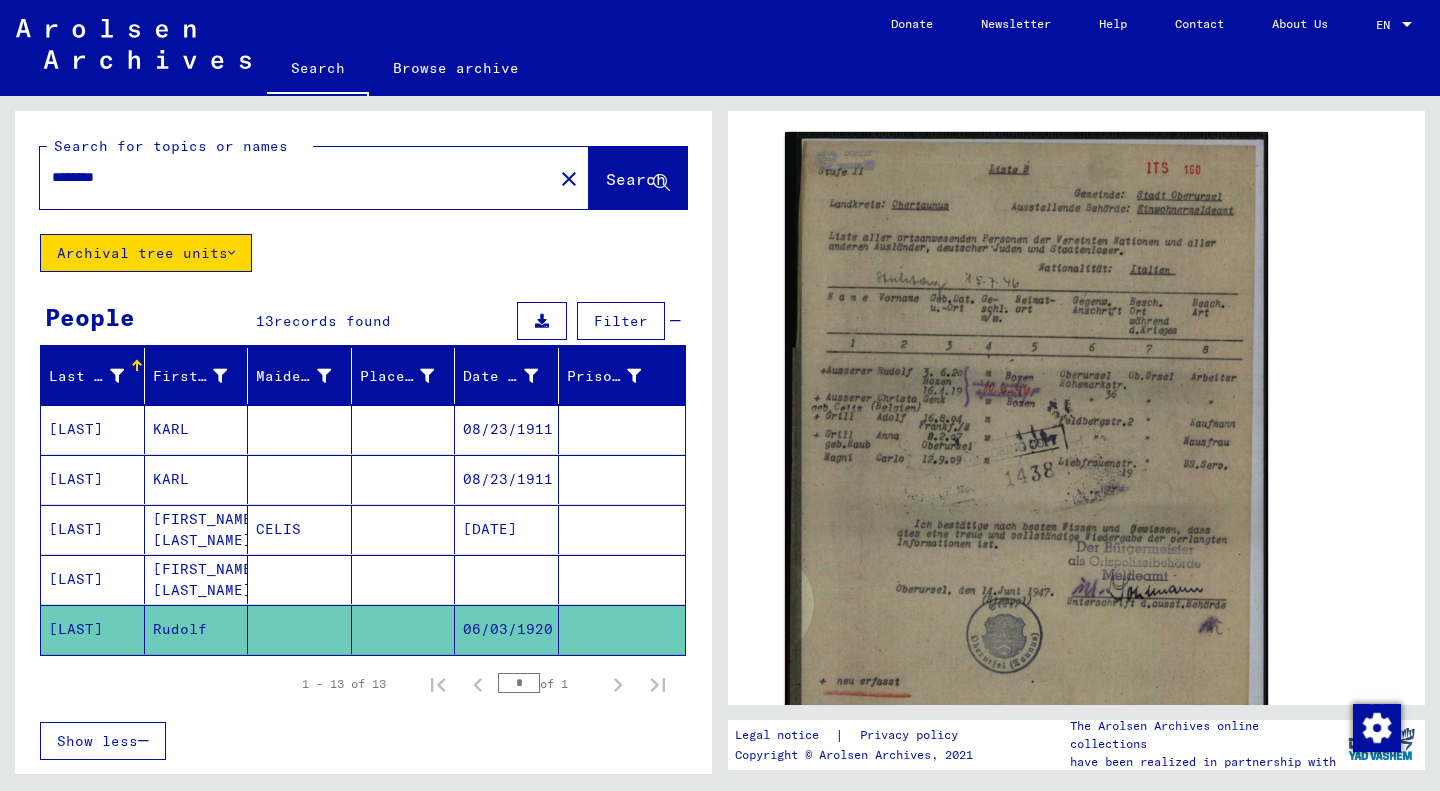 click on "[FIRST_NAME] [LAST_NAME]" at bounding box center [197, 629] 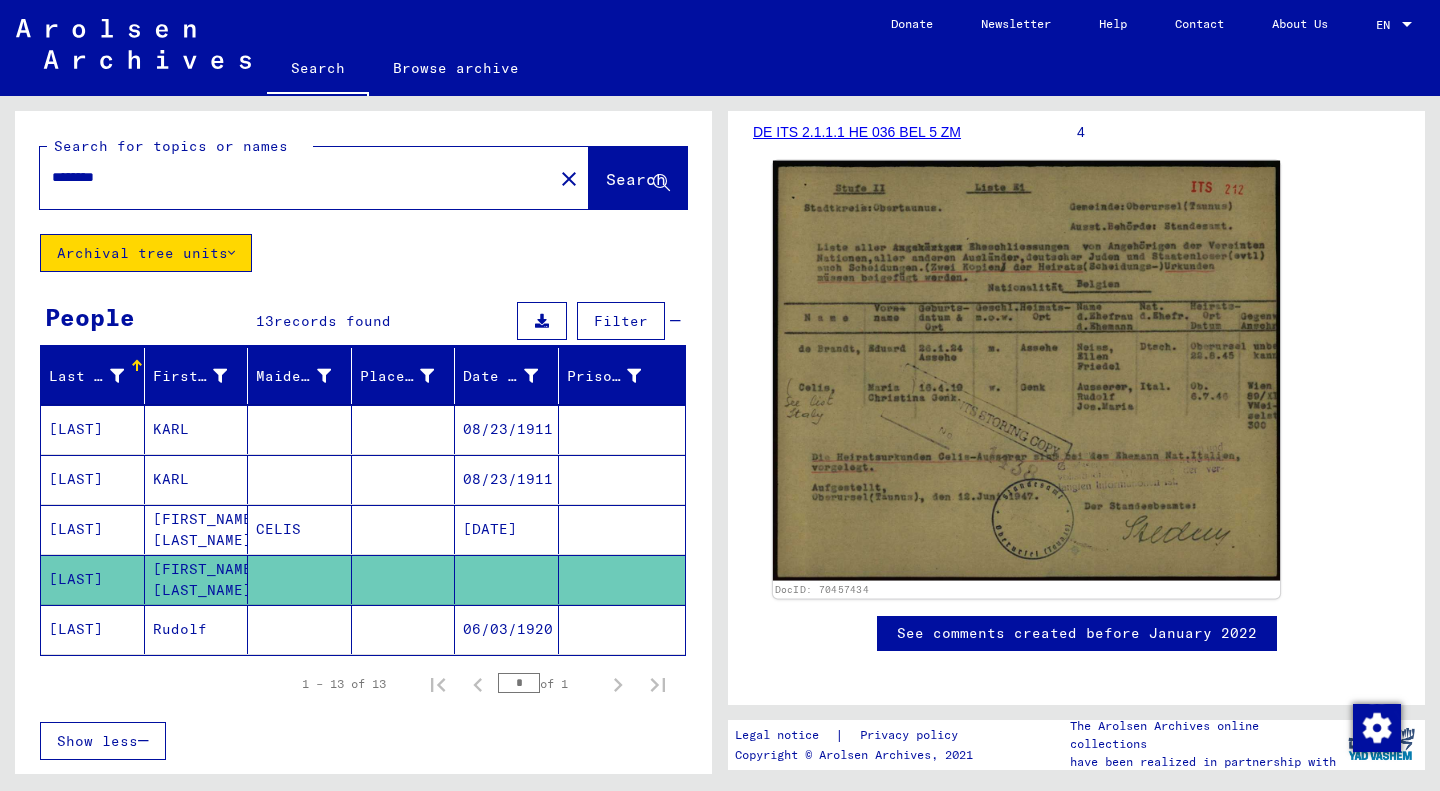 scroll, scrollTop: 315, scrollLeft: 0, axis: vertical 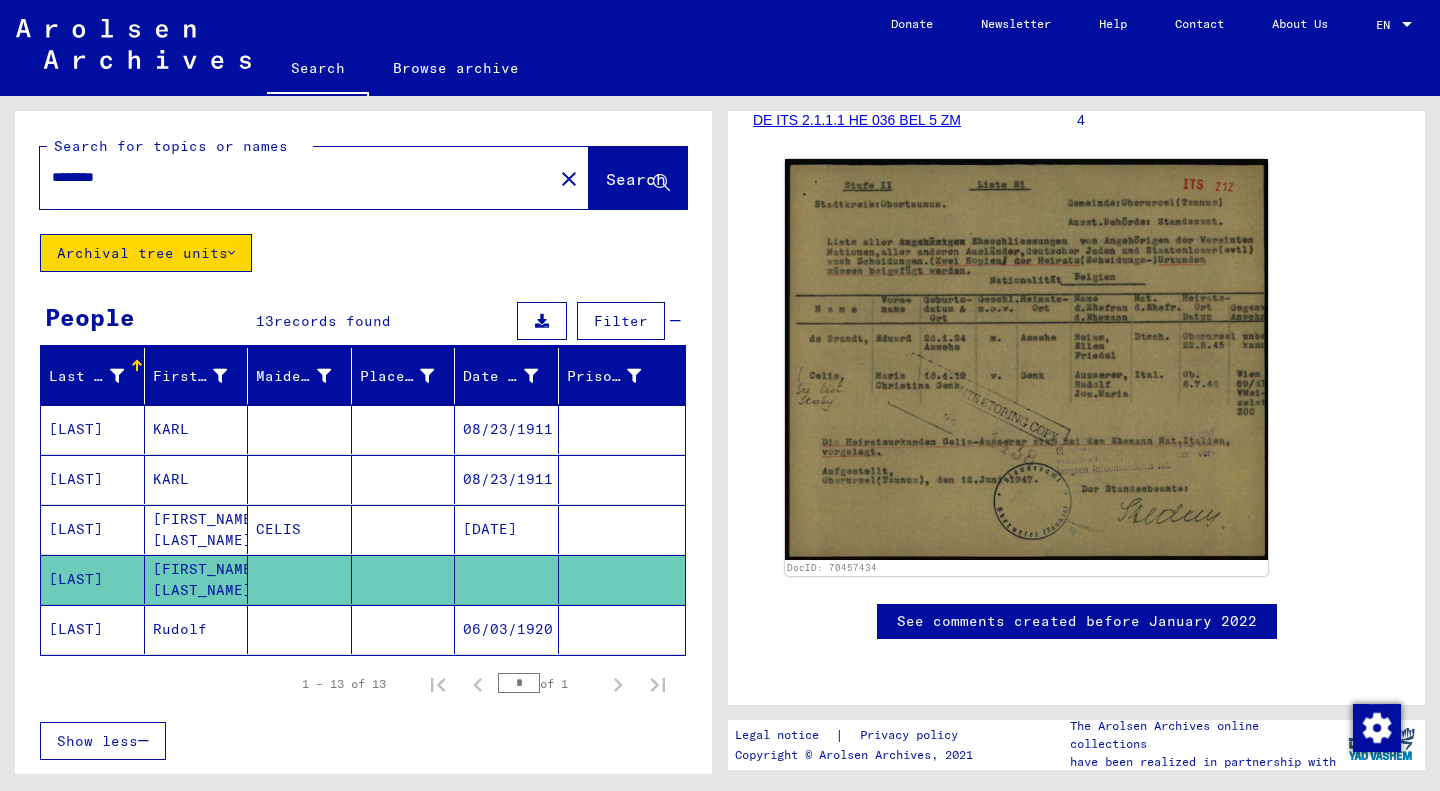 click on "Archival tree units" 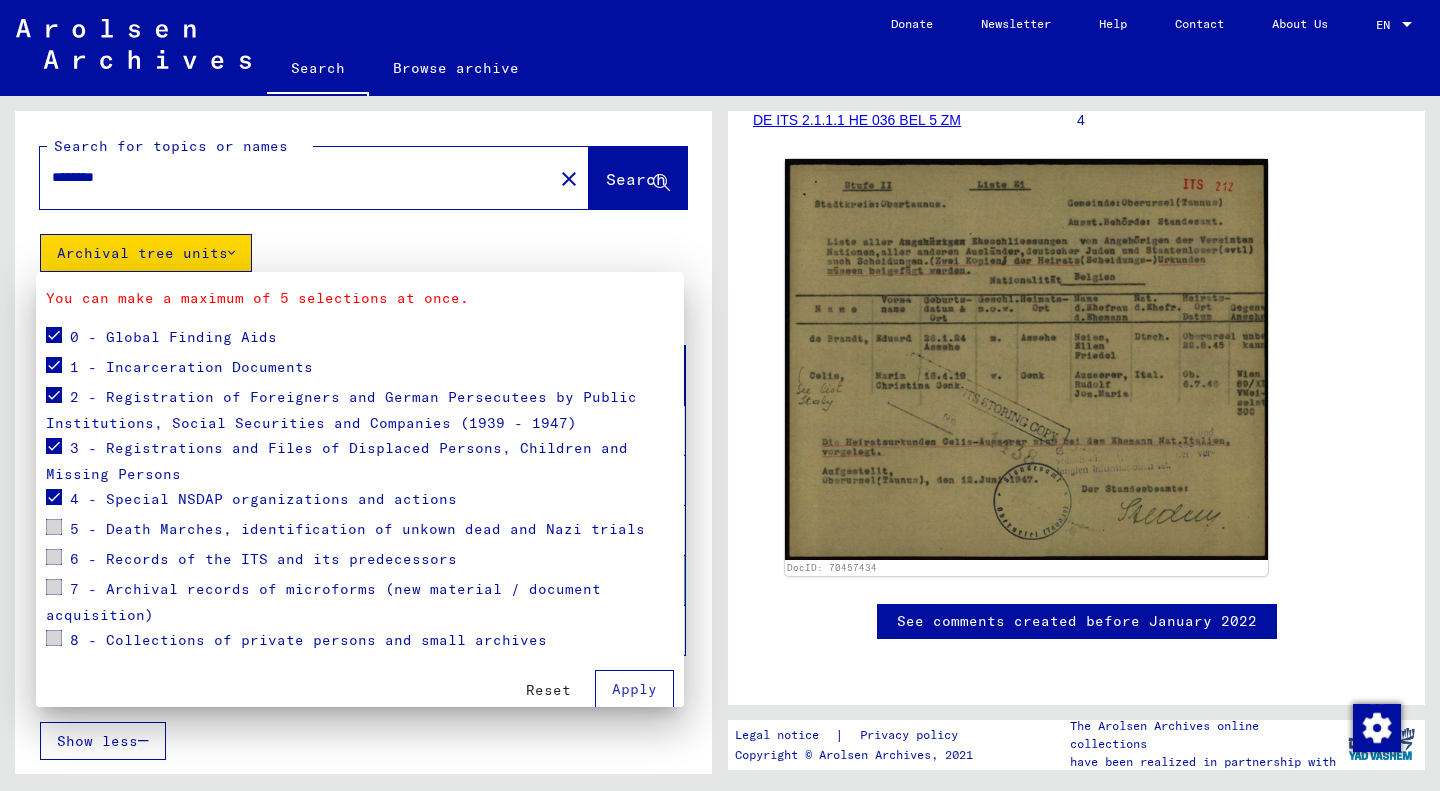 scroll, scrollTop: 190, scrollLeft: 0, axis: vertical 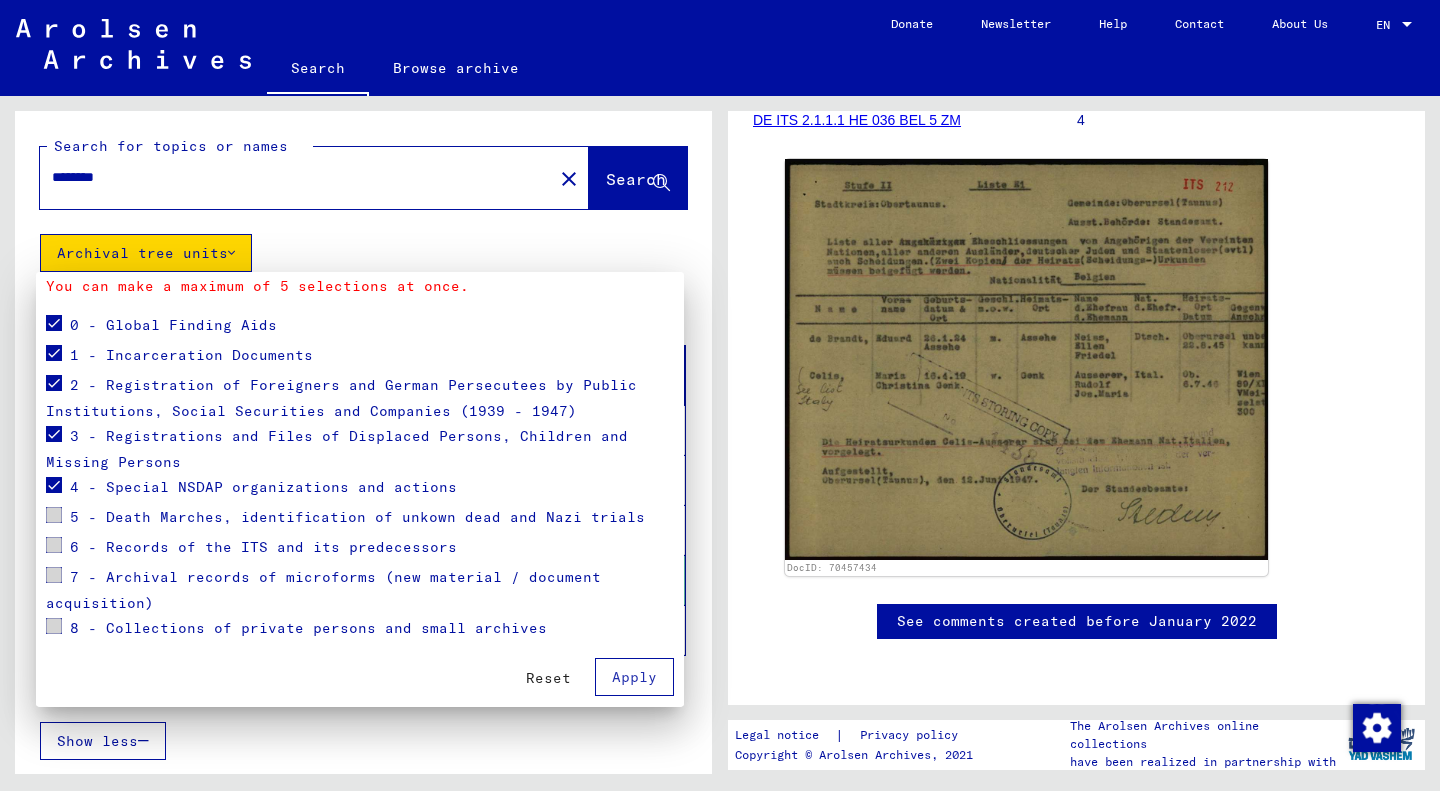 click at bounding box center (54, 485) 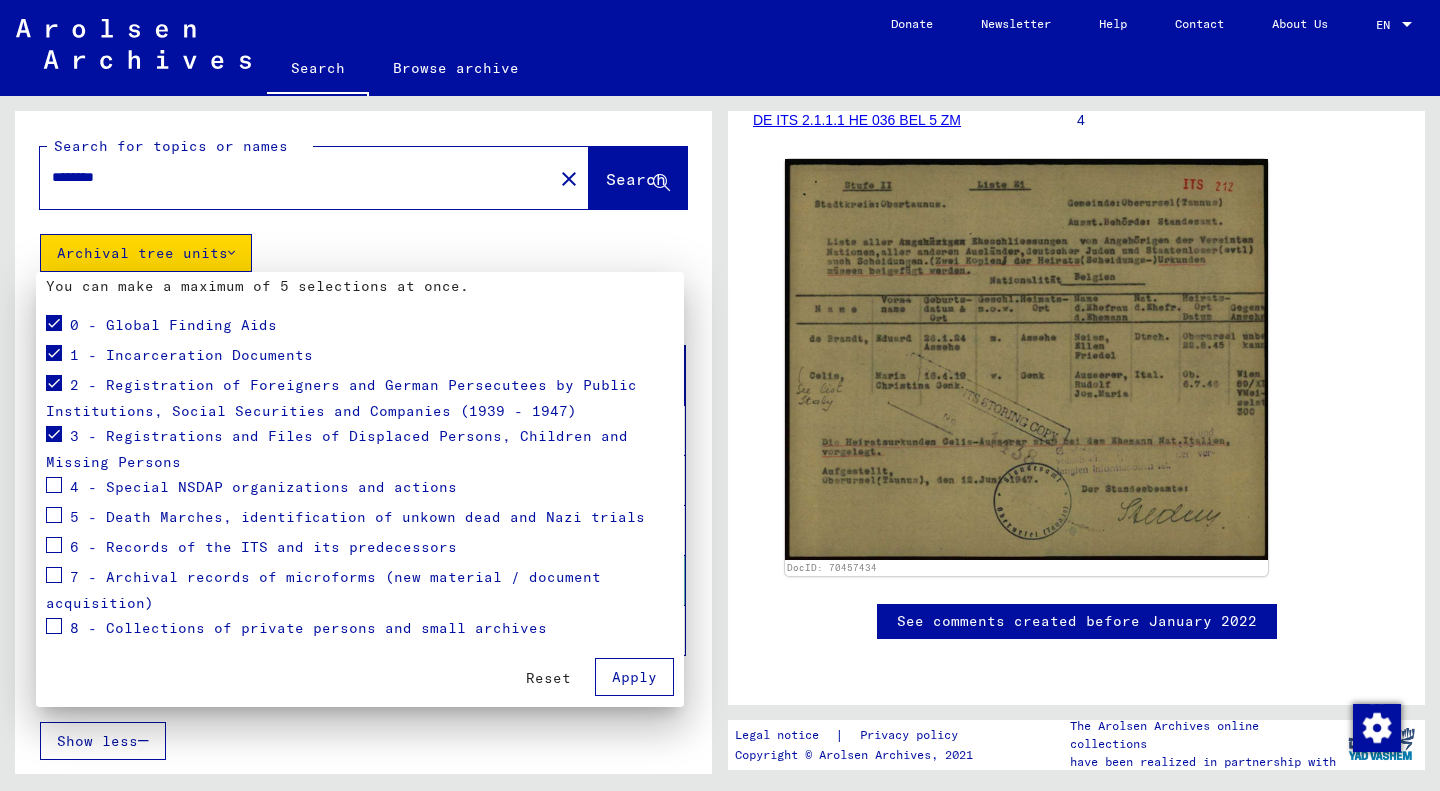 click at bounding box center (54, 434) 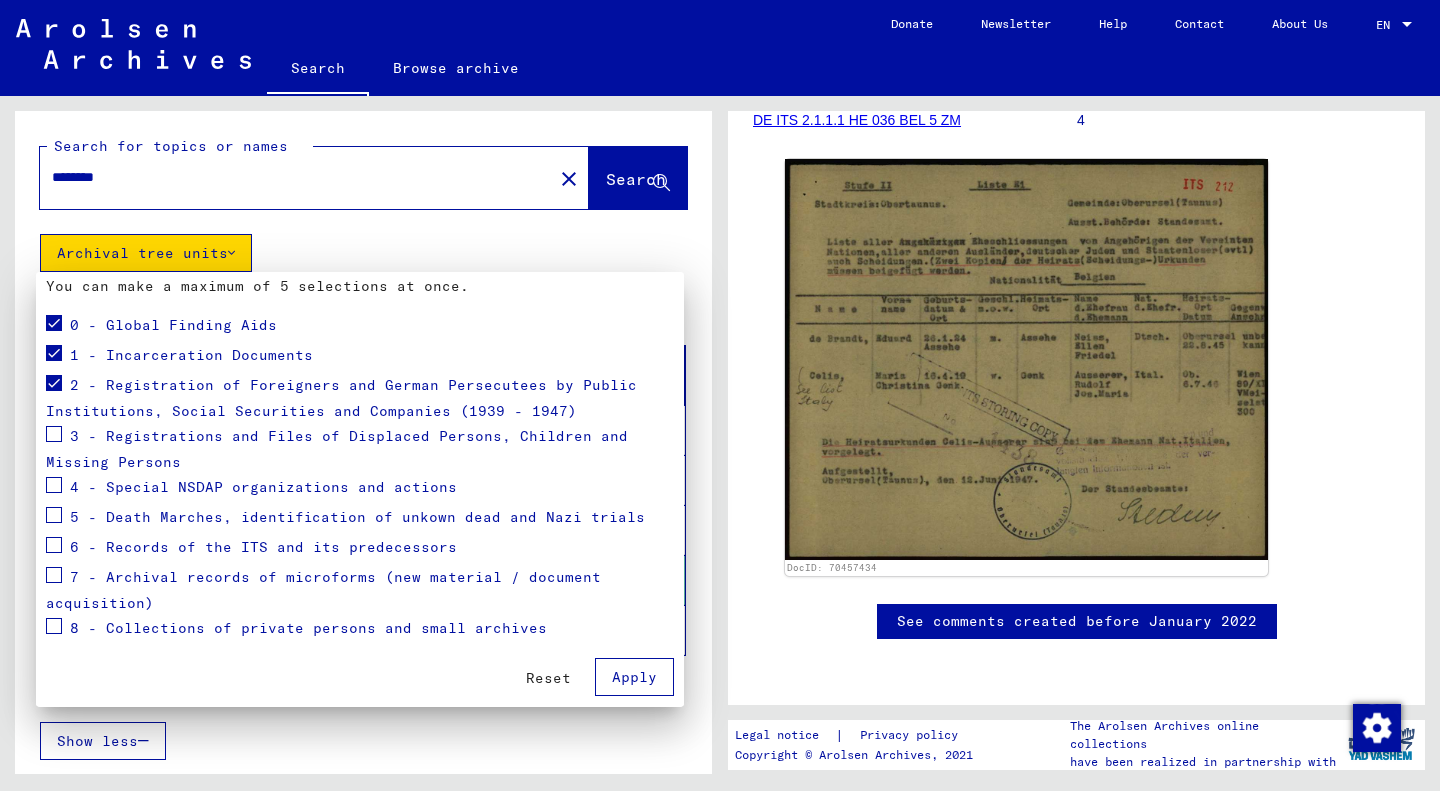 click at bounding box center [54, 383] 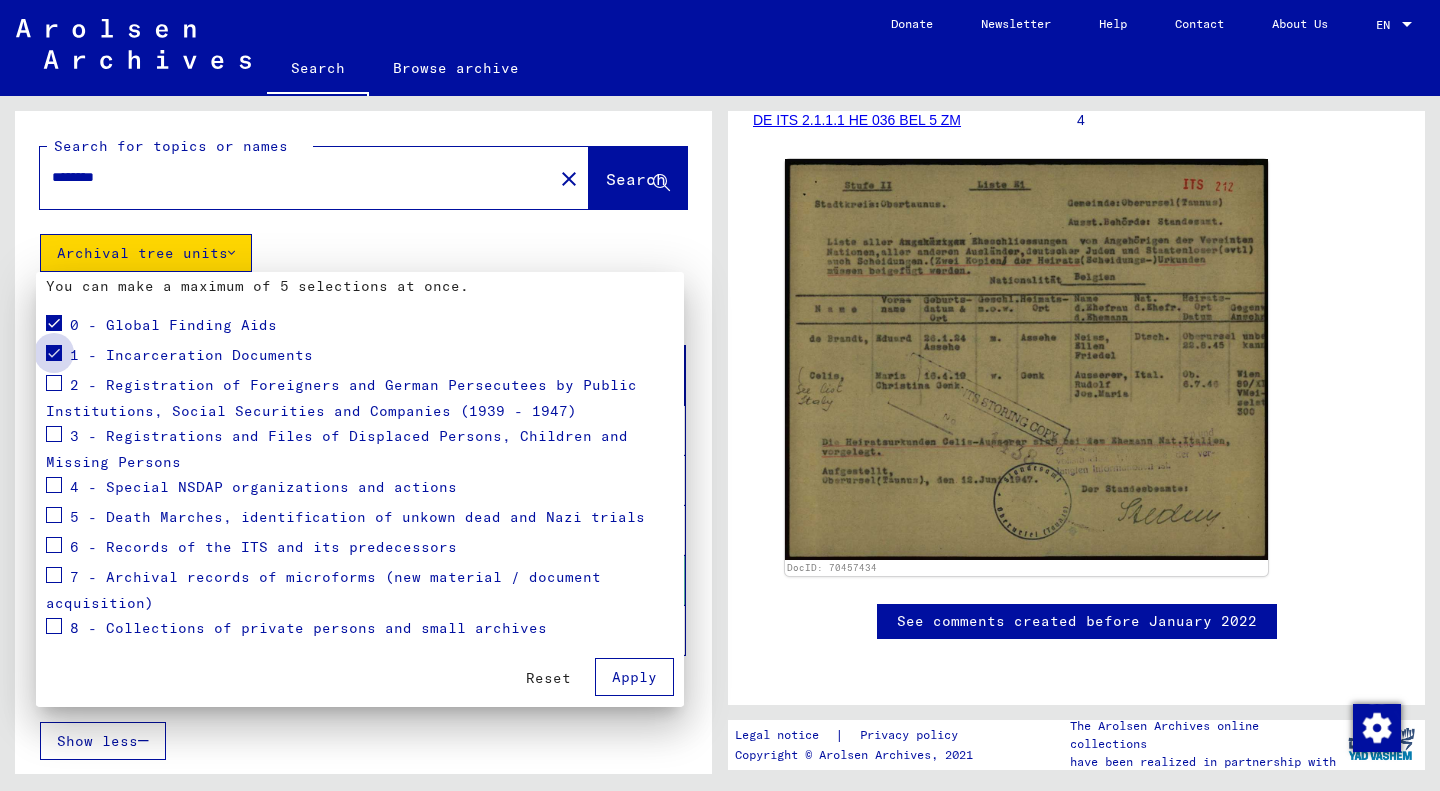 click at bounding box center (54, 353) 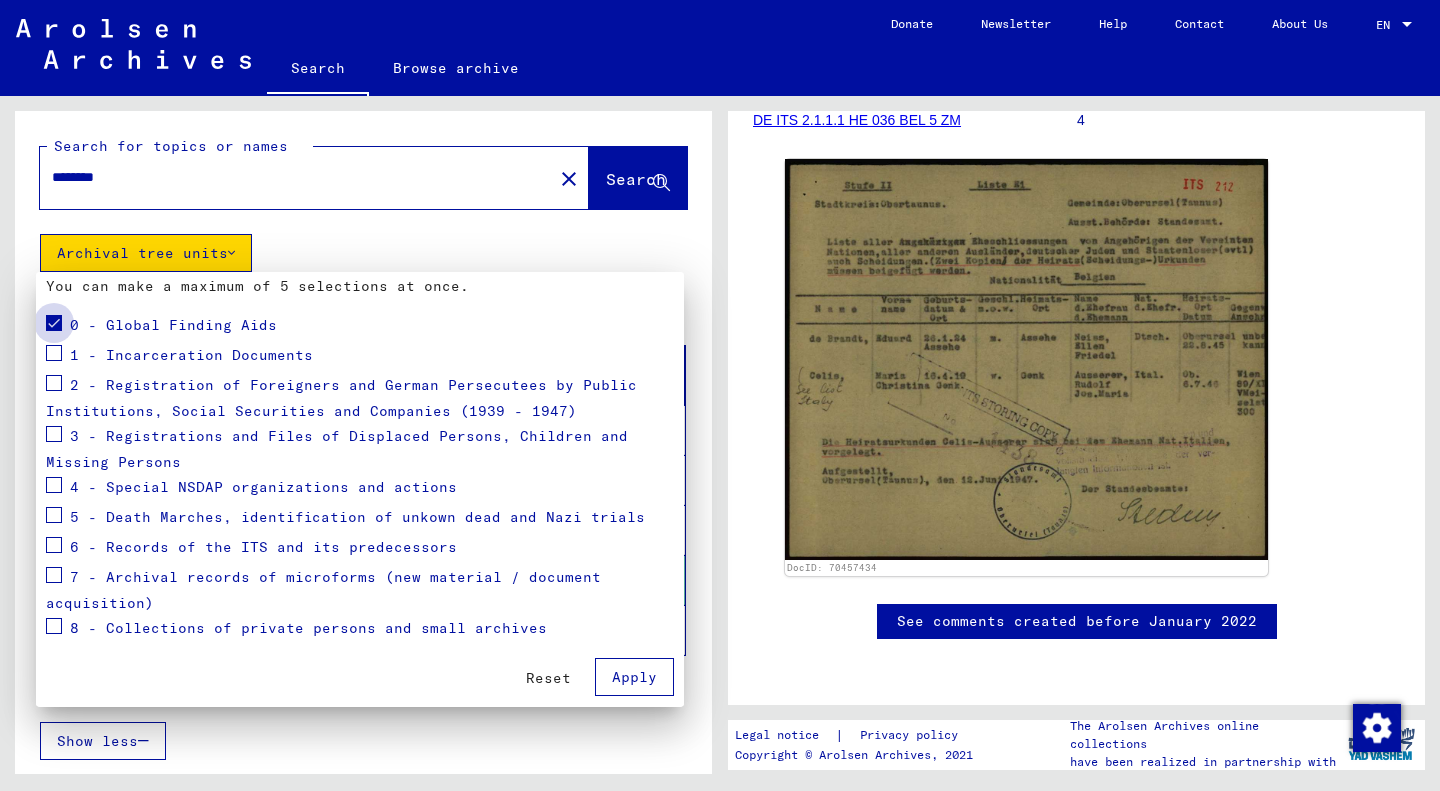 click at bounding box center [54, 323] 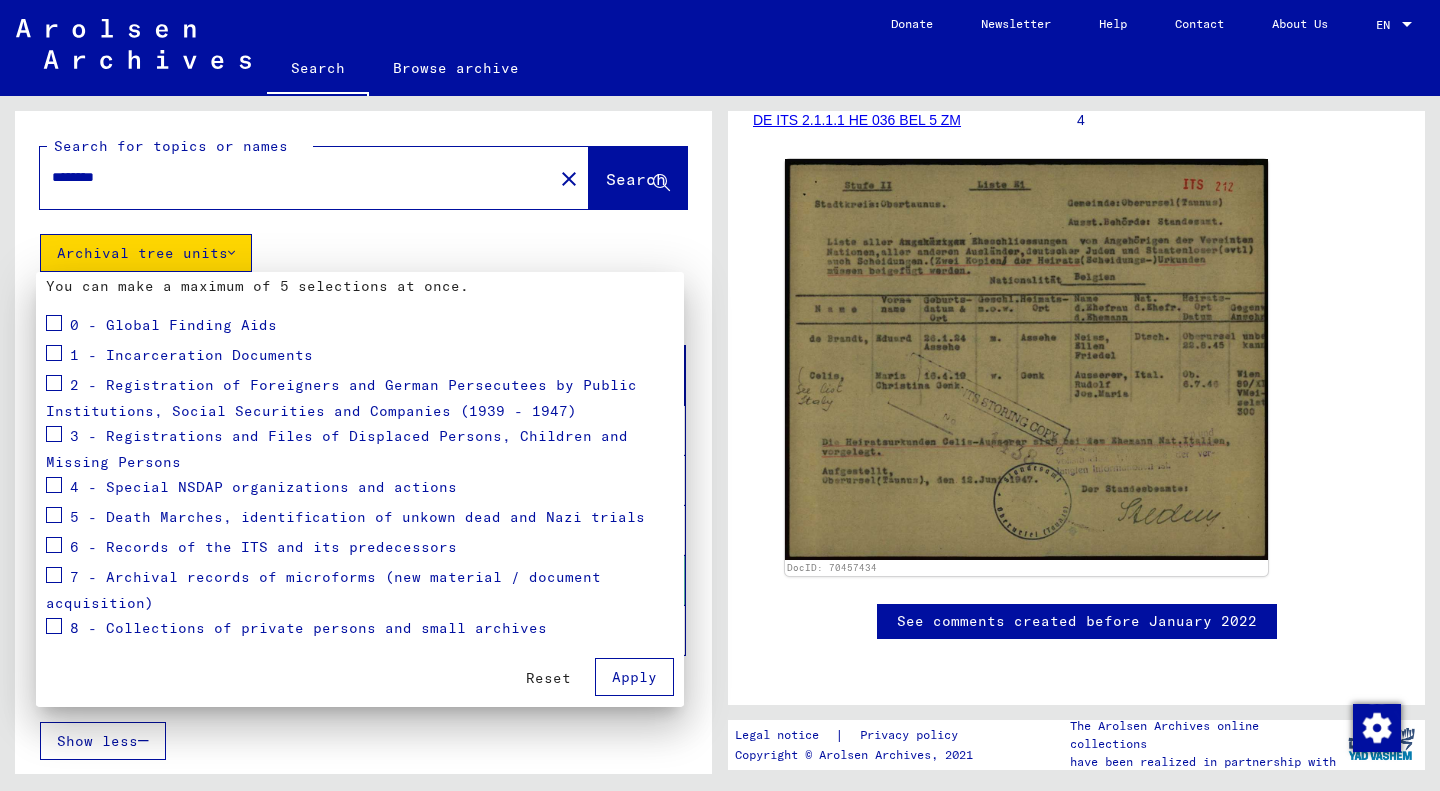 click at bounding box center (54, 515) 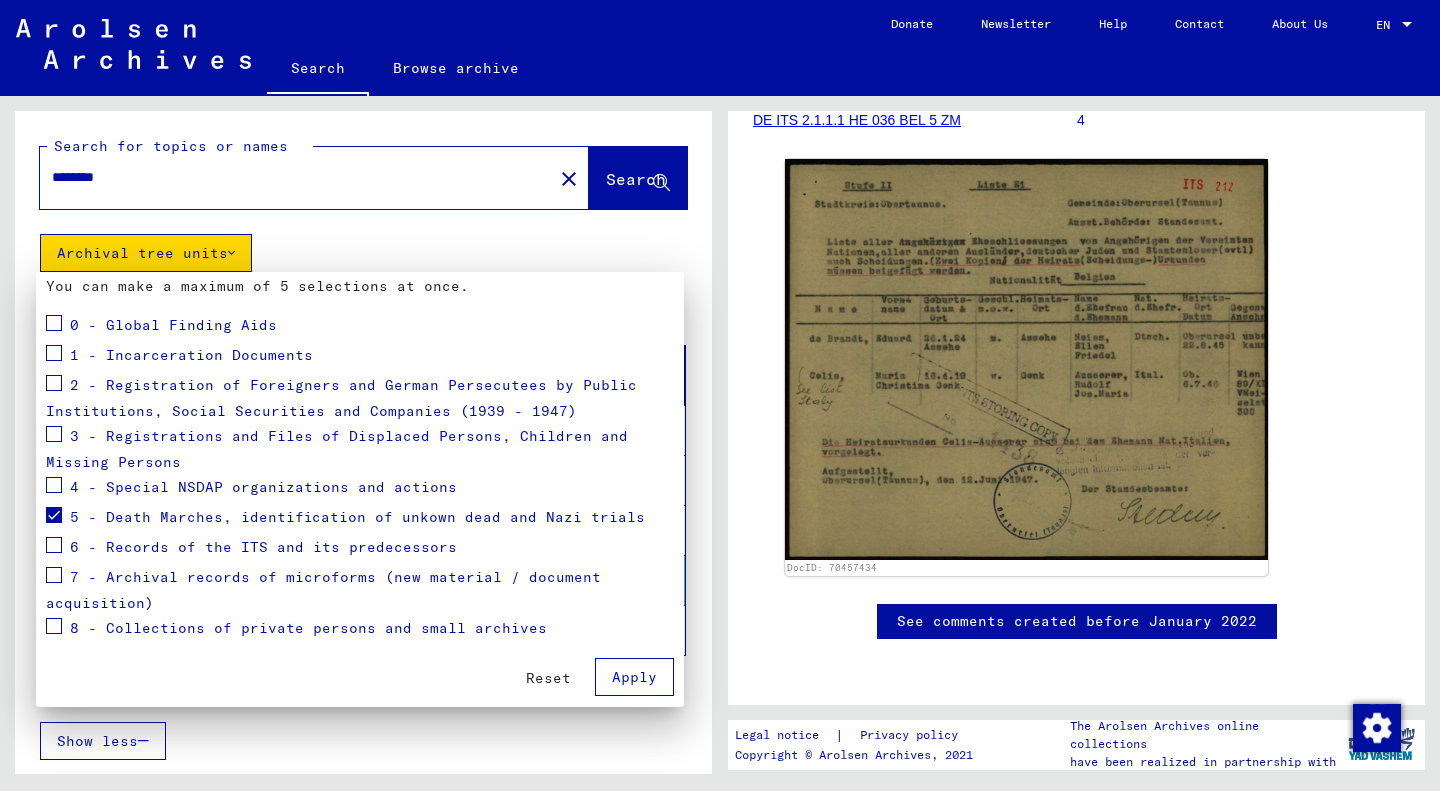 click at bounding box center (54, 548) 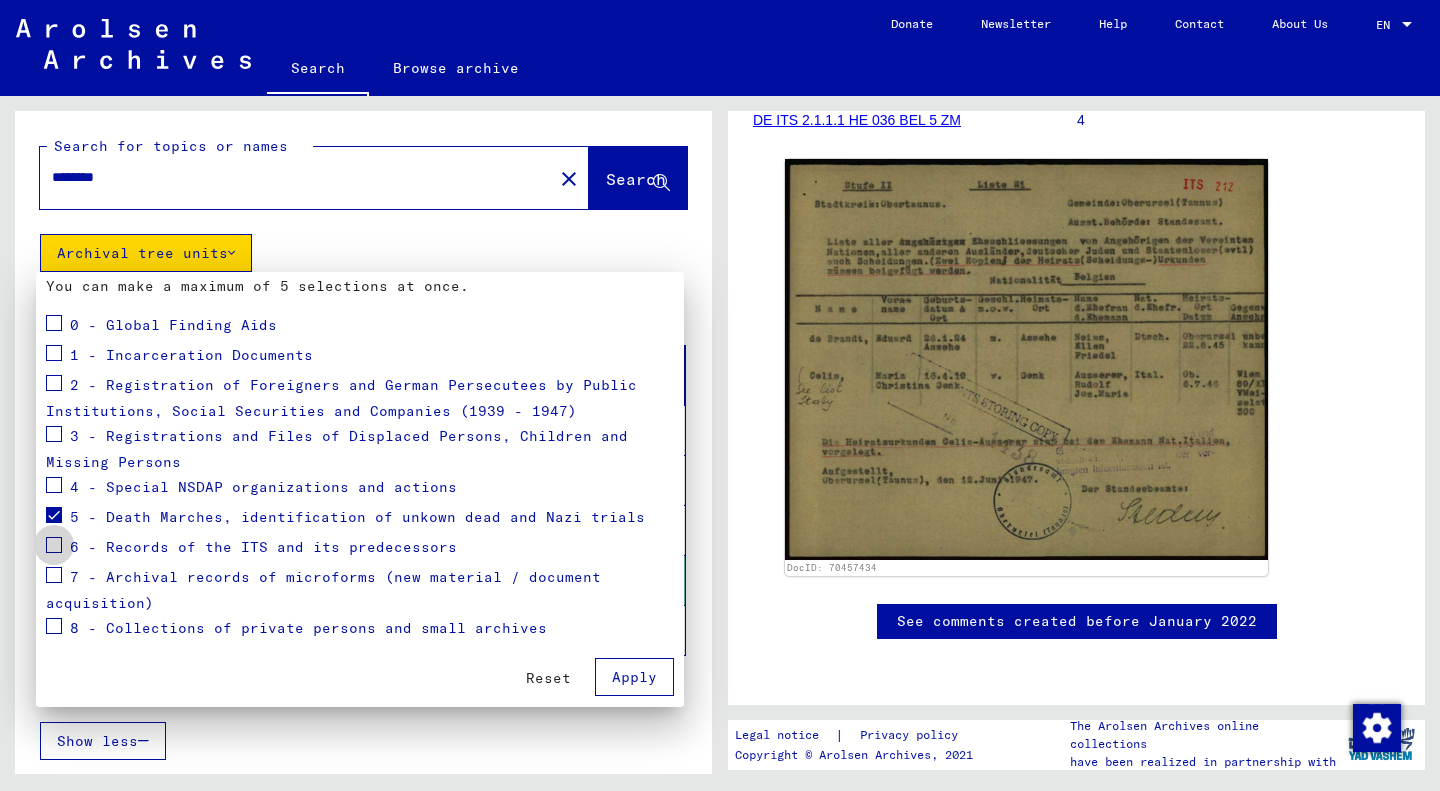 click at bounding box center [54, 545] 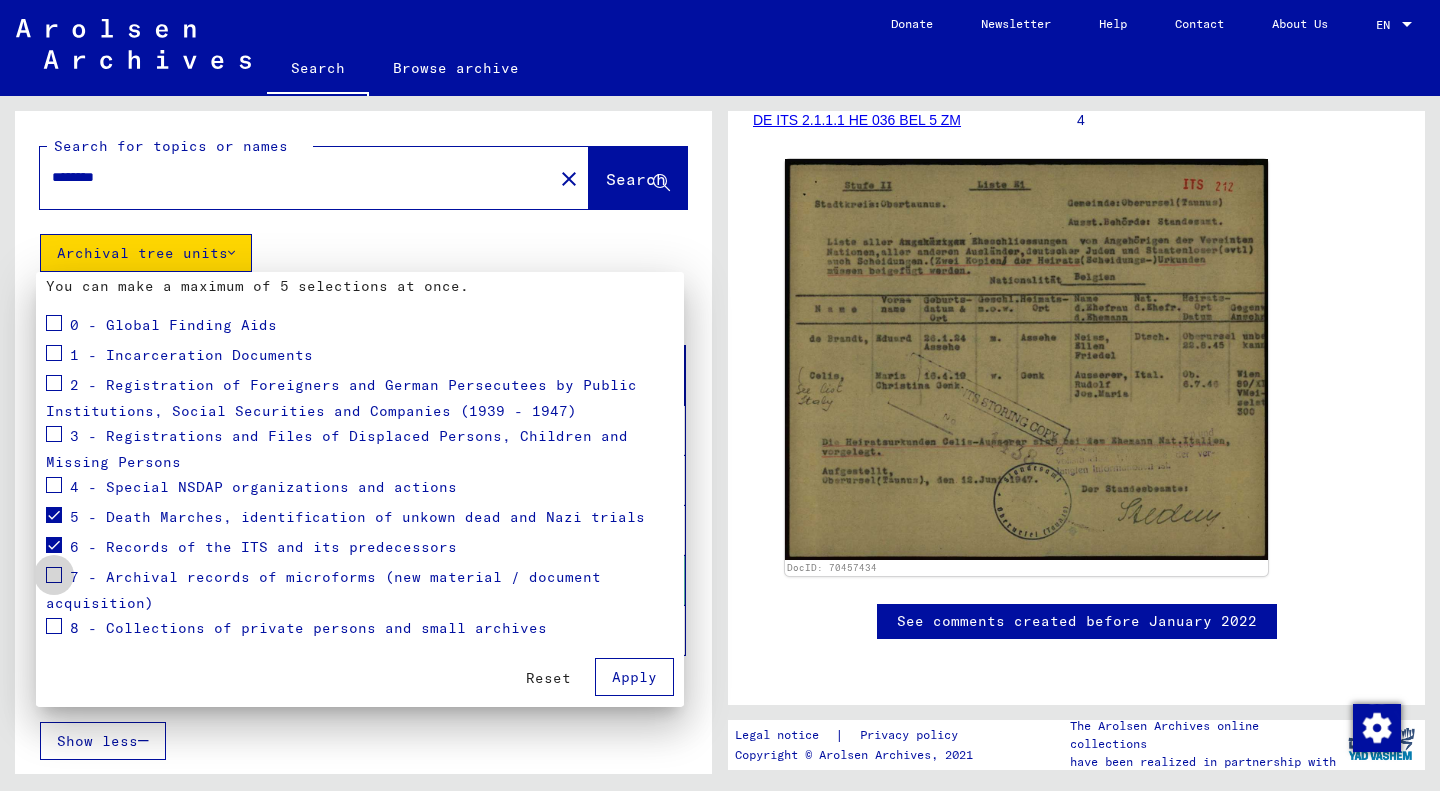 click at bounding box center [54, 575] 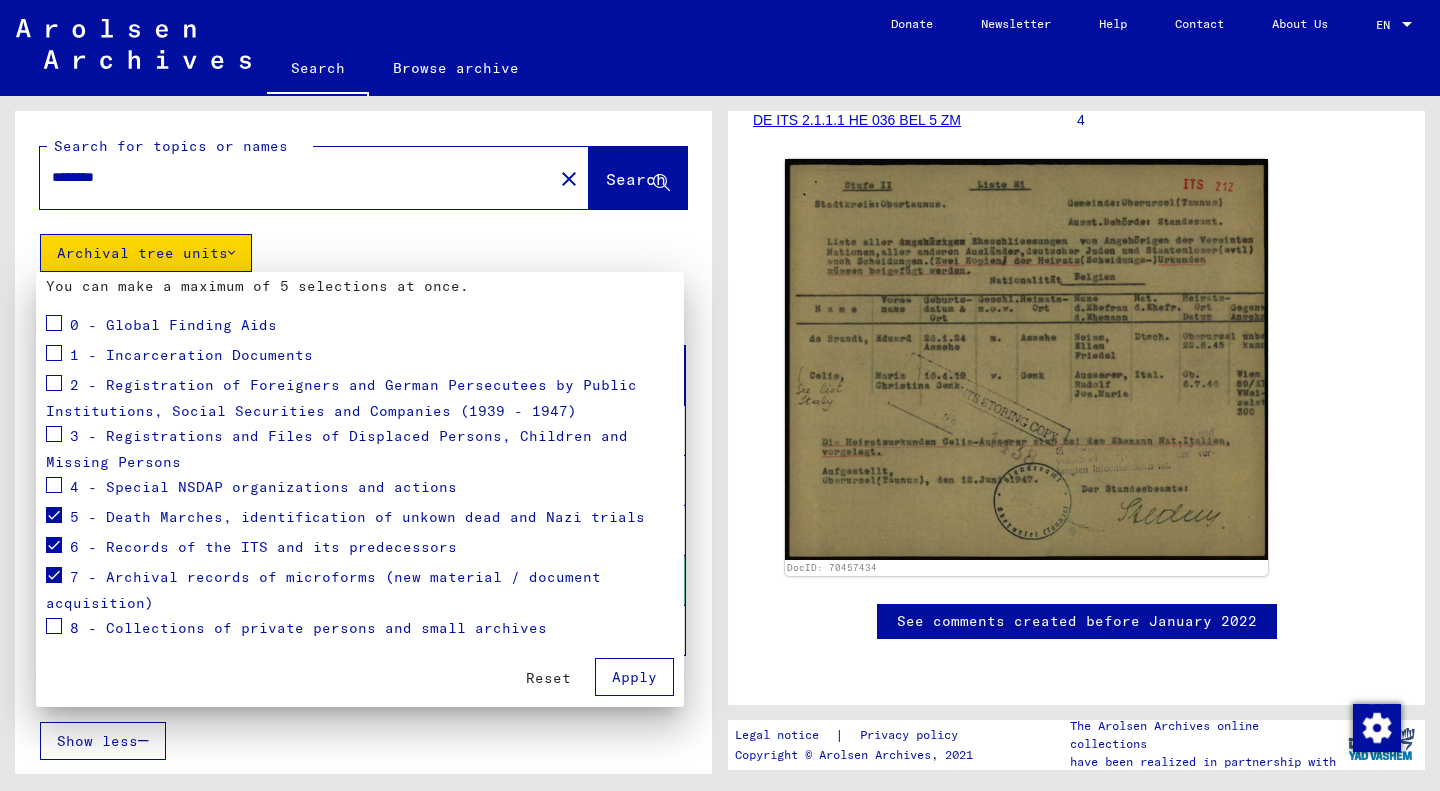 click at bounding box center [54, 626] 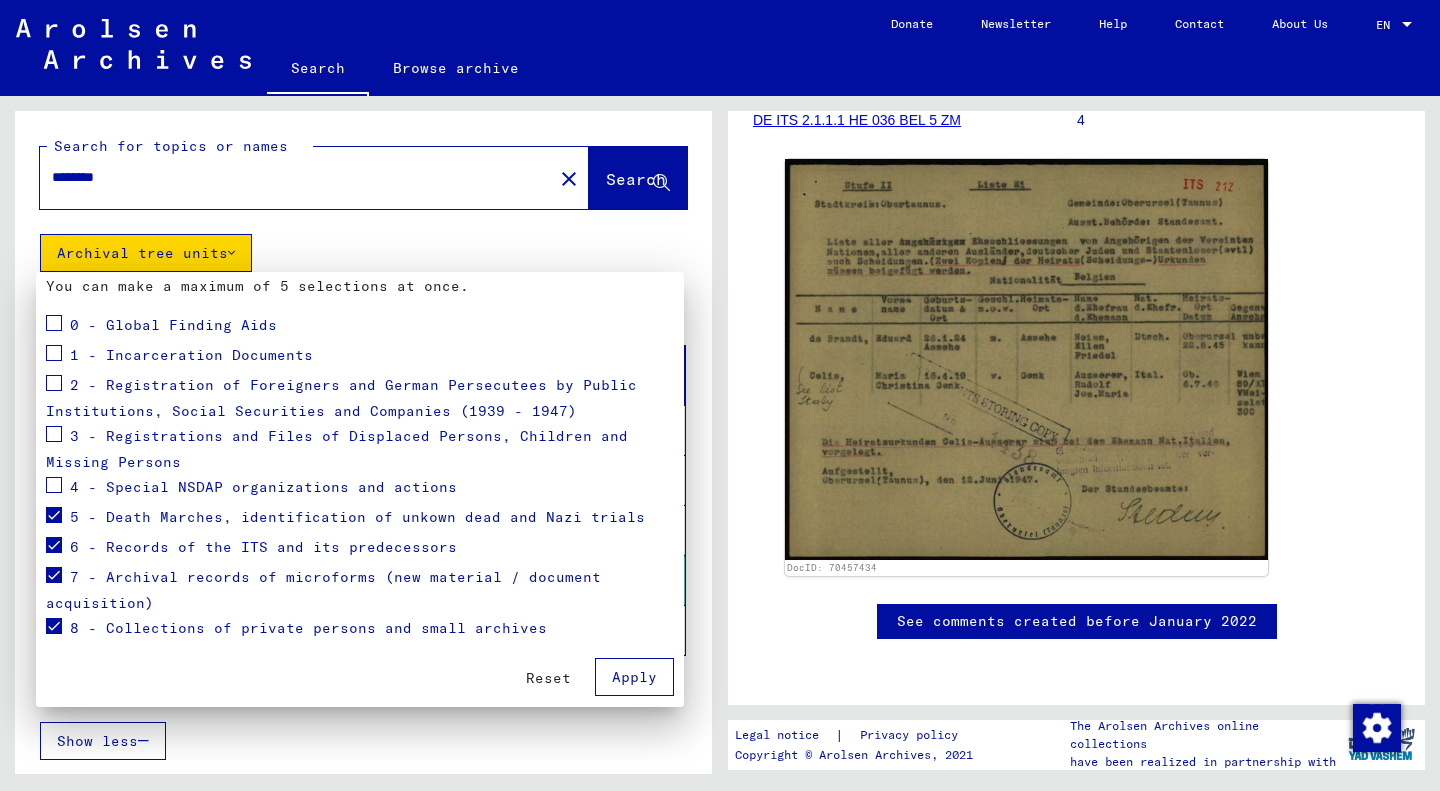 click on "Apply" at bounding box center [634, 677] 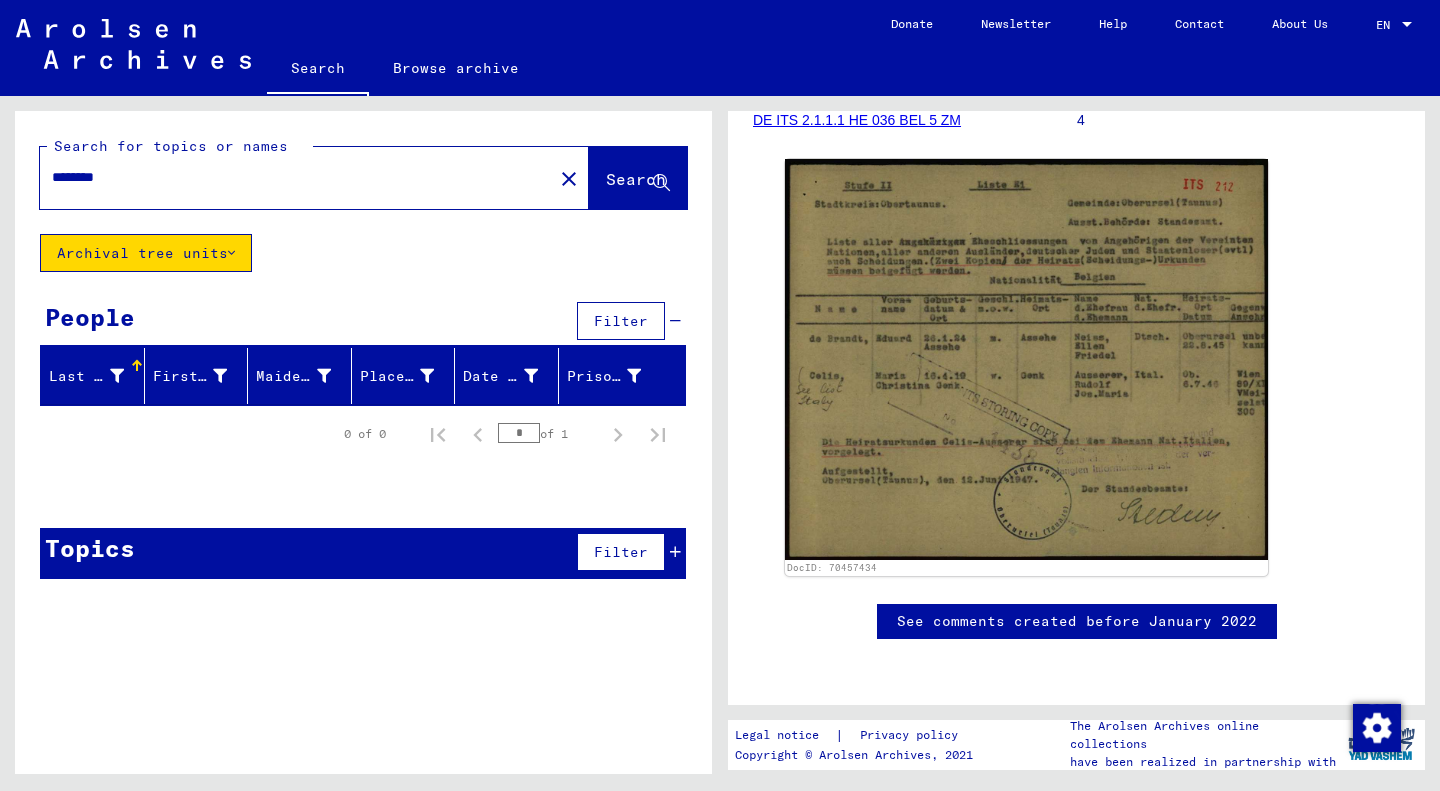 click on "Archival tree units" 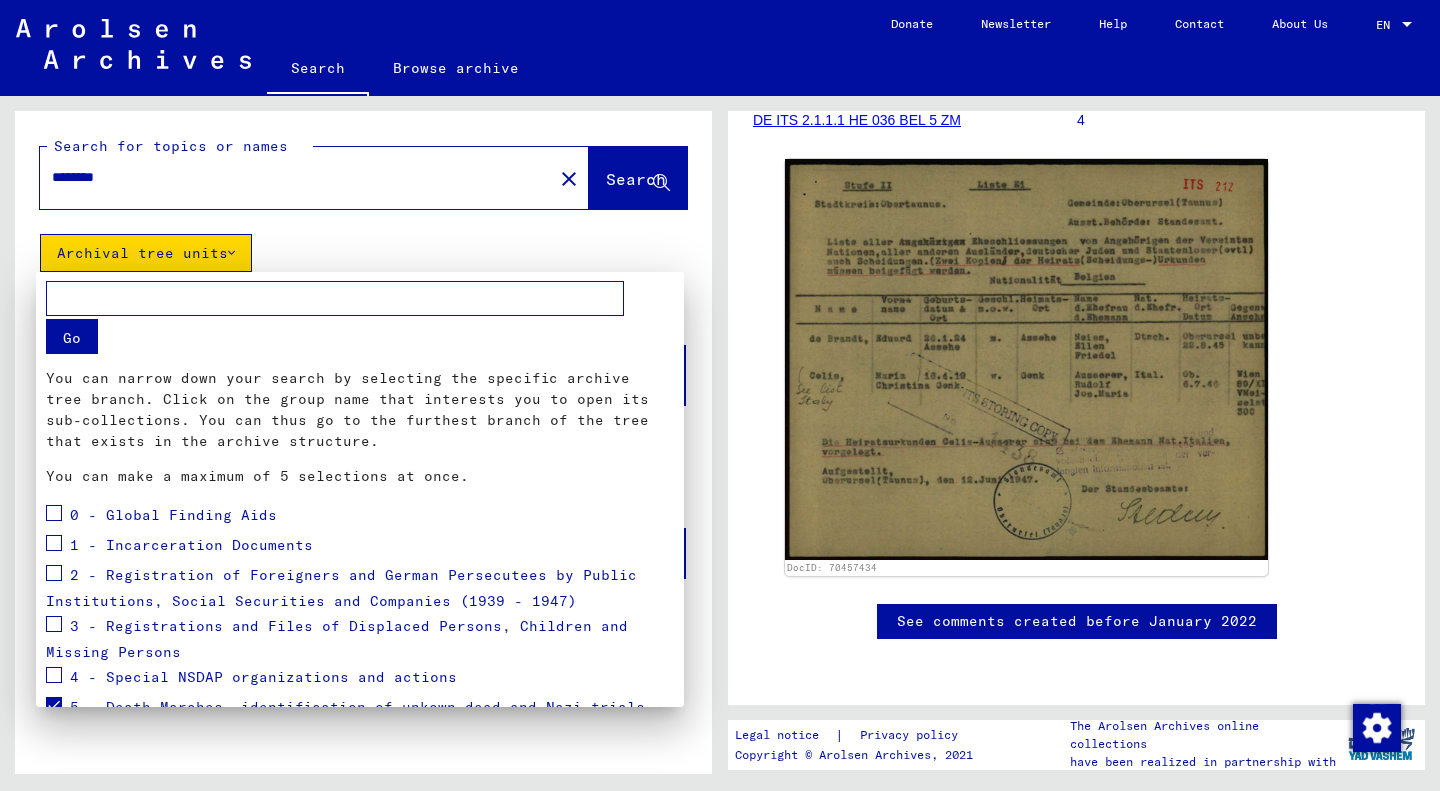 scroll, scrollTop: 190, scrollLeft: 0, axis: vertical 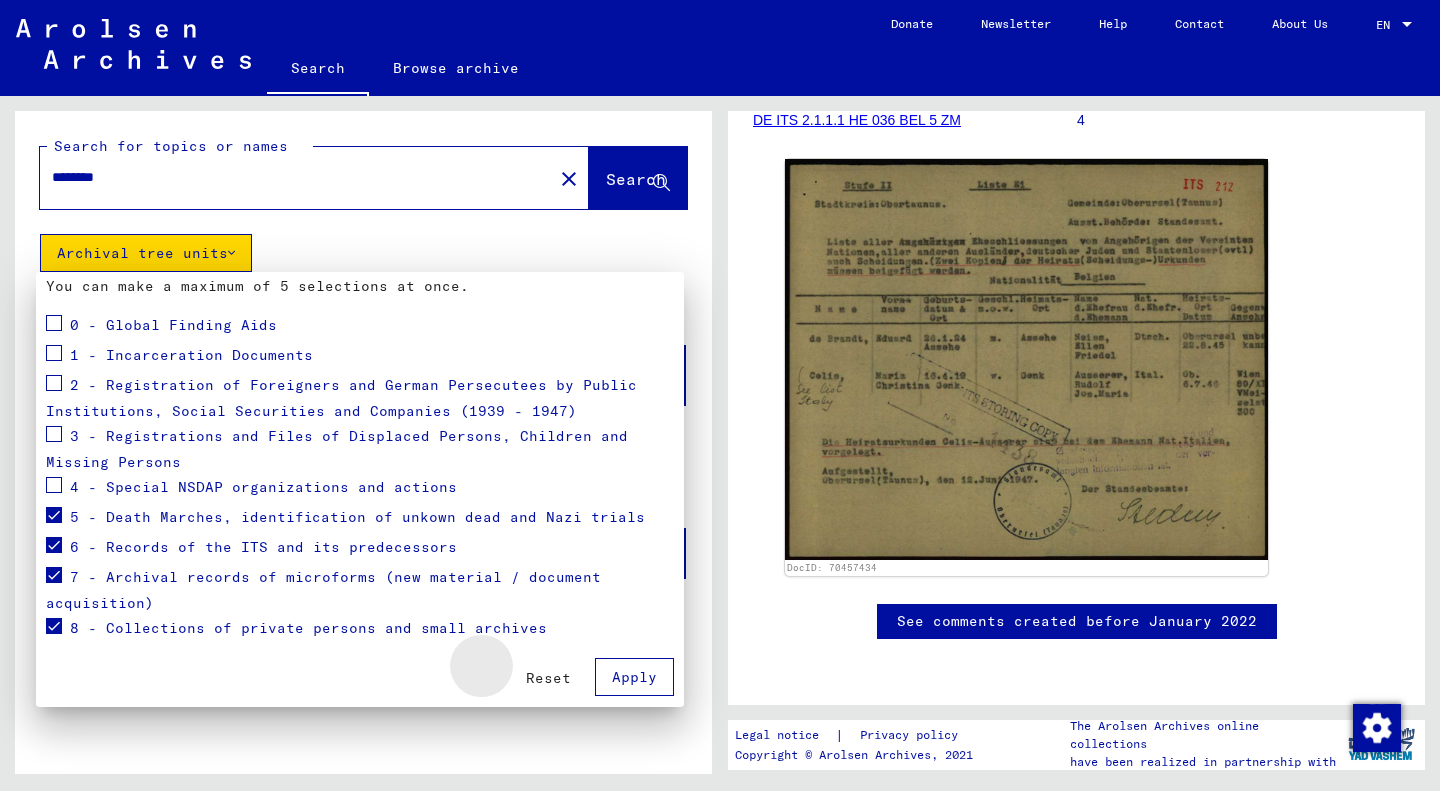 click on "Reset" at bounding box center (548, 678) 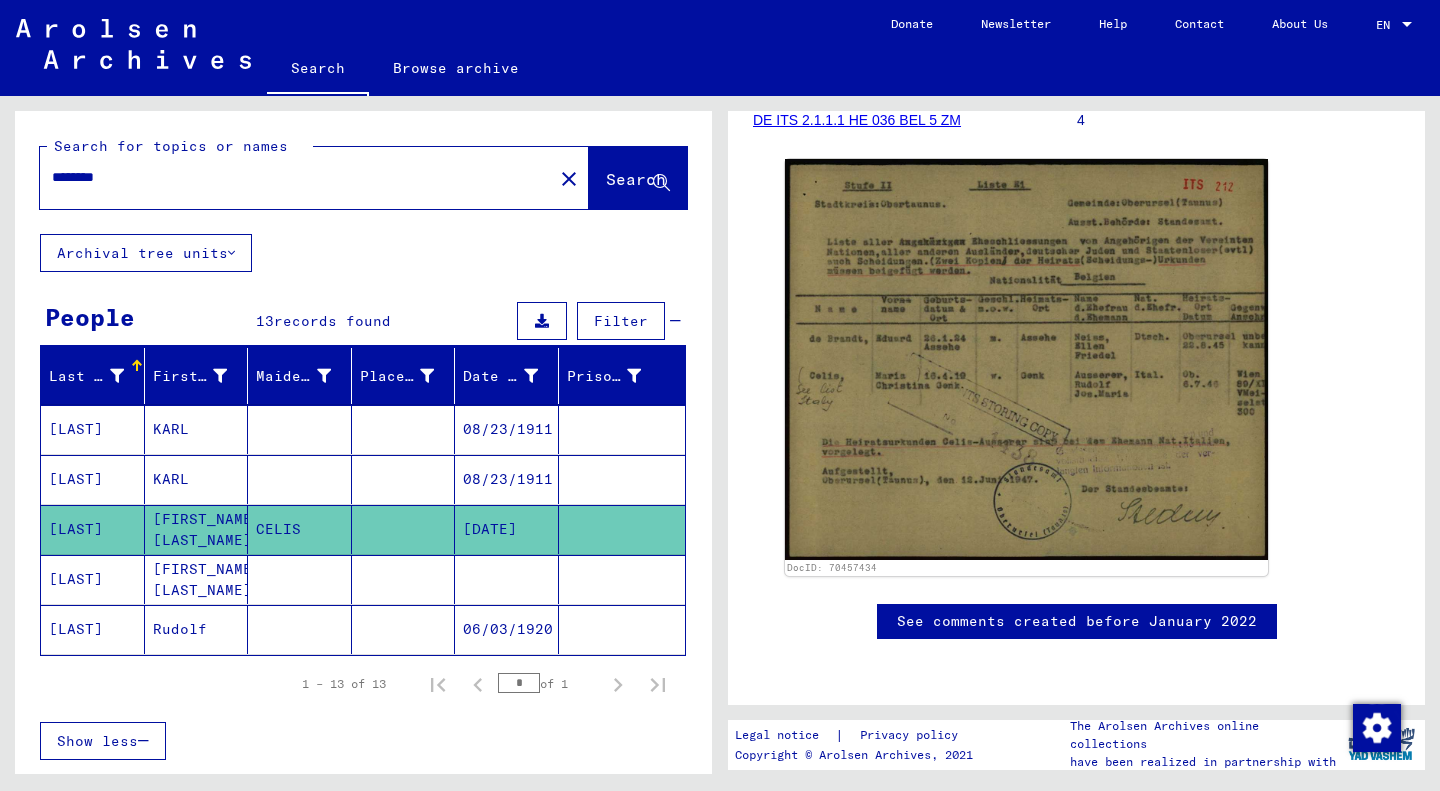 click on "Filter" at bounding box center (621, 321) 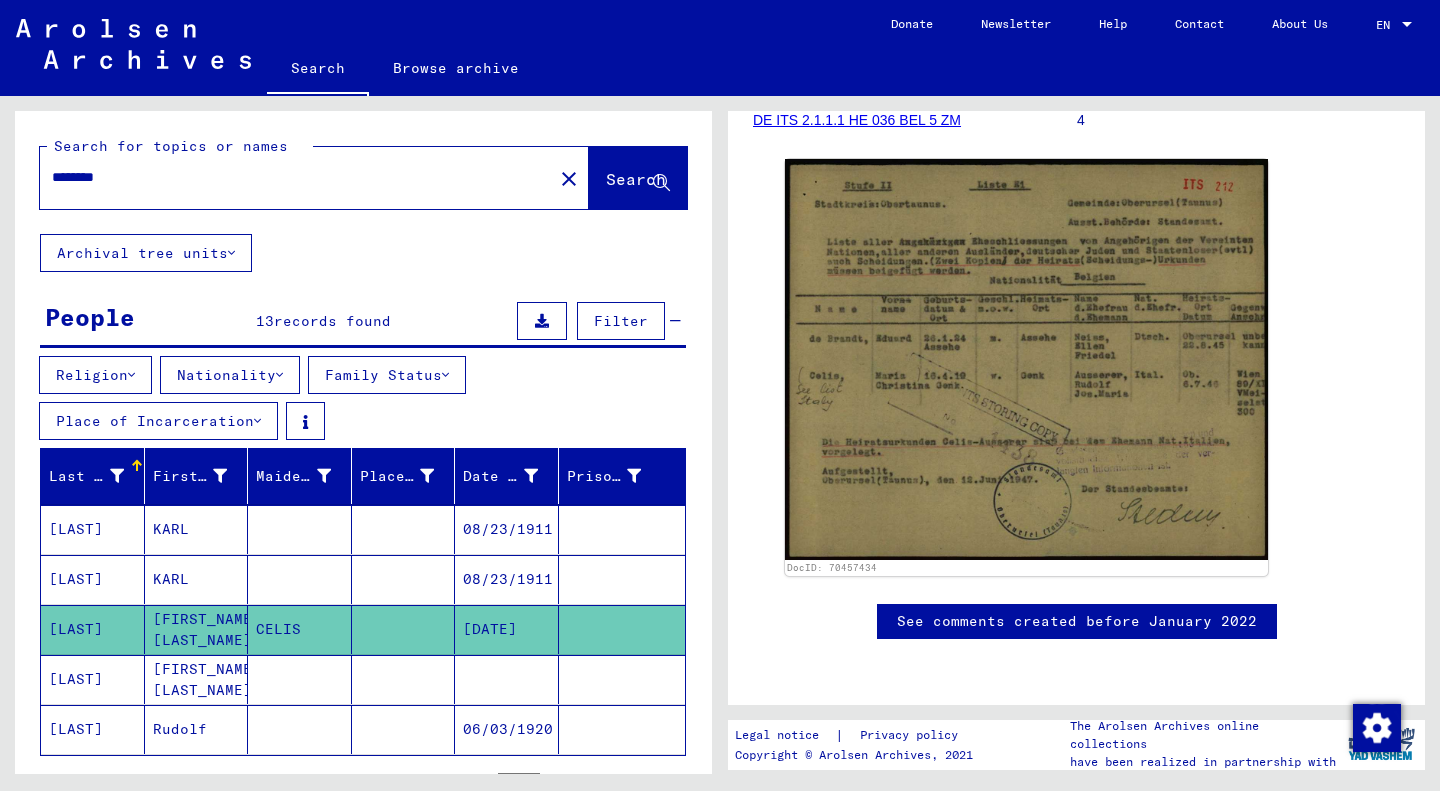 click on "Filter" at bounding box center (621, 321) 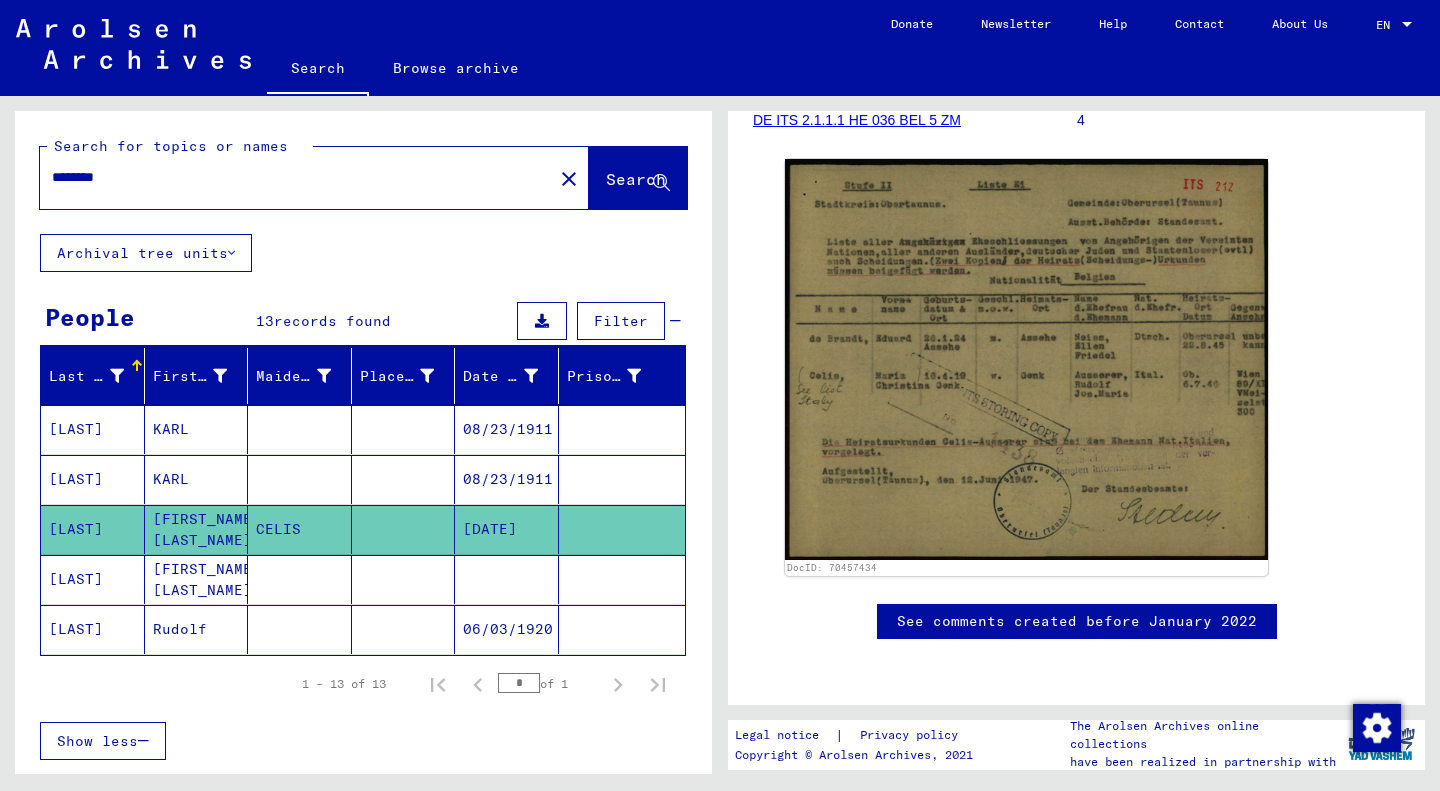 click on "Filter" at bounding box center (621, 321) 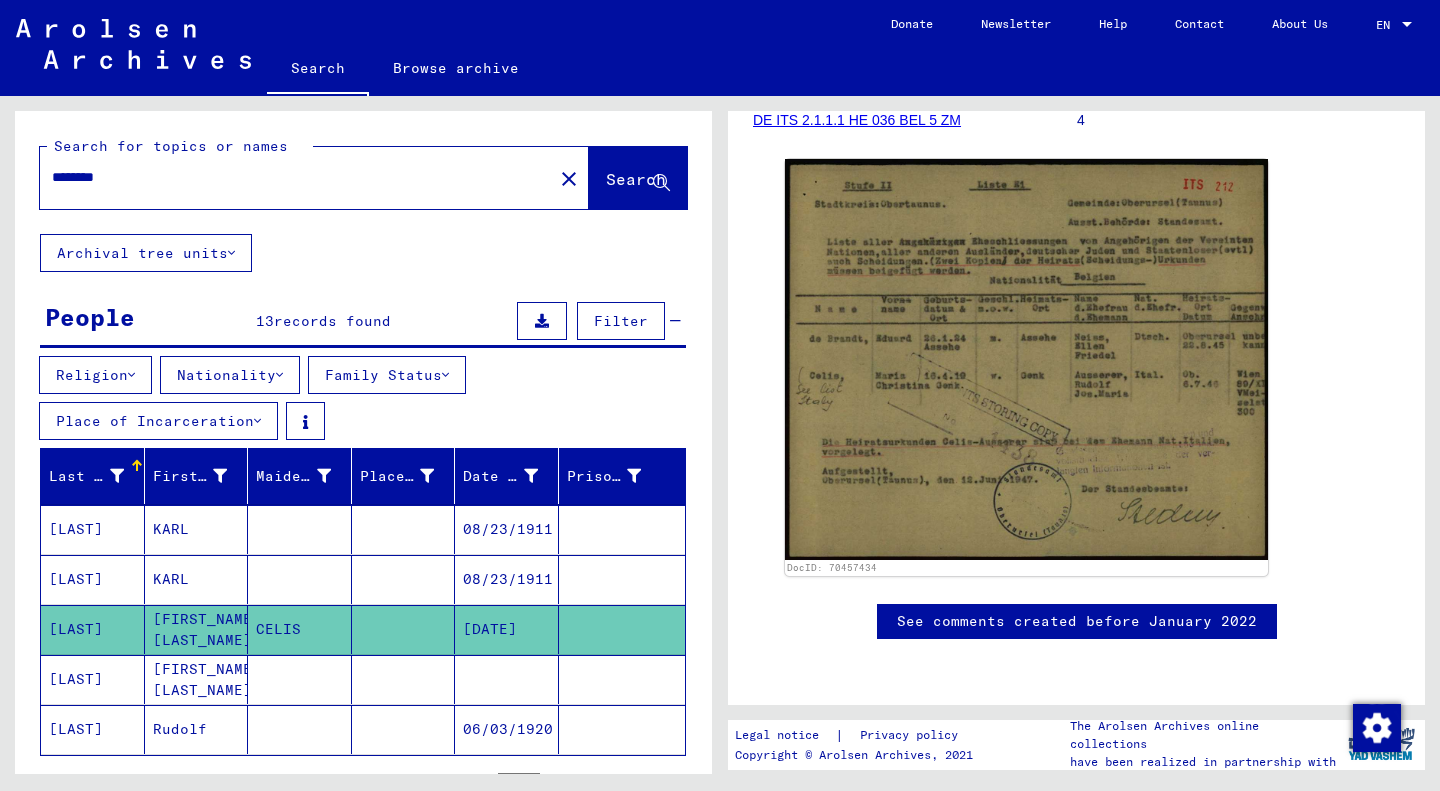 click on "Filter" at bounding box center (621, 321) 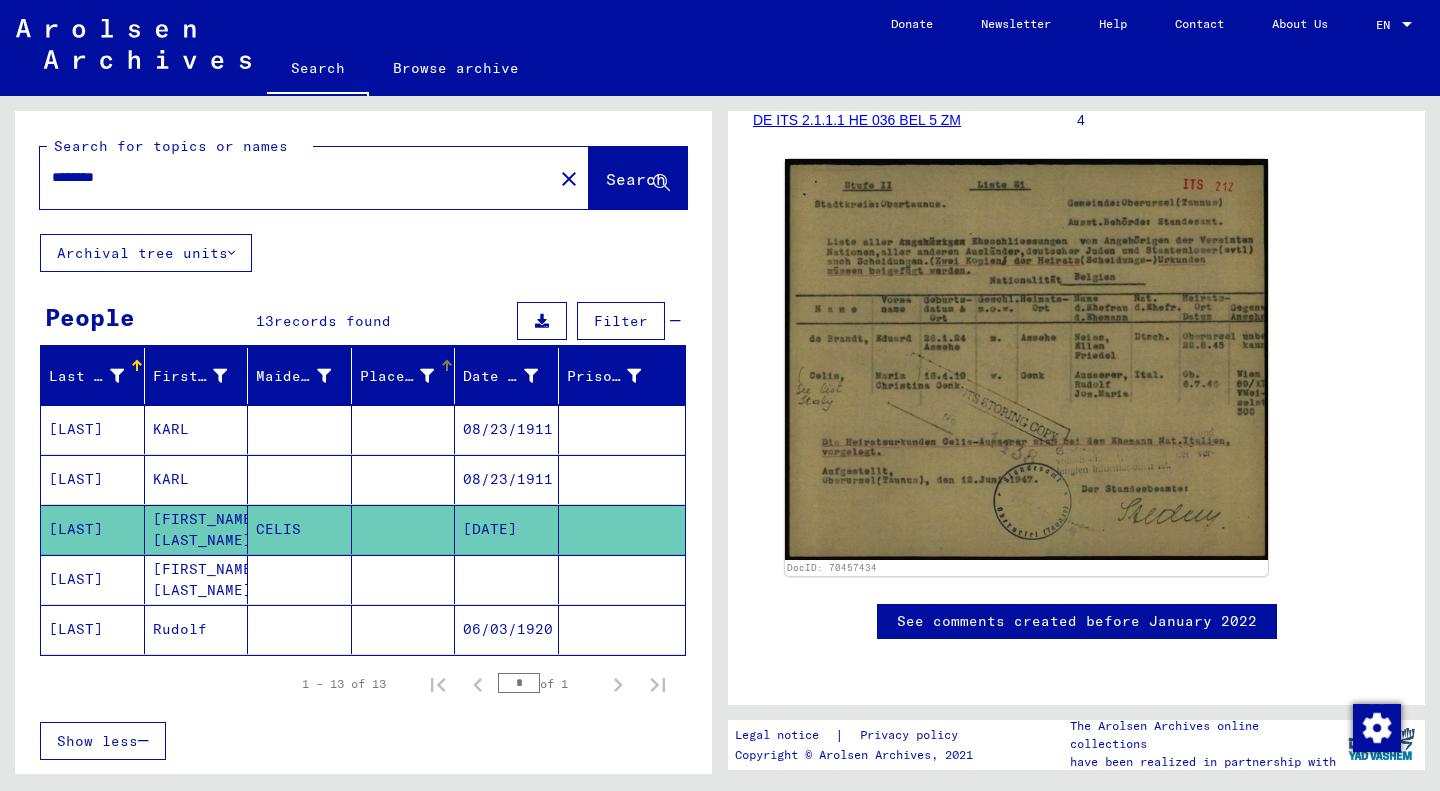 scroll, scrollTop: 135, scrollLeft: 0, axis: vertical 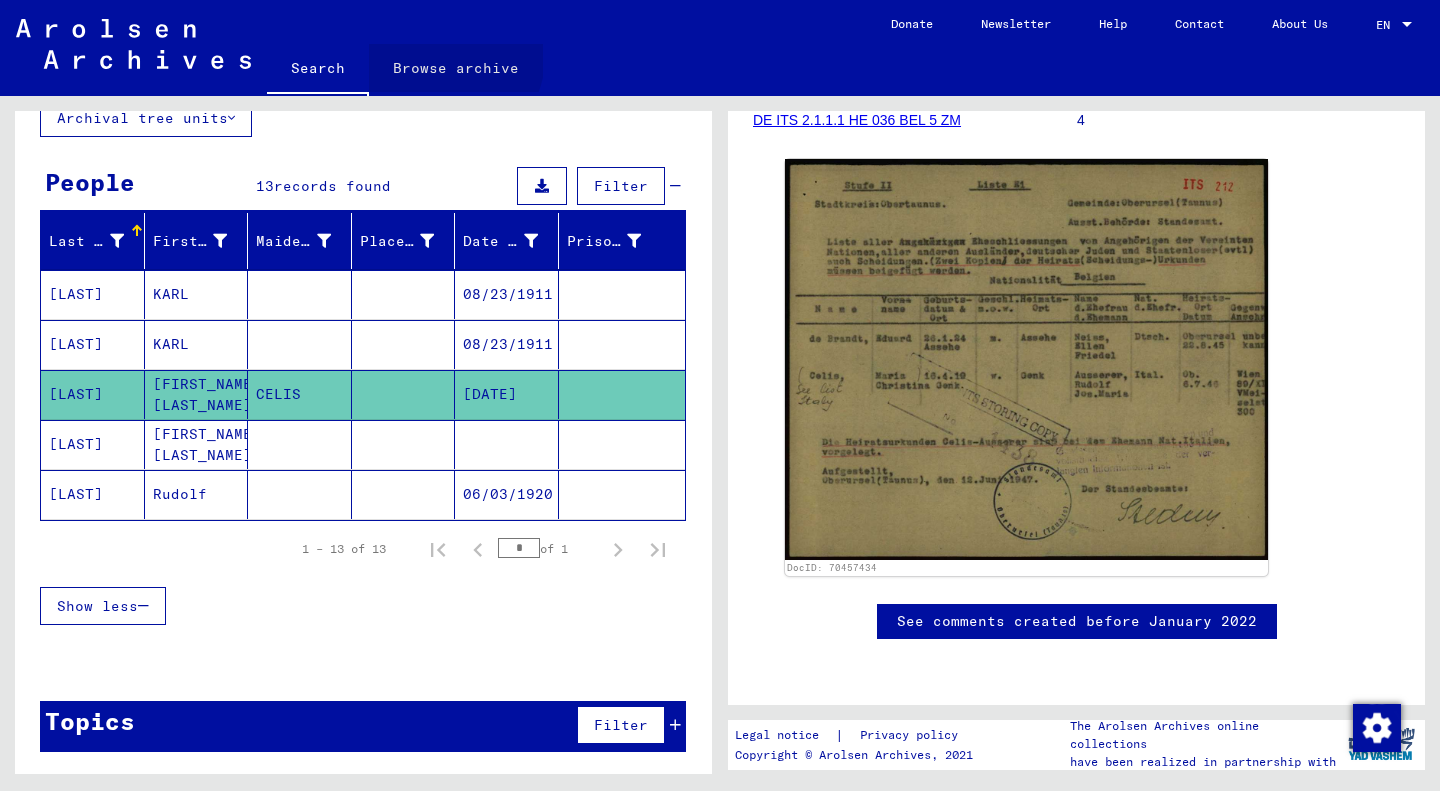 click on "Browse archive" 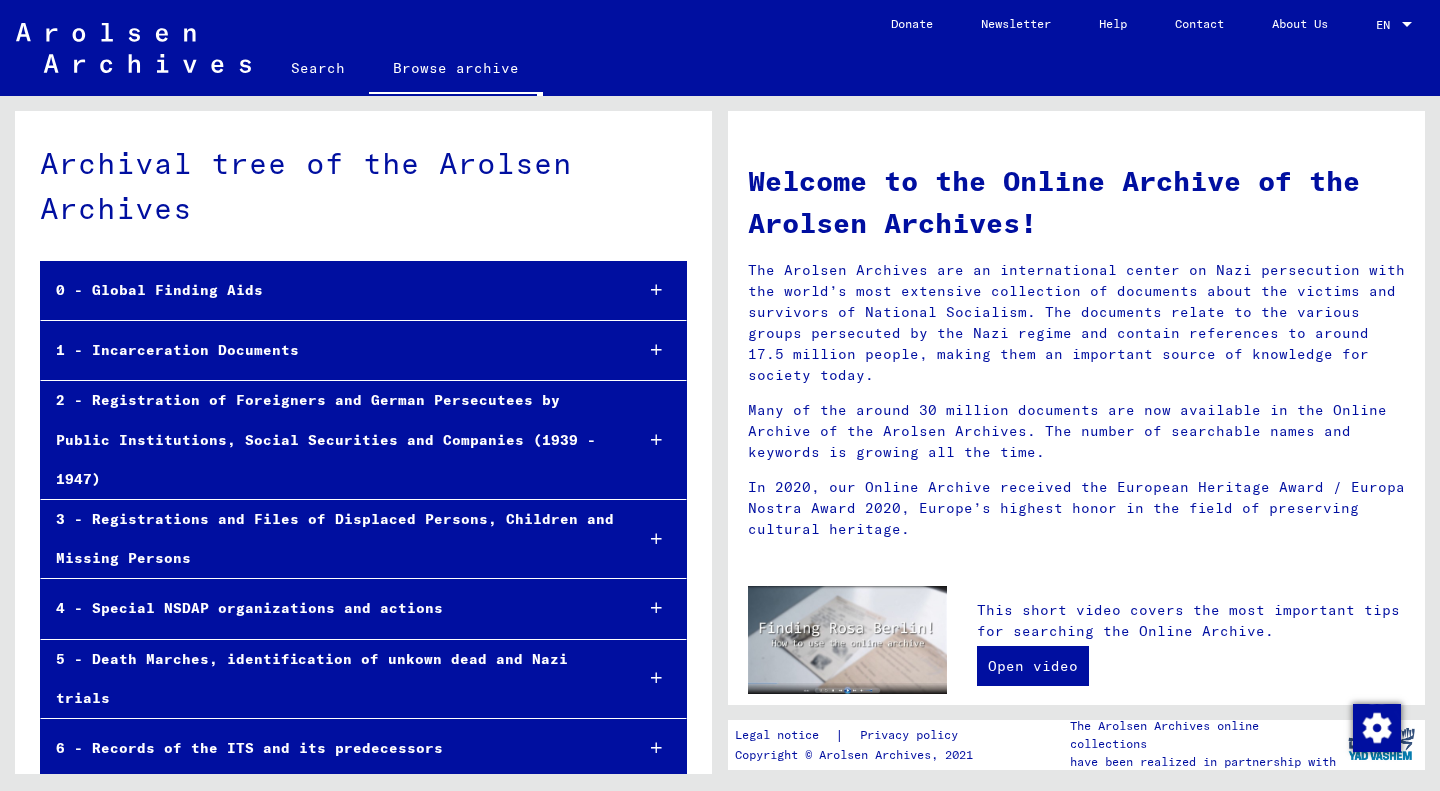click on "Search" 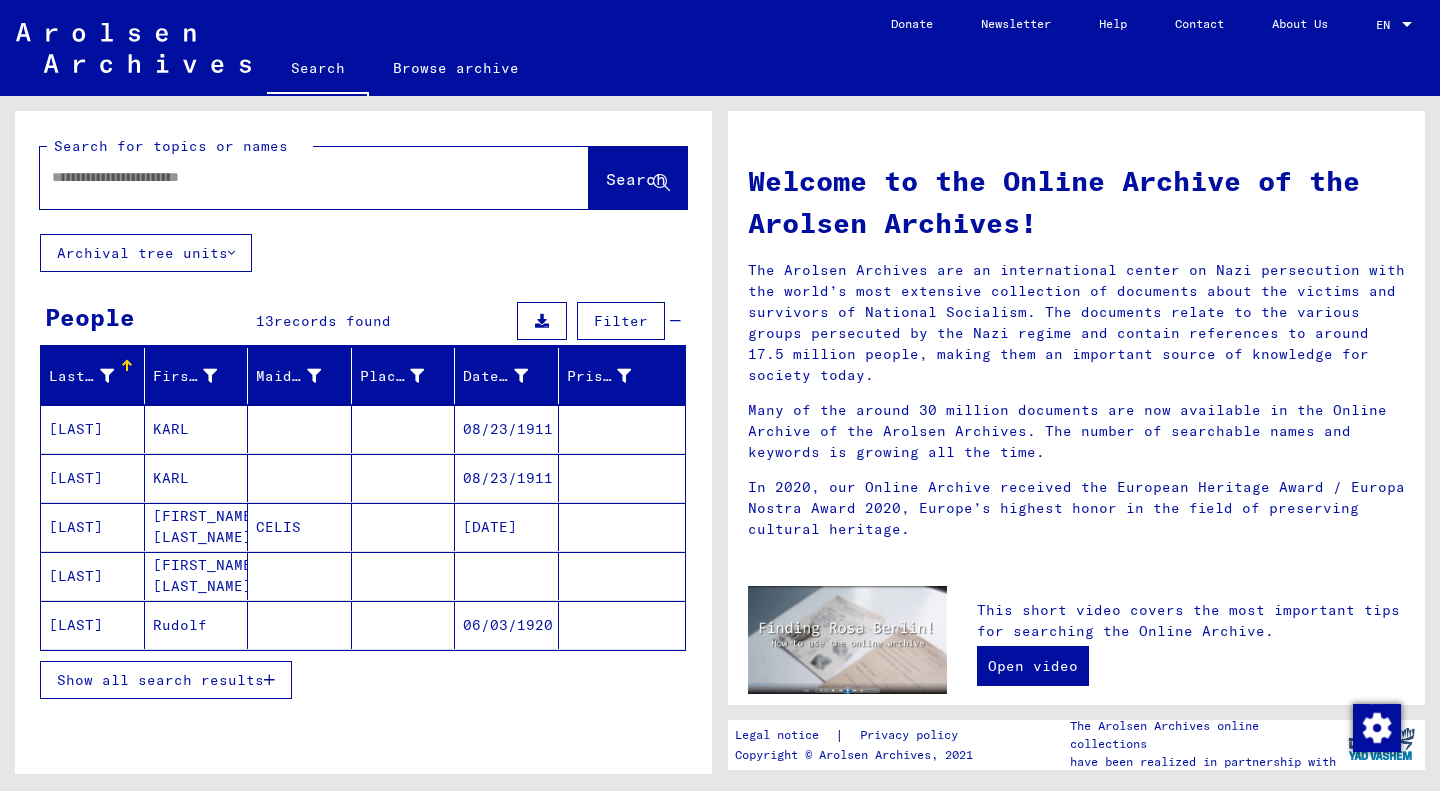 scroll, scrollTop: 90, scrollLeft: 0, axis: vertical 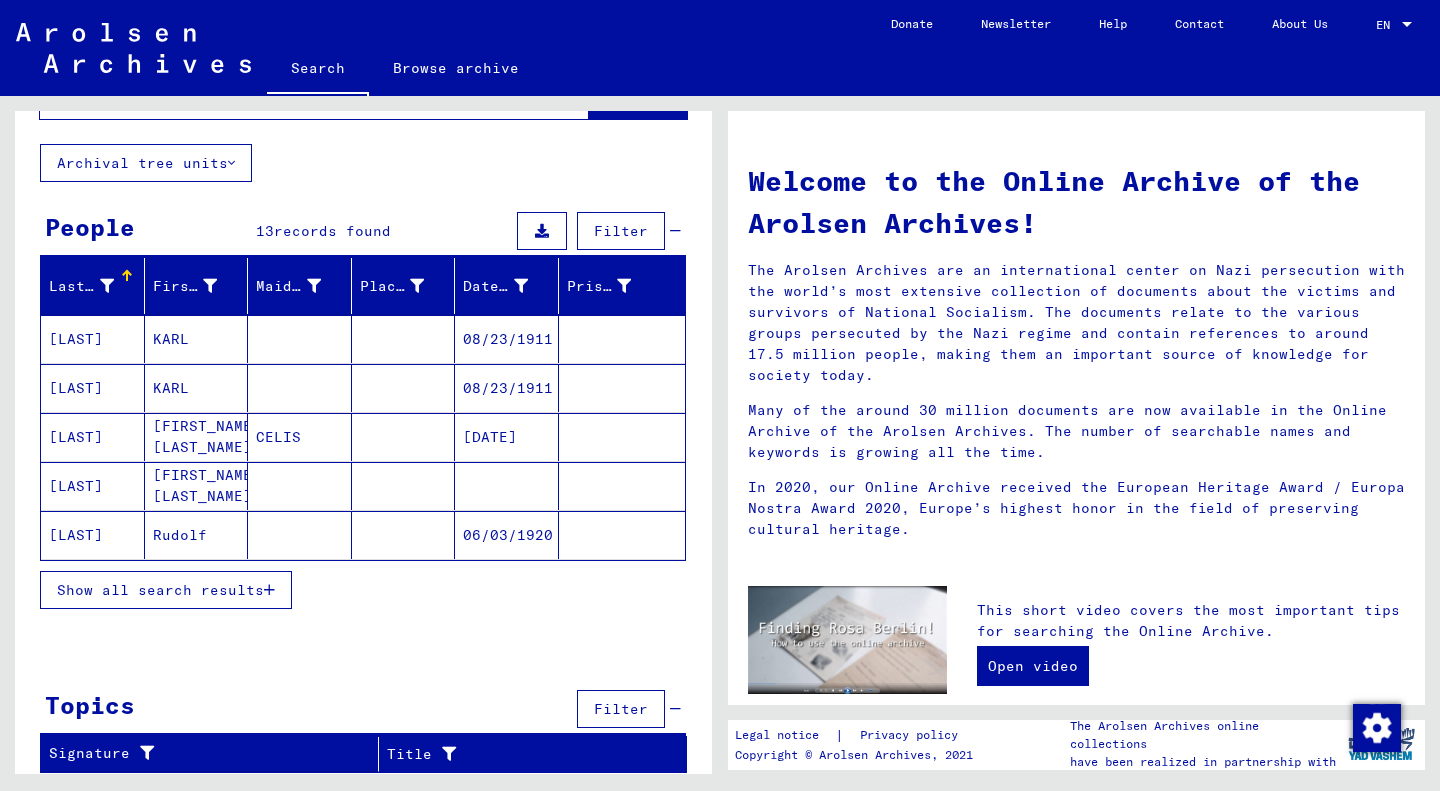click on "Show all search results" at bounding box center (160, 590) 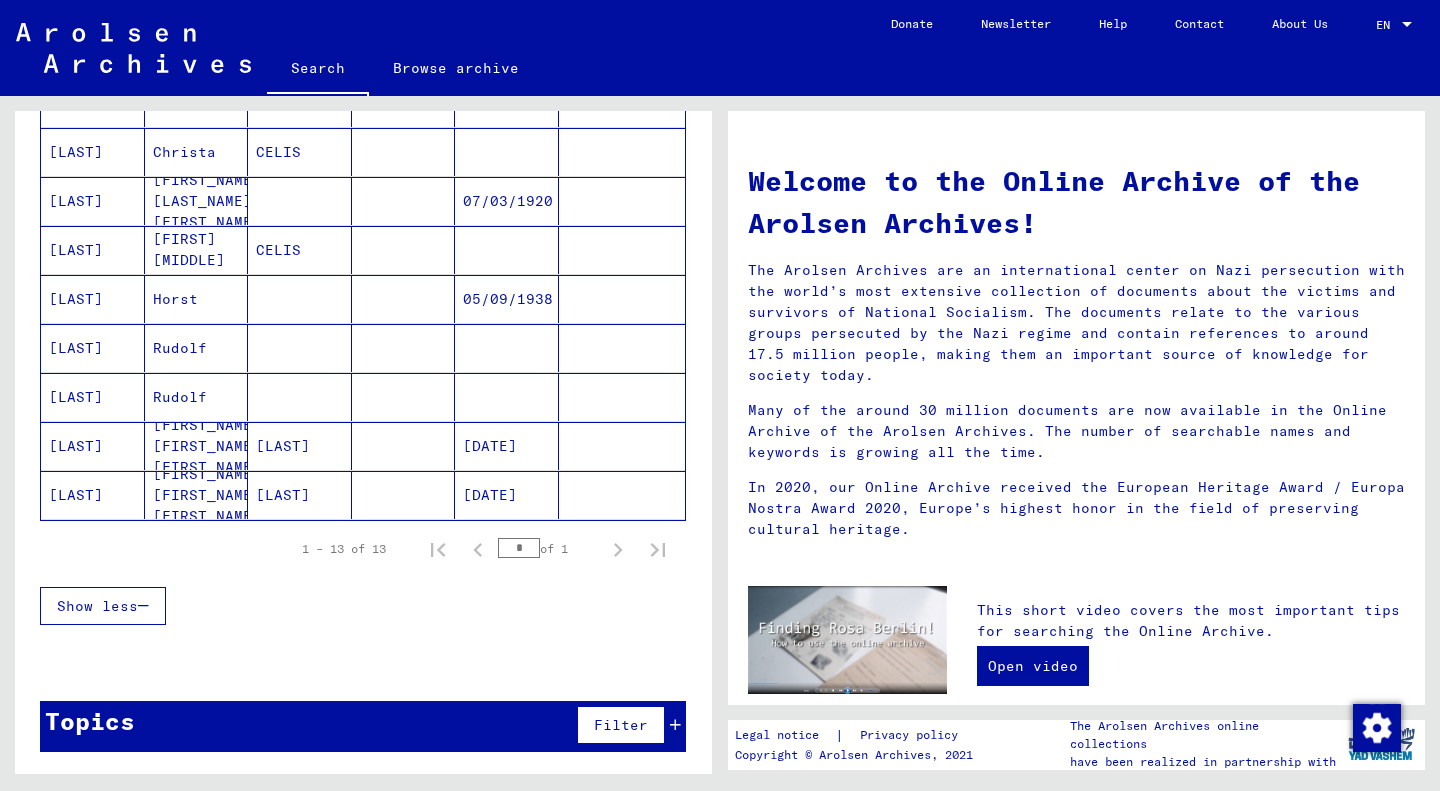 scroll, scrollTop: 0, scrollLeft: 0, axis: both 